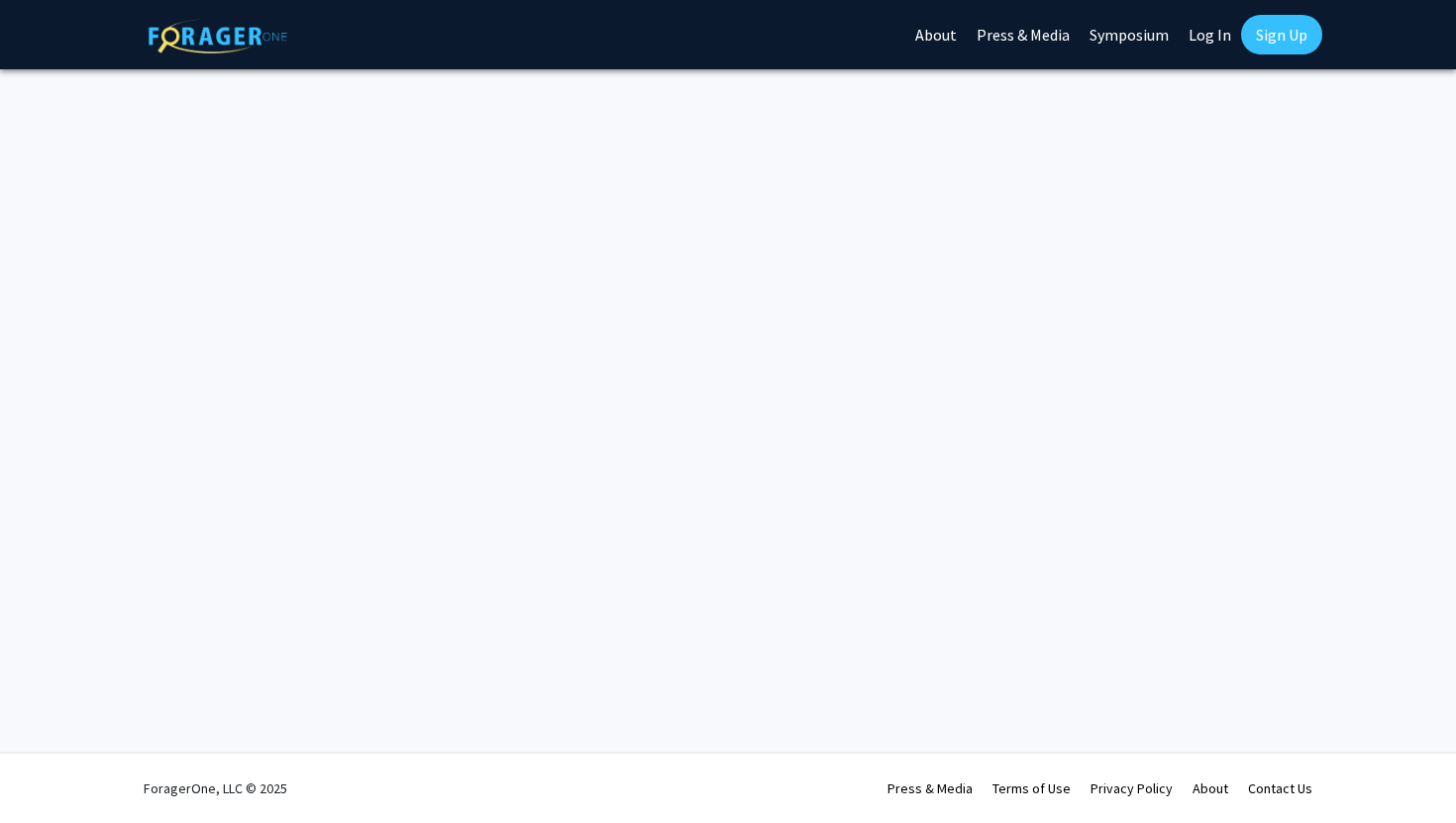 scroll, scrollTop: 0, scrollLeft: 0, axis: both 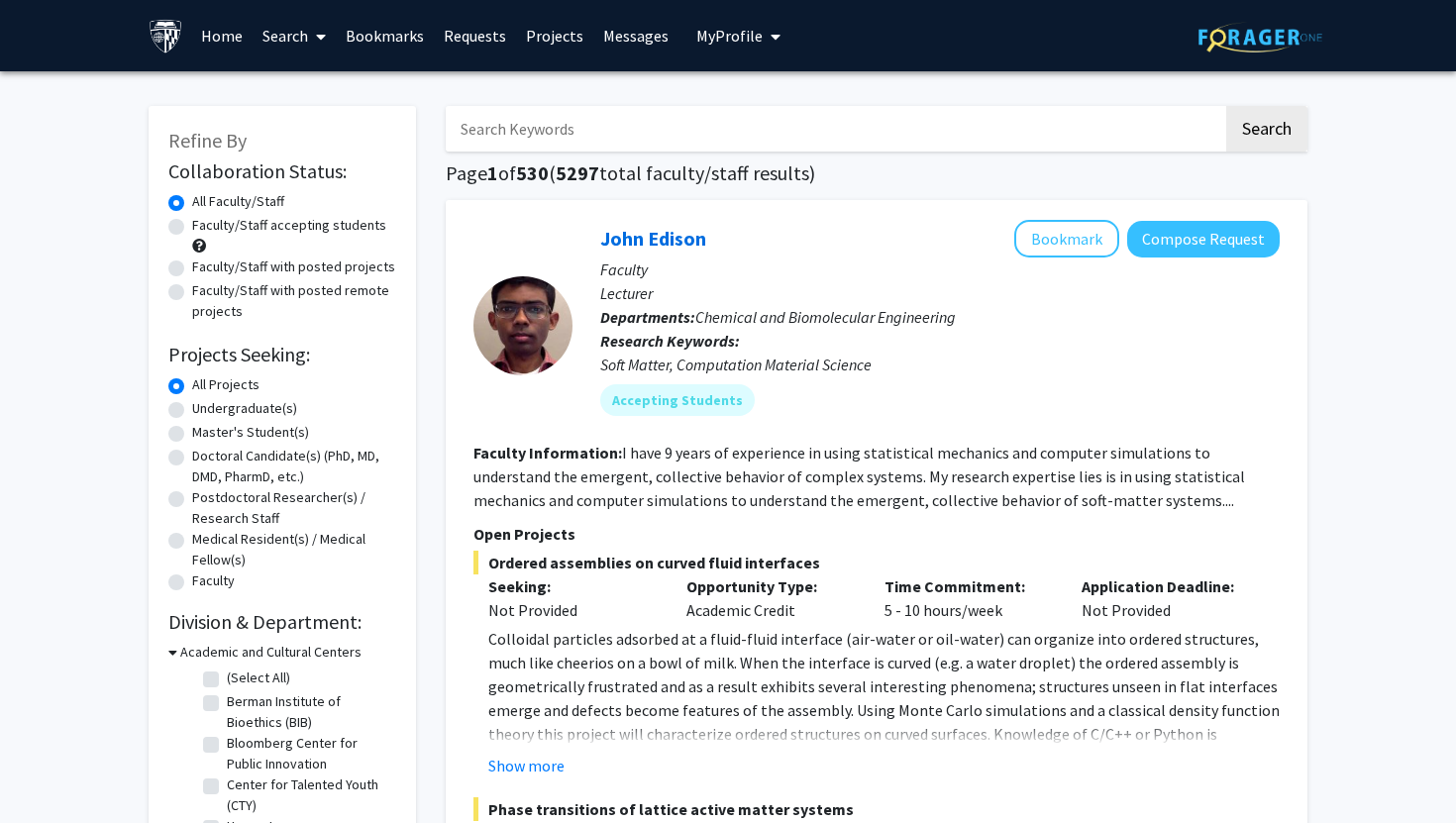 click at bounding box center (834, 129) 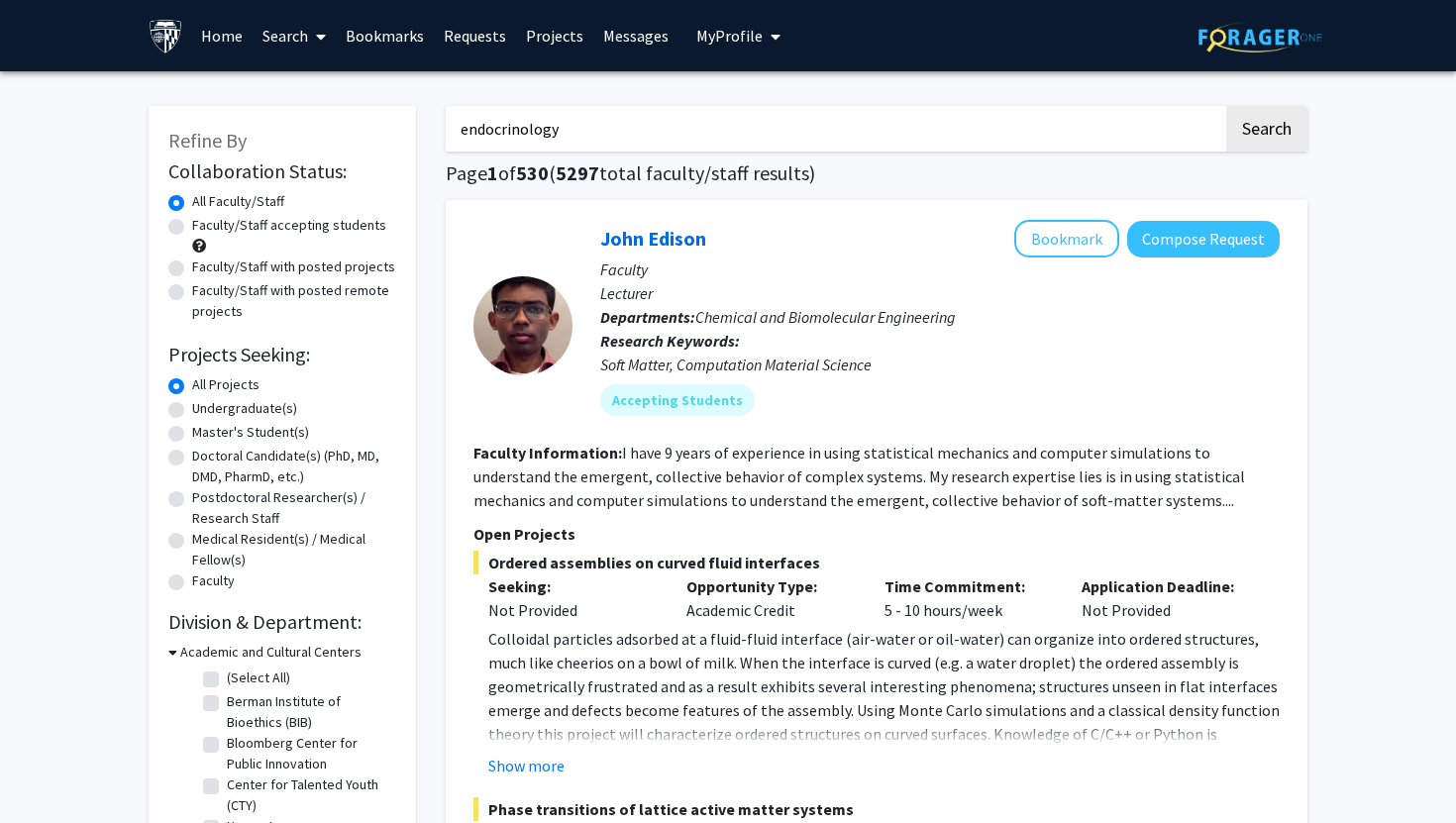 click on "Search" 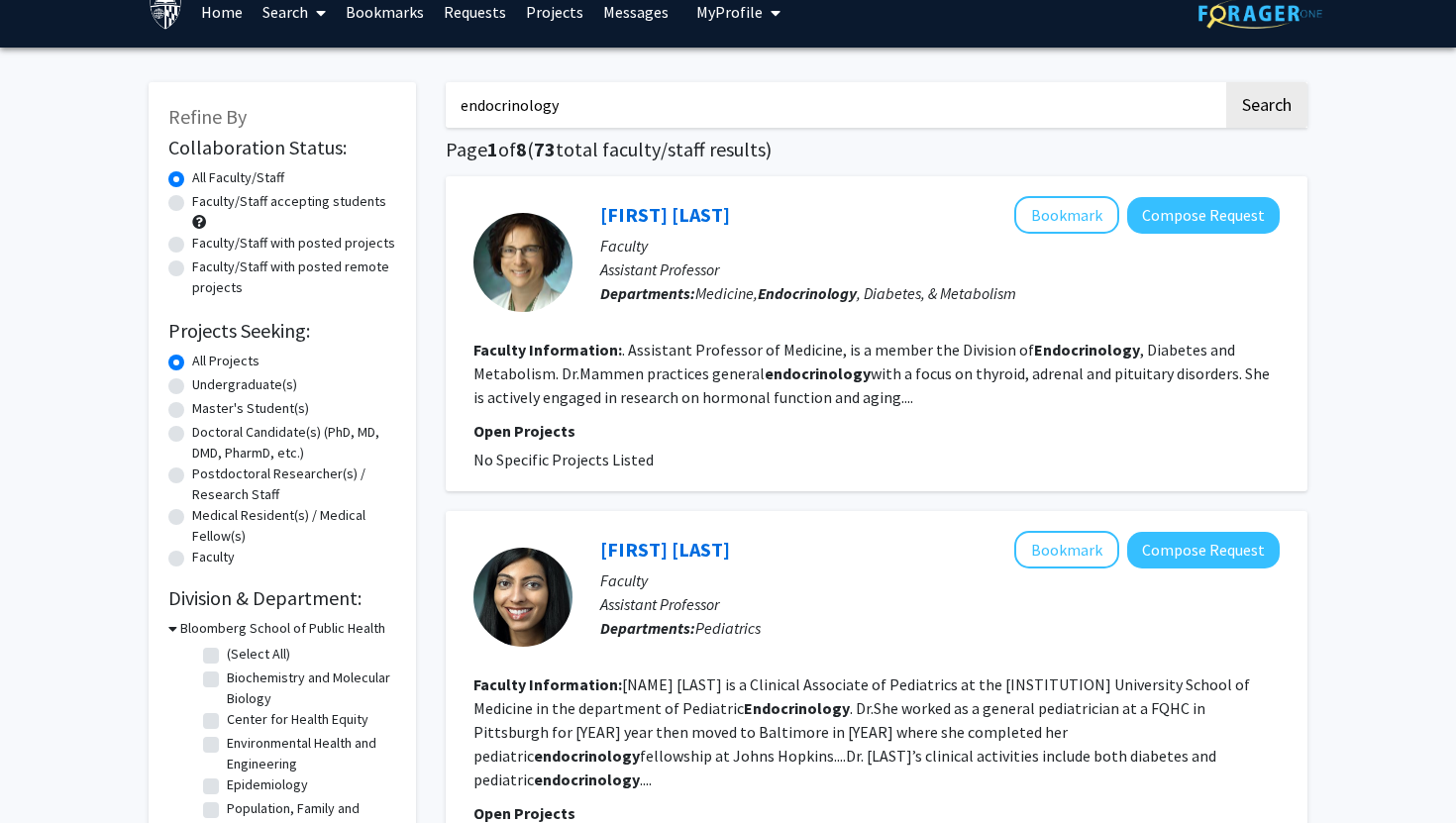 scroll, scrollTop: 0, scrollLeft: 0, axis: both 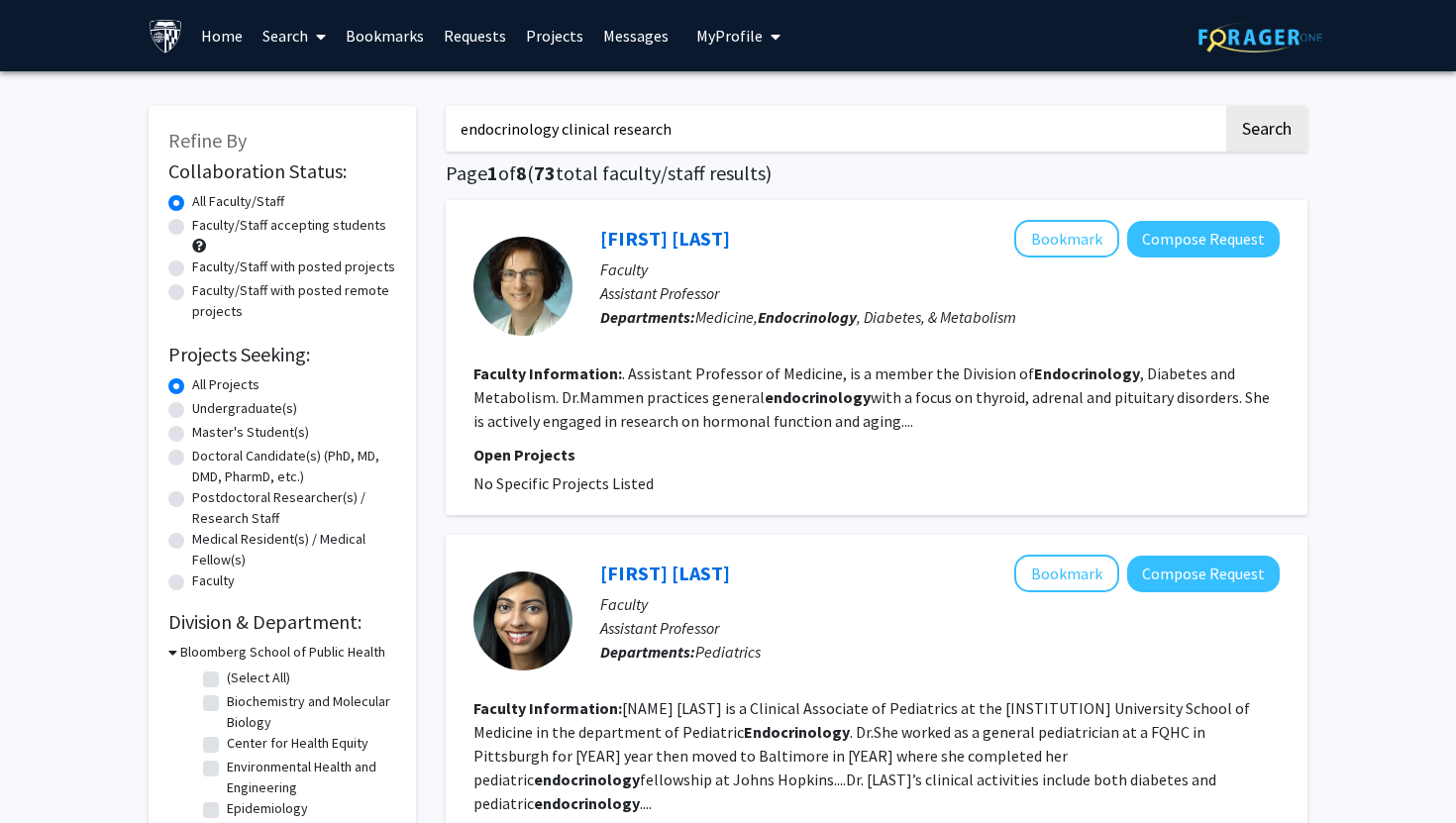 click on "Search" 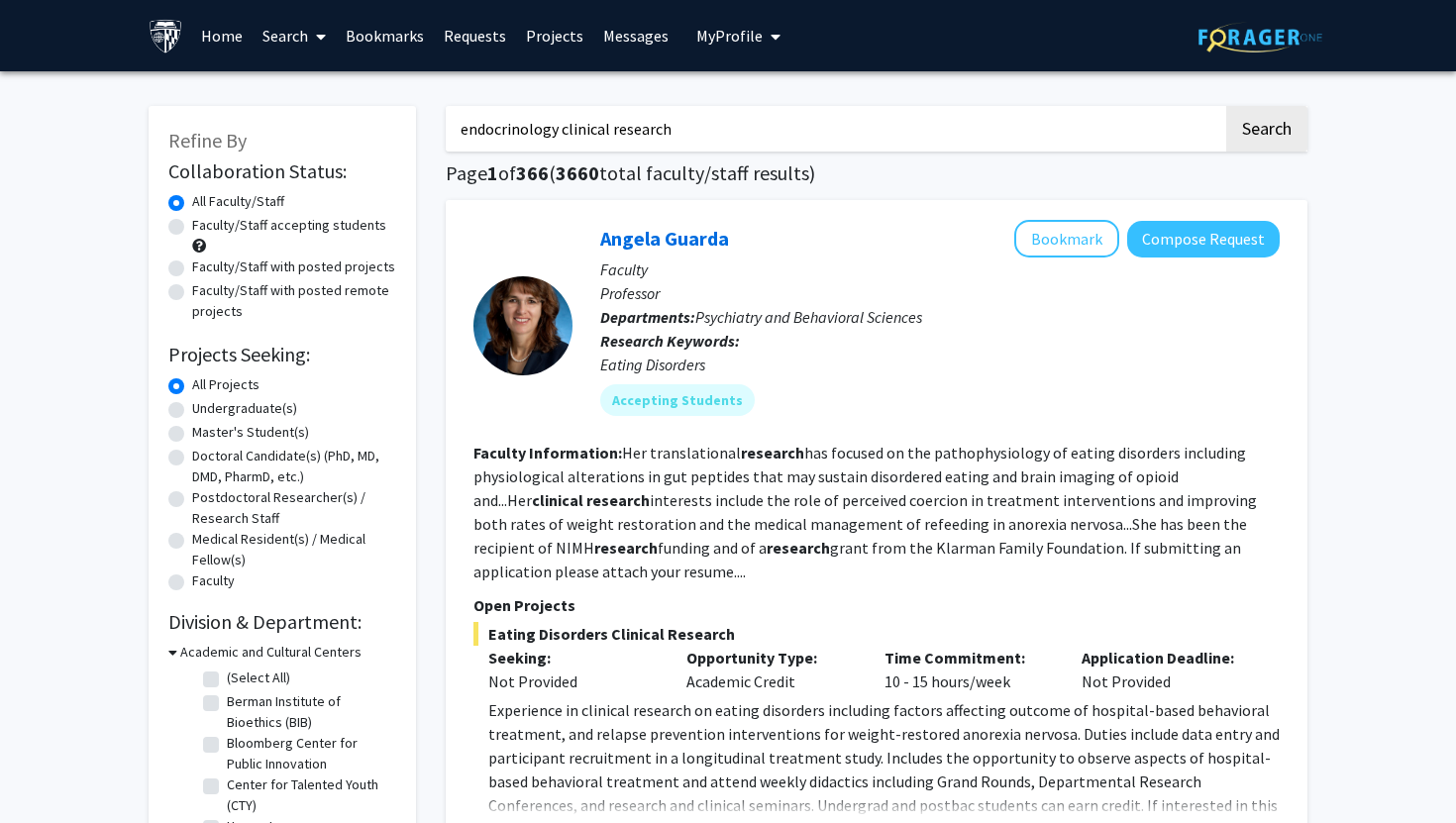 click on "endocrinology clinical research" at bounding box center (834, 129) 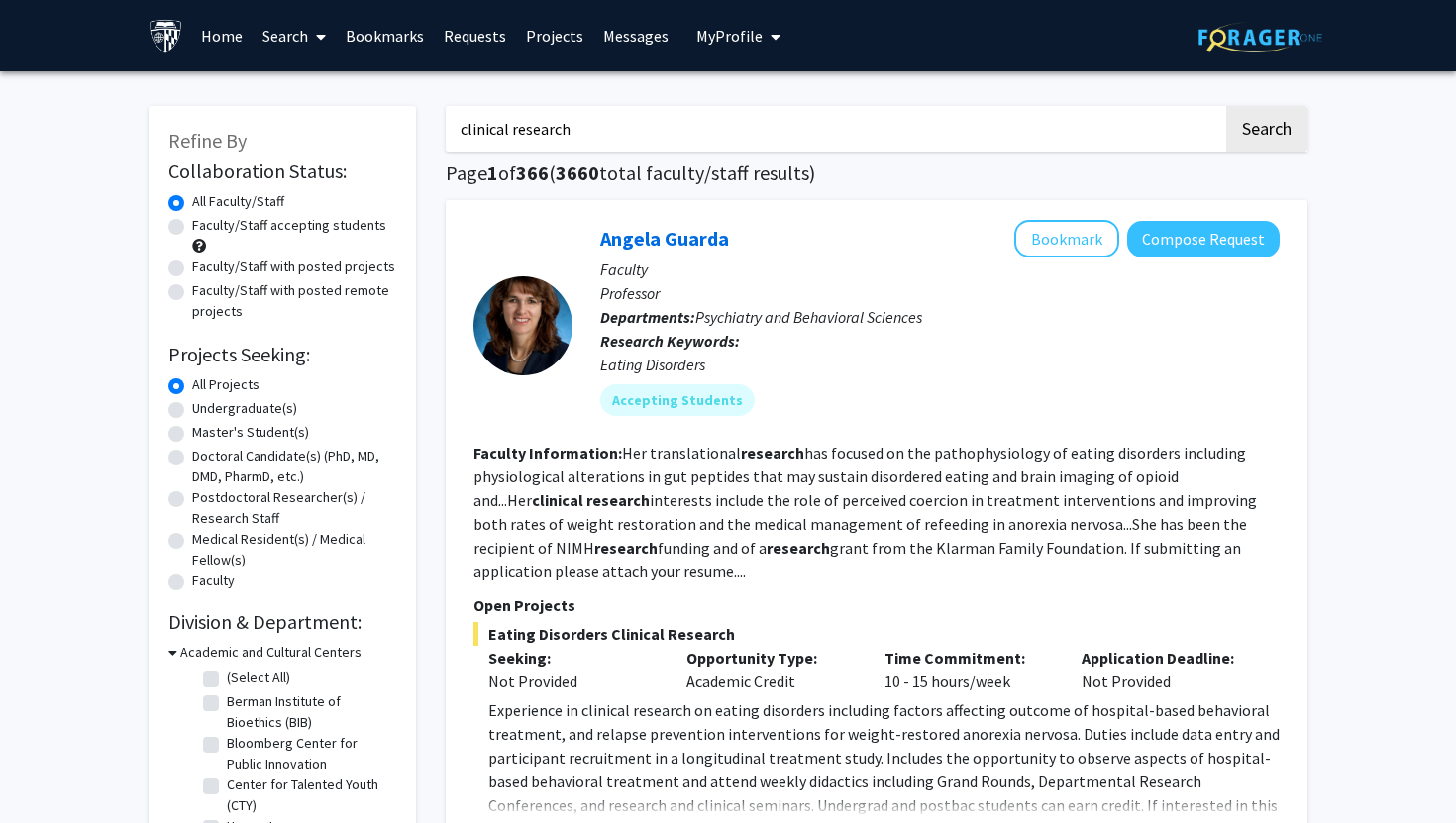 type on "clinical research" 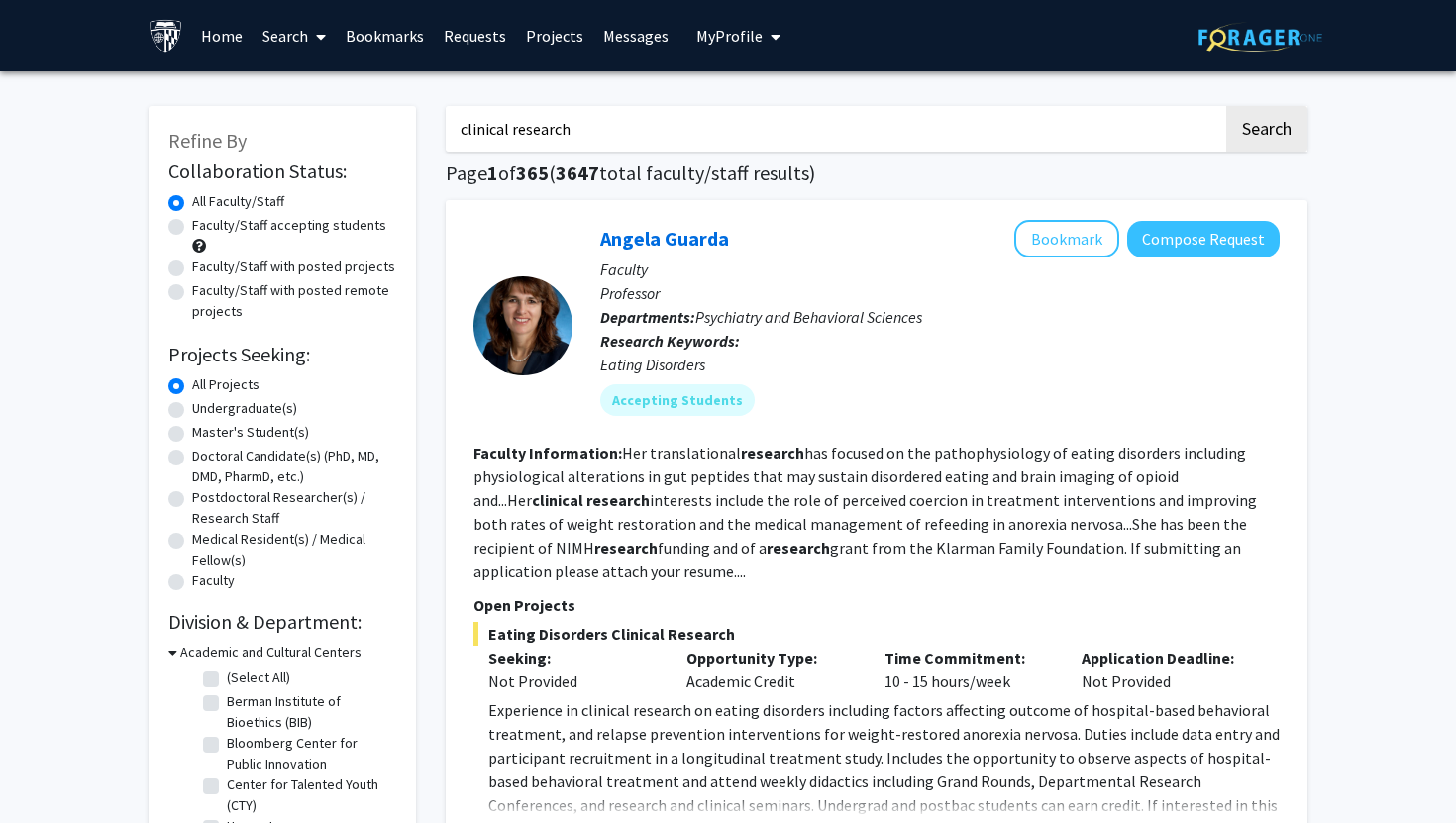 click on "Faculty/Staff with posted projects" 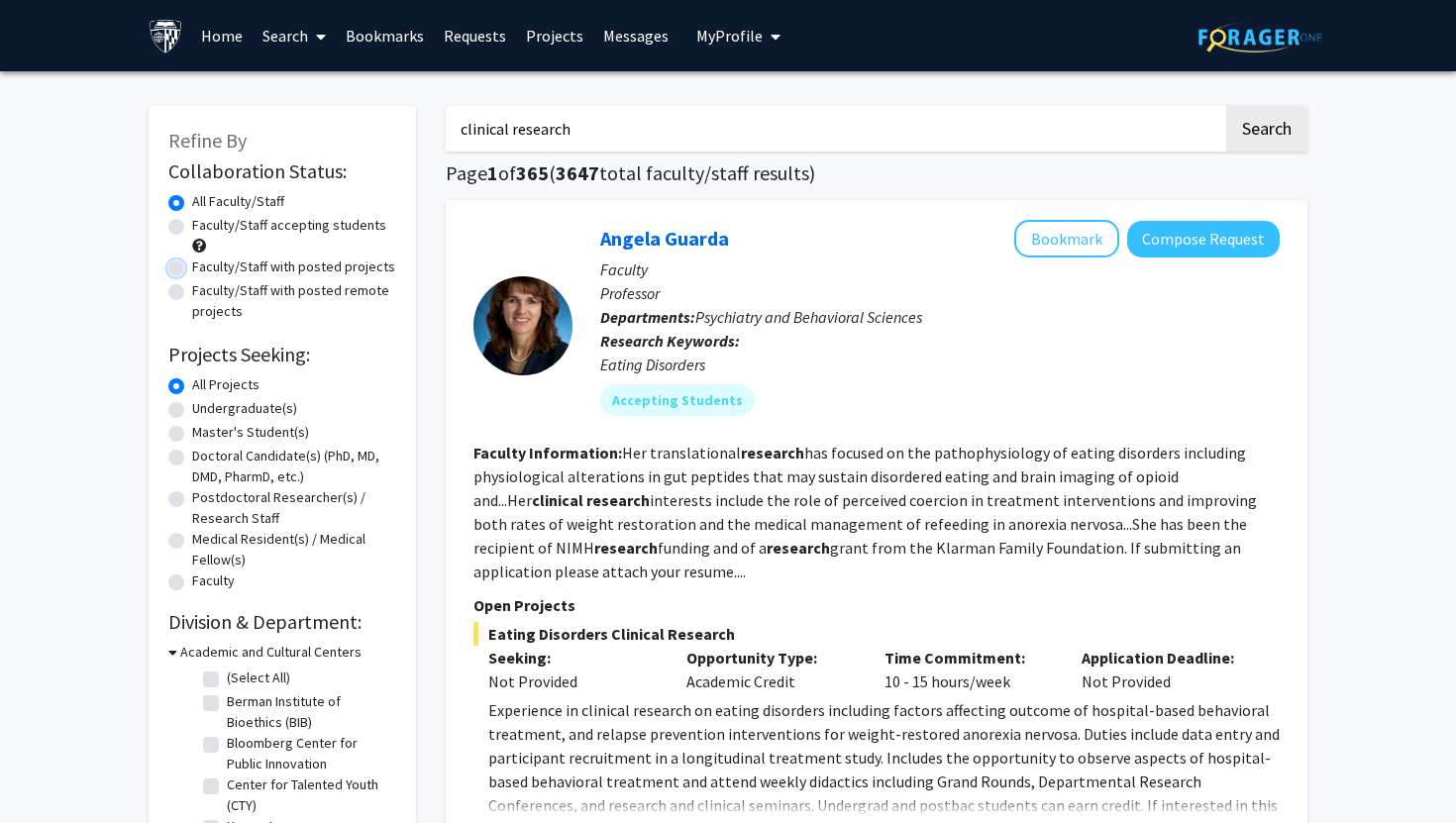 click on "Faculty/Staff with posted projects" at bounding box center [198, 262] 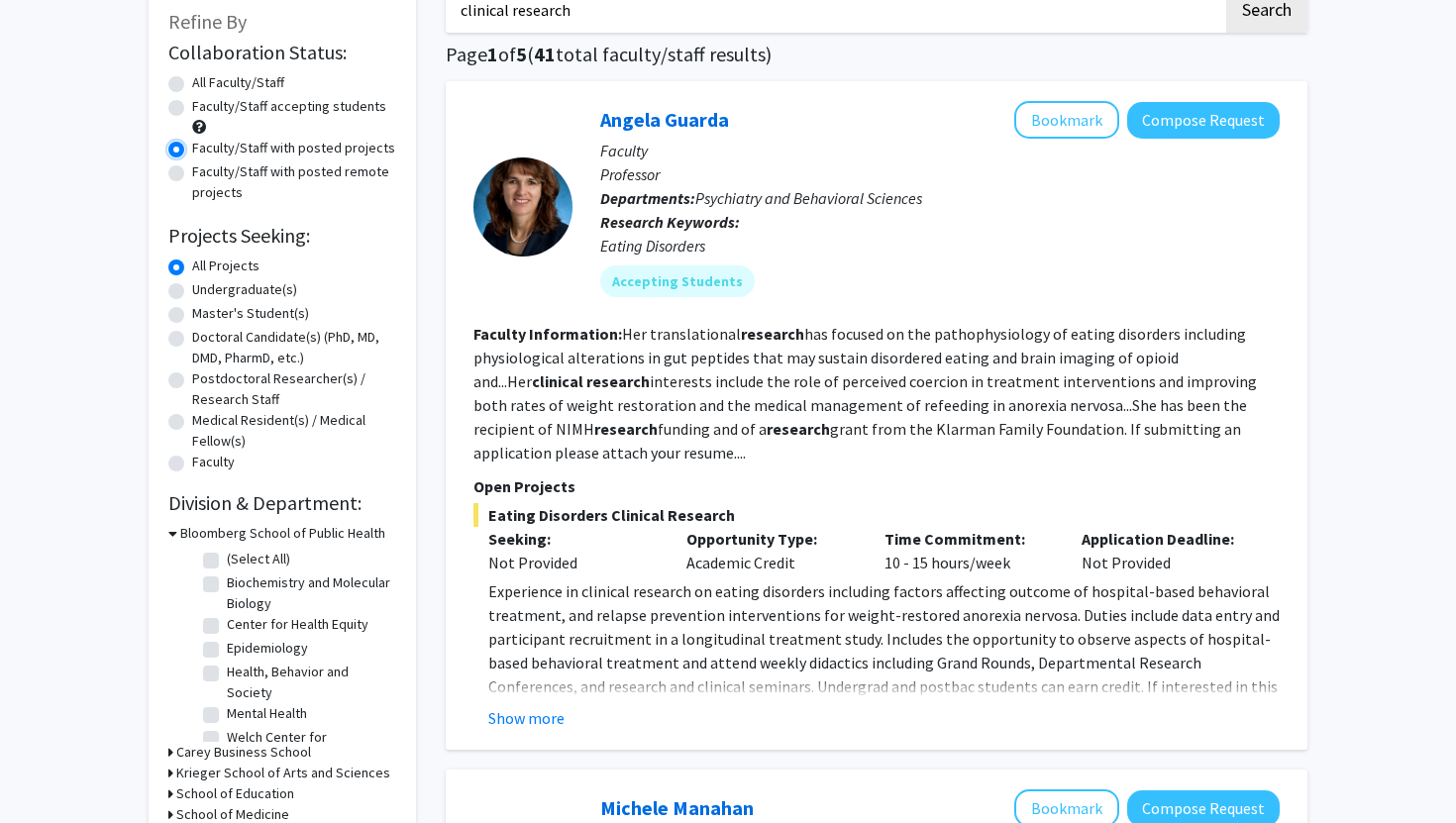 scroll, scrollTop: 134, scrollLeft: 0, axis: vertical 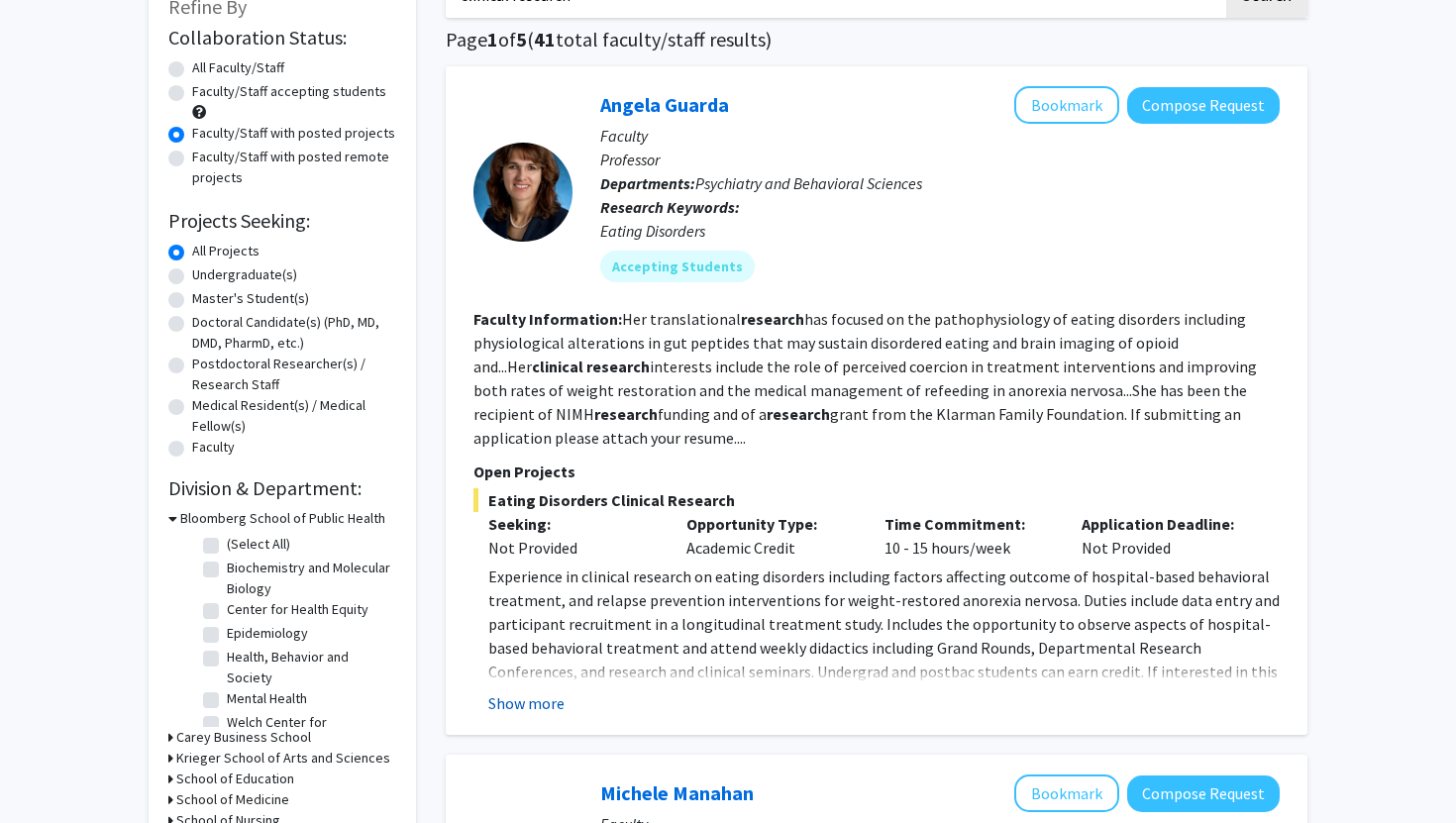 click on "Show more" 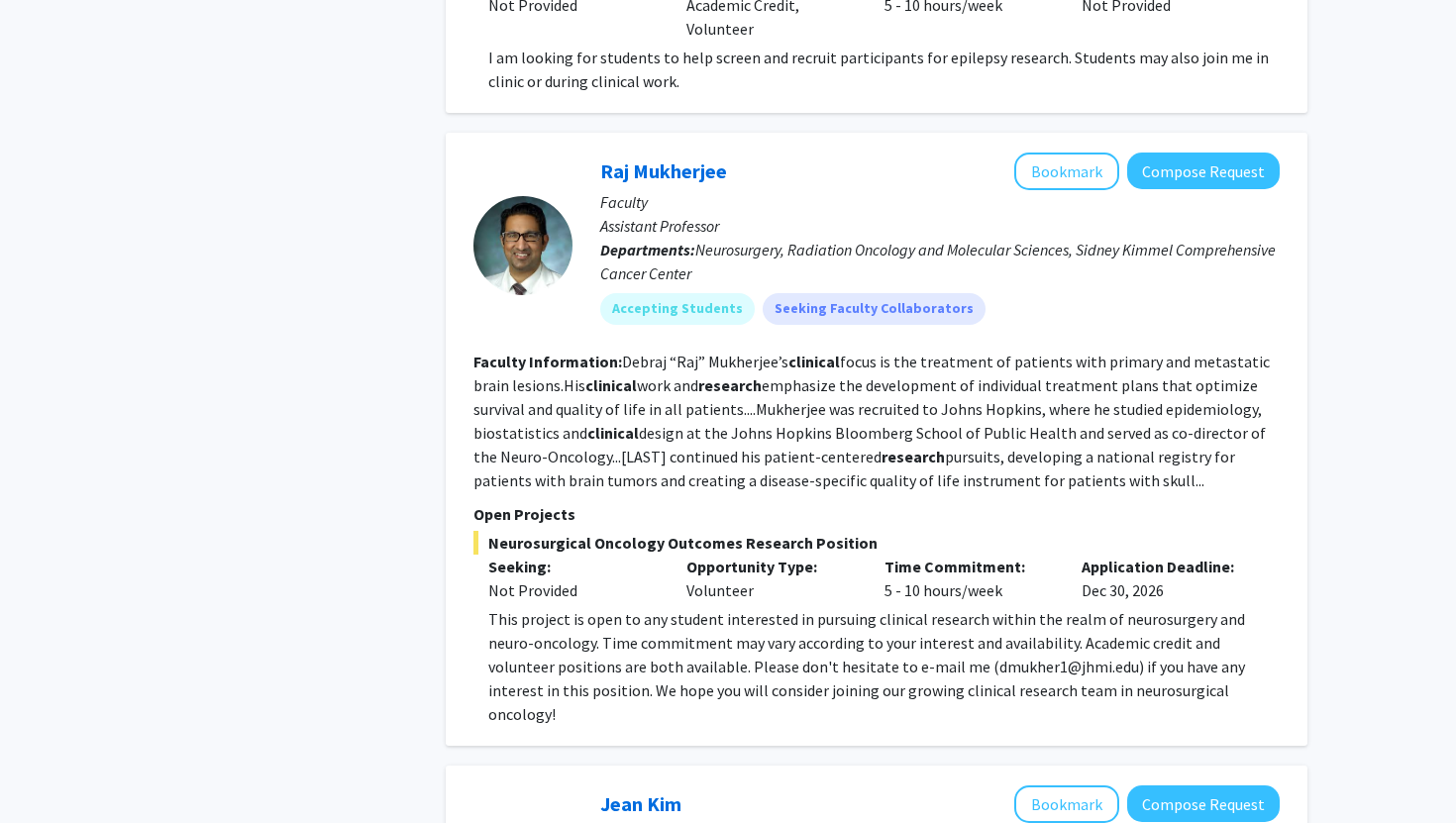 scroll, scrollTop: 1943, scrollLeft: 0, axis: vertical 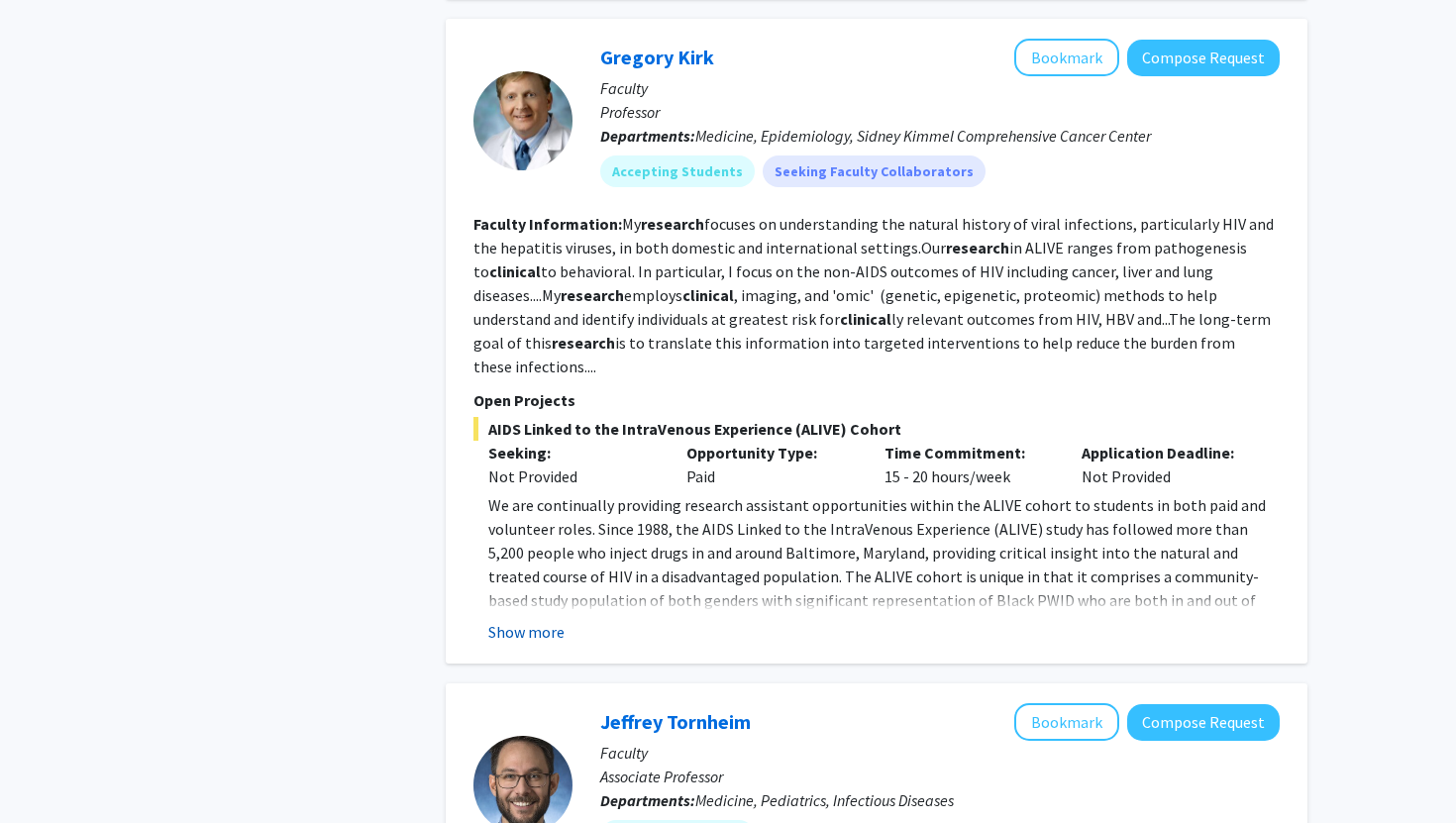 click on "Show more" 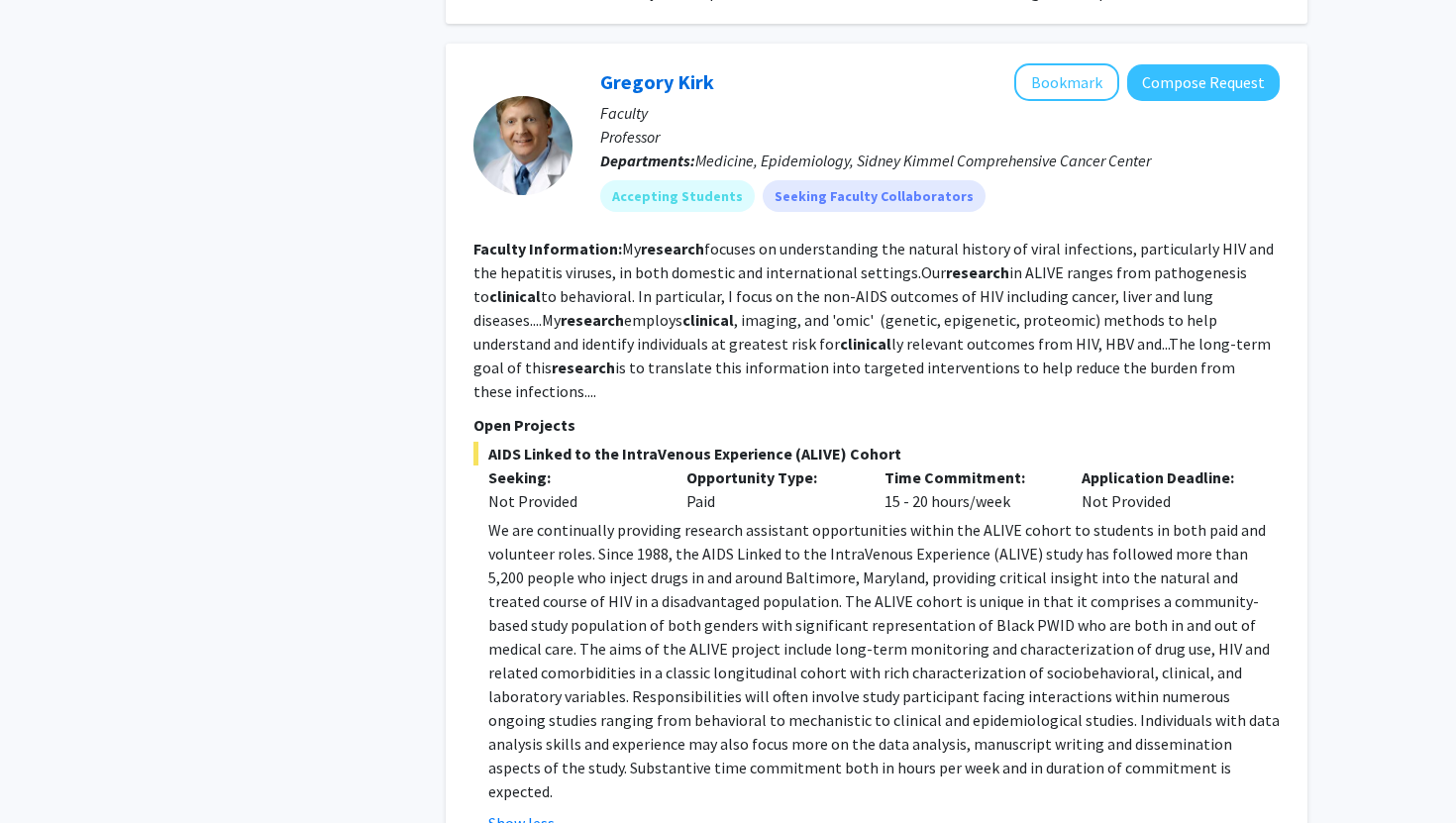 scroll, scrollTop: 4114, scrollLeft: 0, axis: vertical 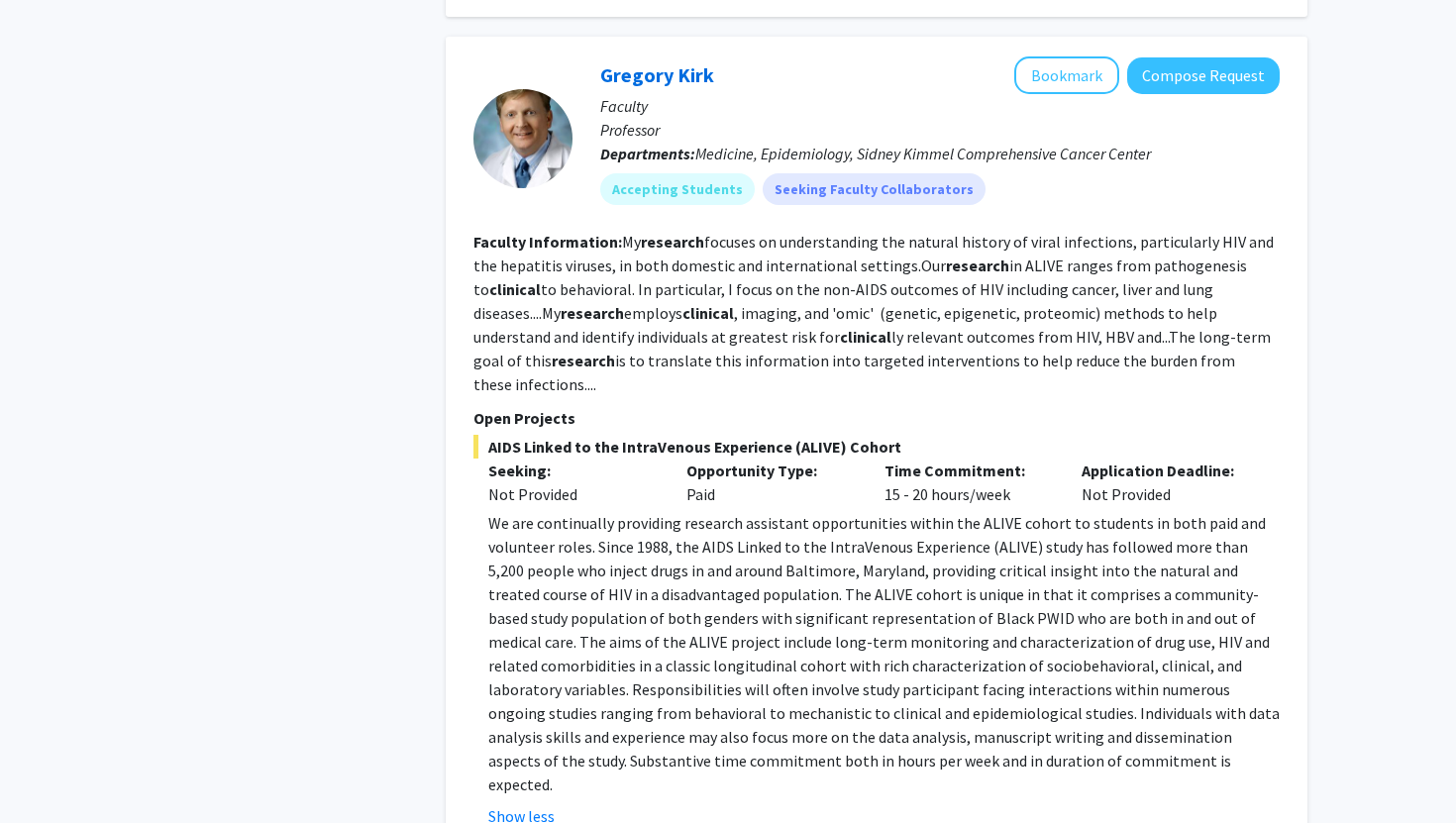 type 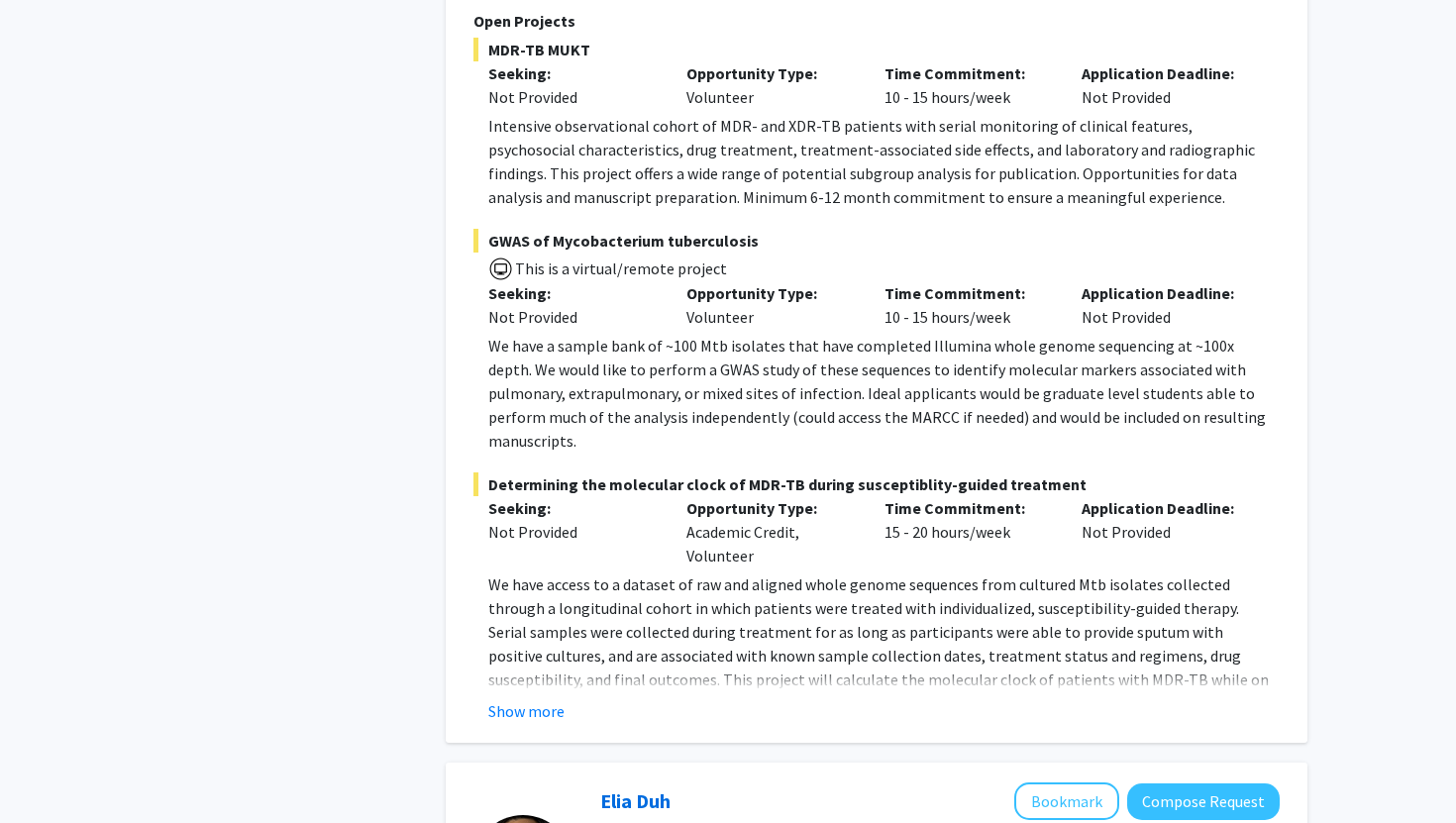 scroll, scrollTop: 5367, scrollLeft: 0, axis: vertical 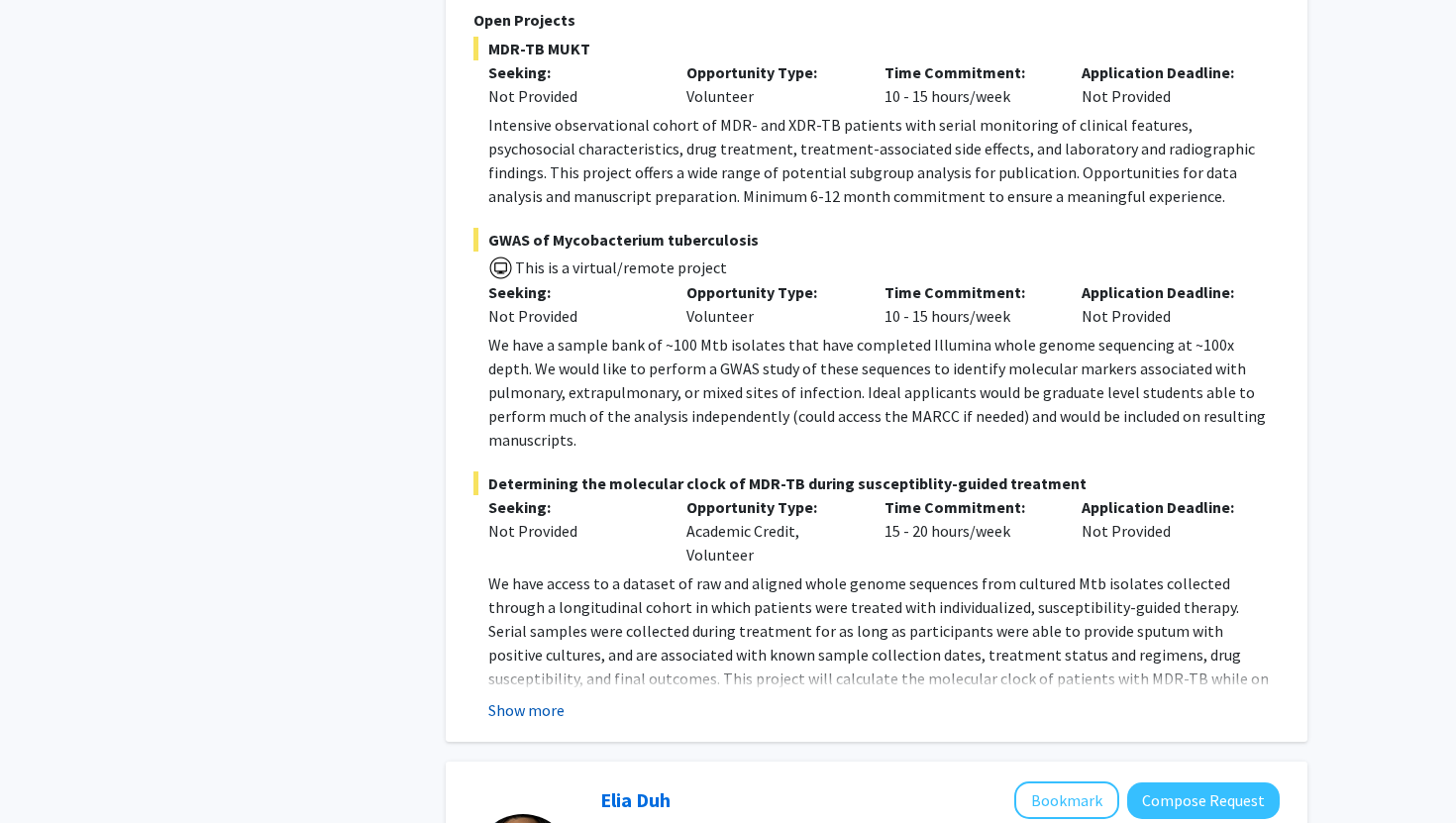 click on "Show more" 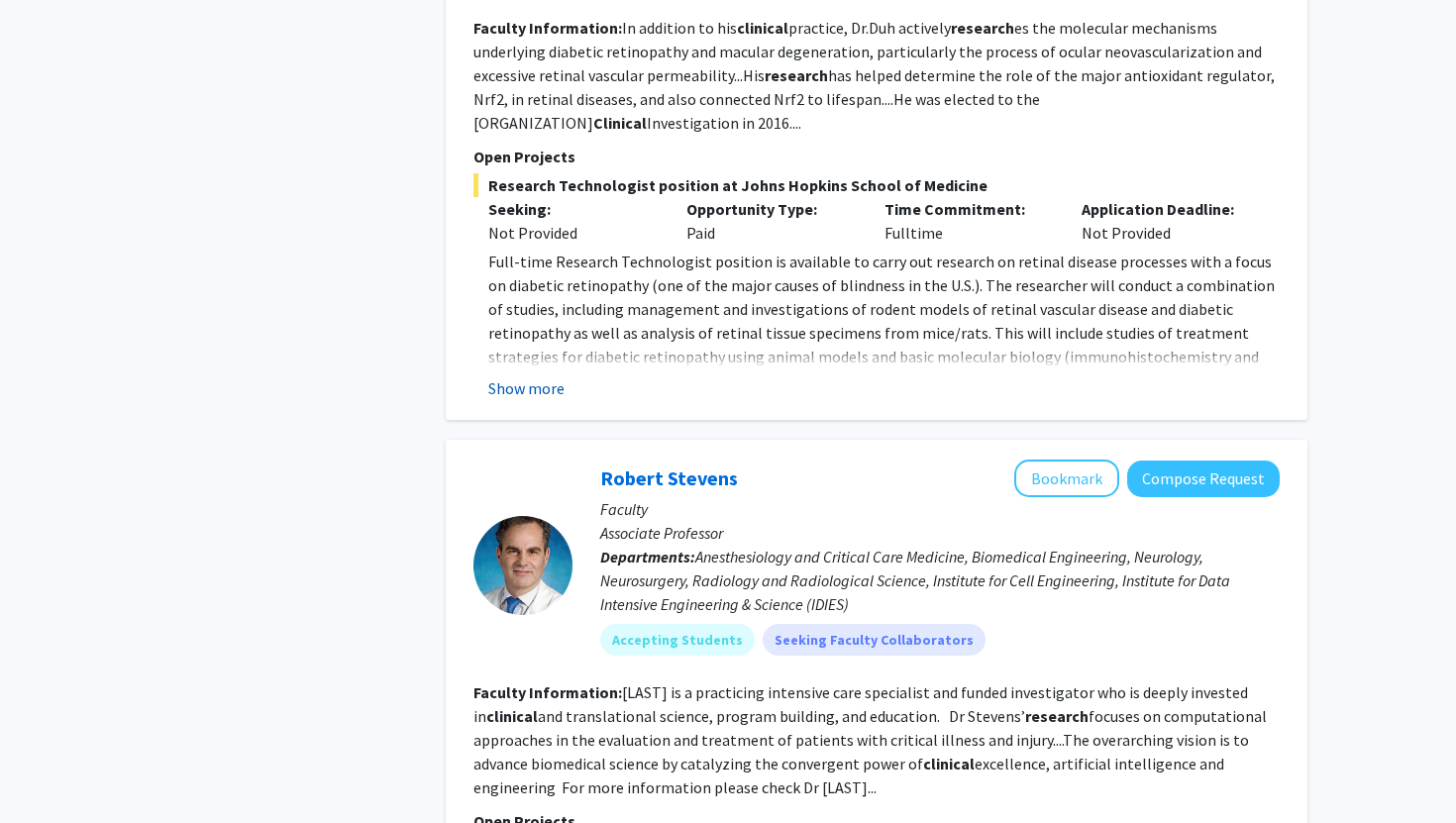 scroll, scrollTop: 6406, scrollLeft: 0, axis: vertical 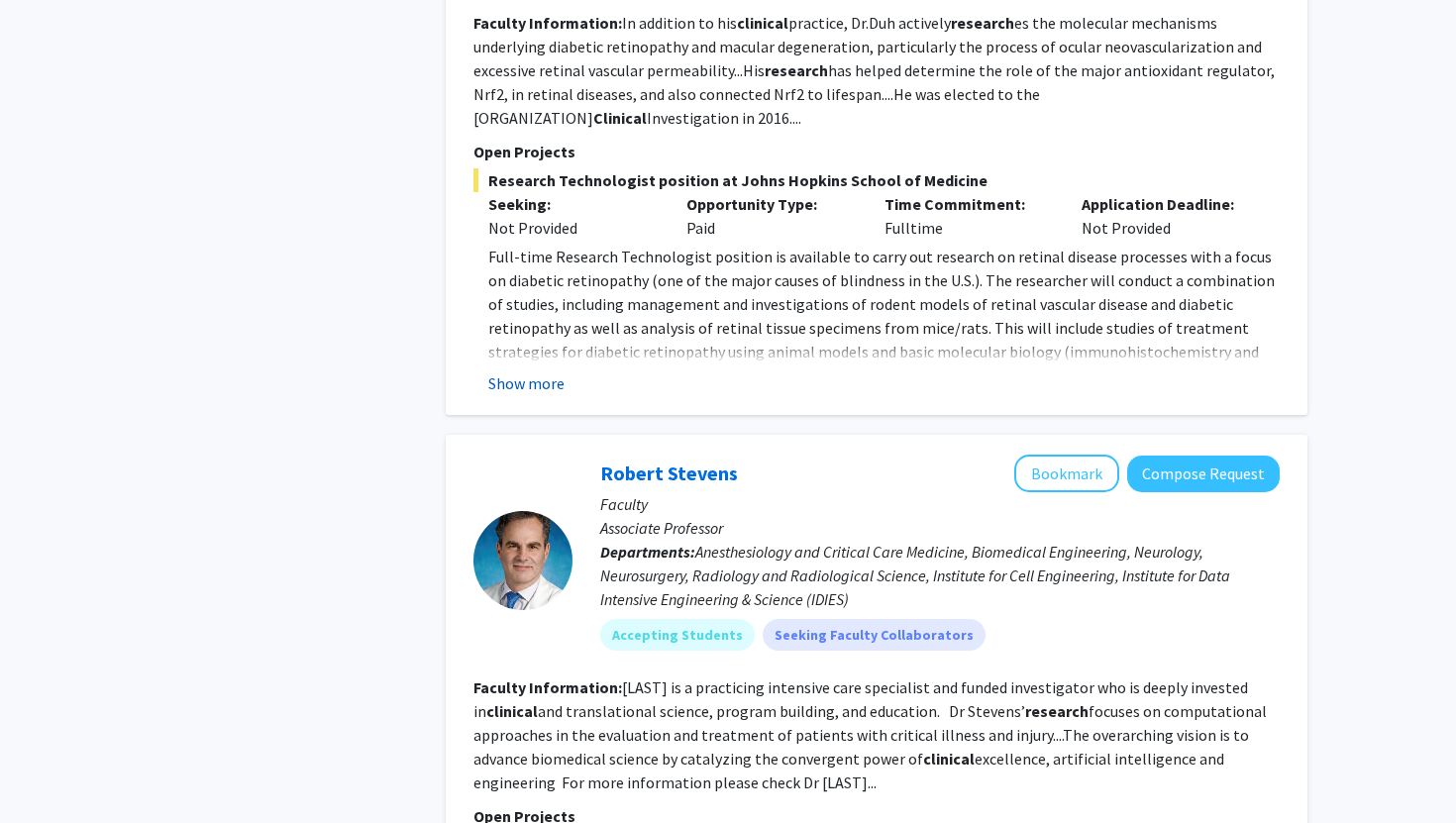 click on "Show more" 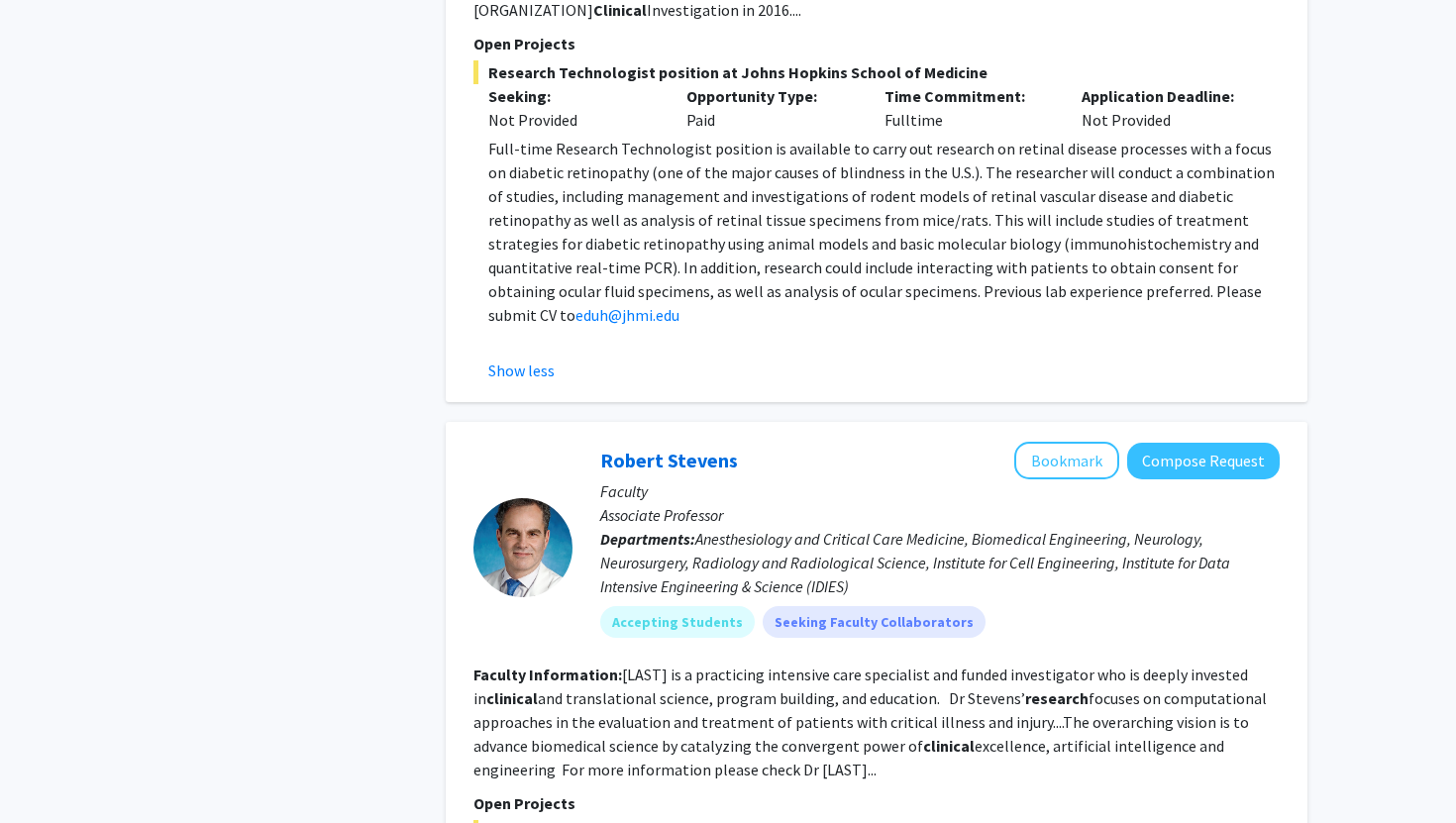 scroll, scrollTop: 6886, scrollLeft: 0, axis: vertical 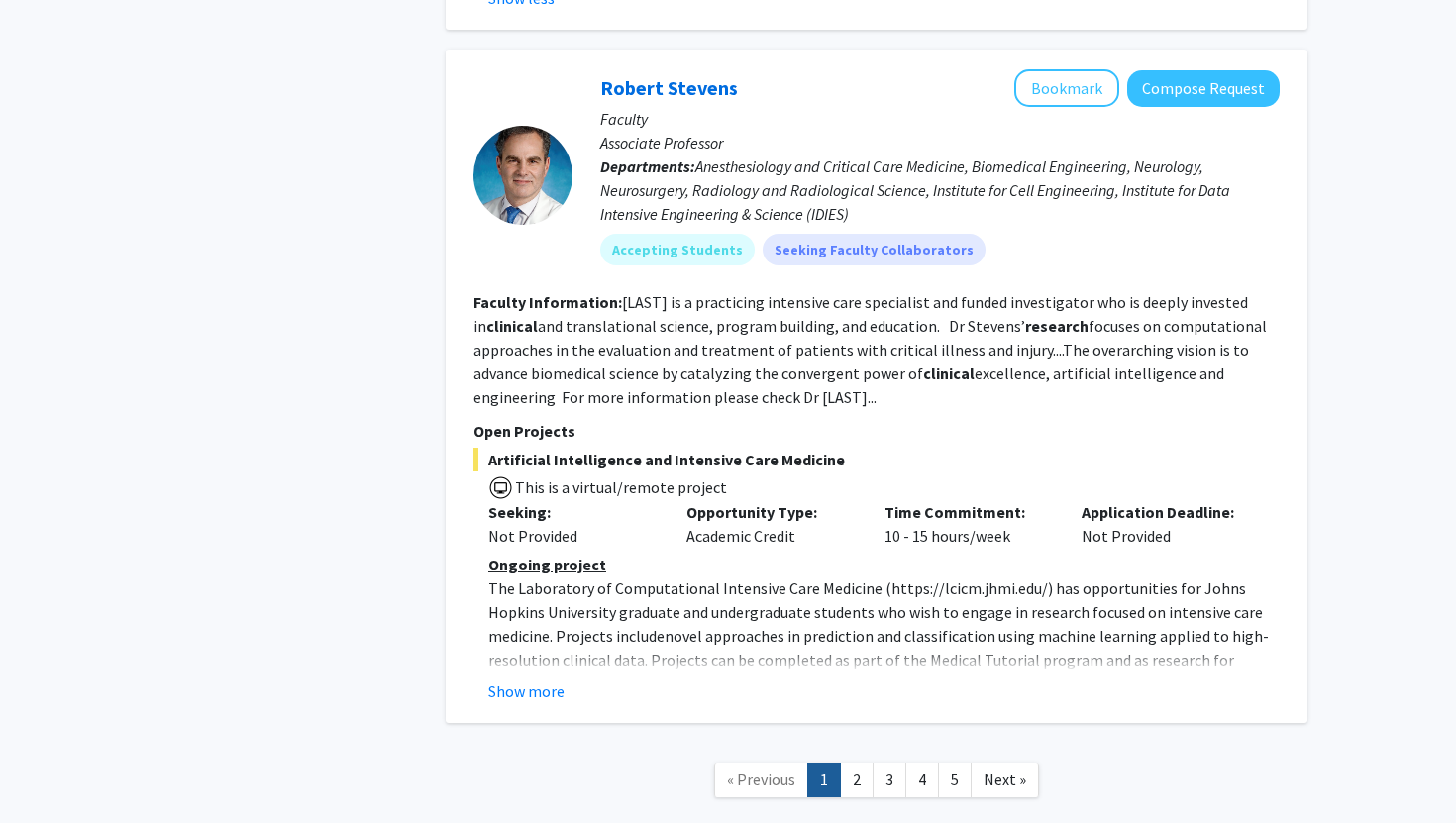 click on "2" 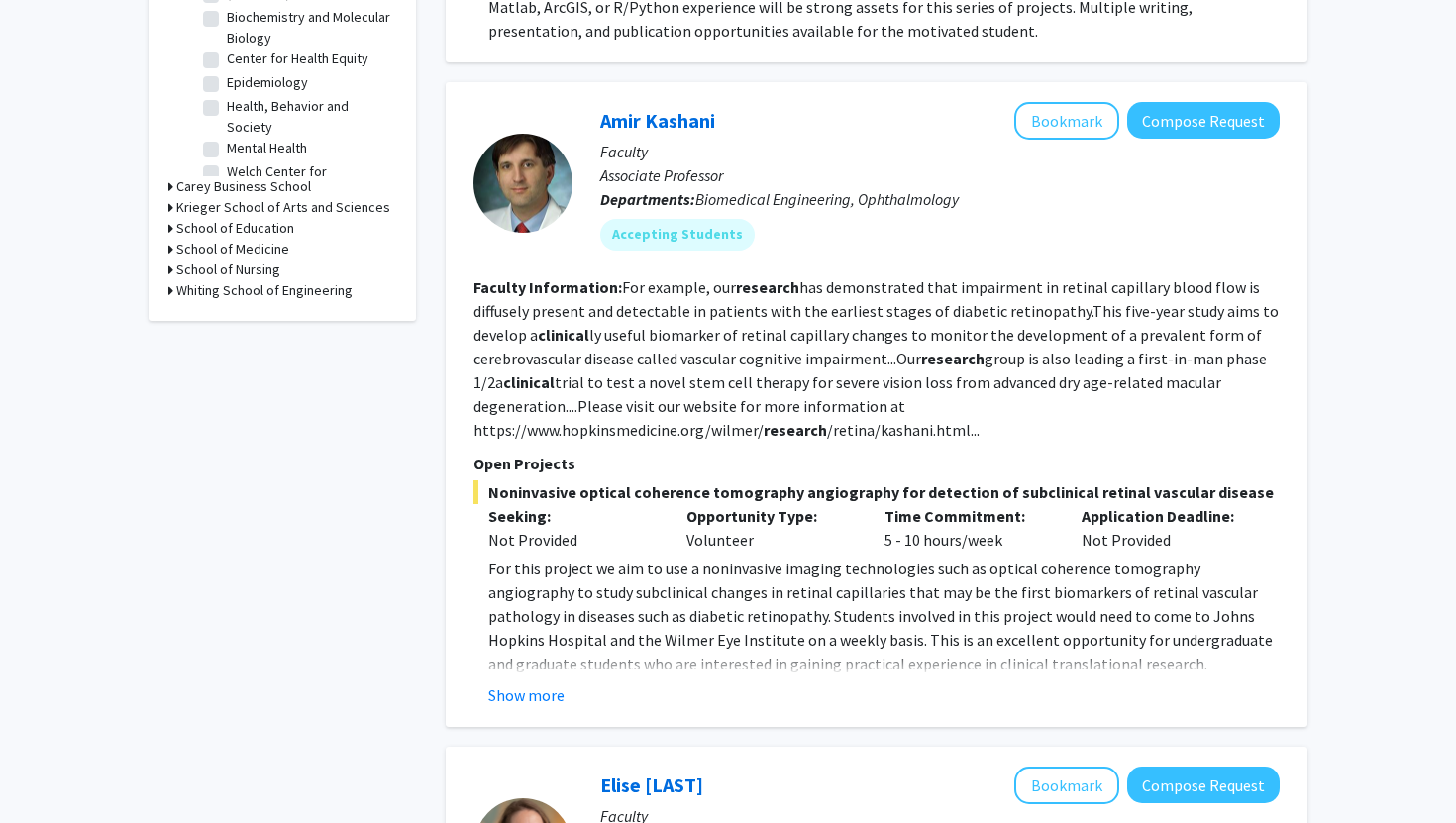 scroll, scrollTop: 691, scrollLeft: 0, axis: vertical 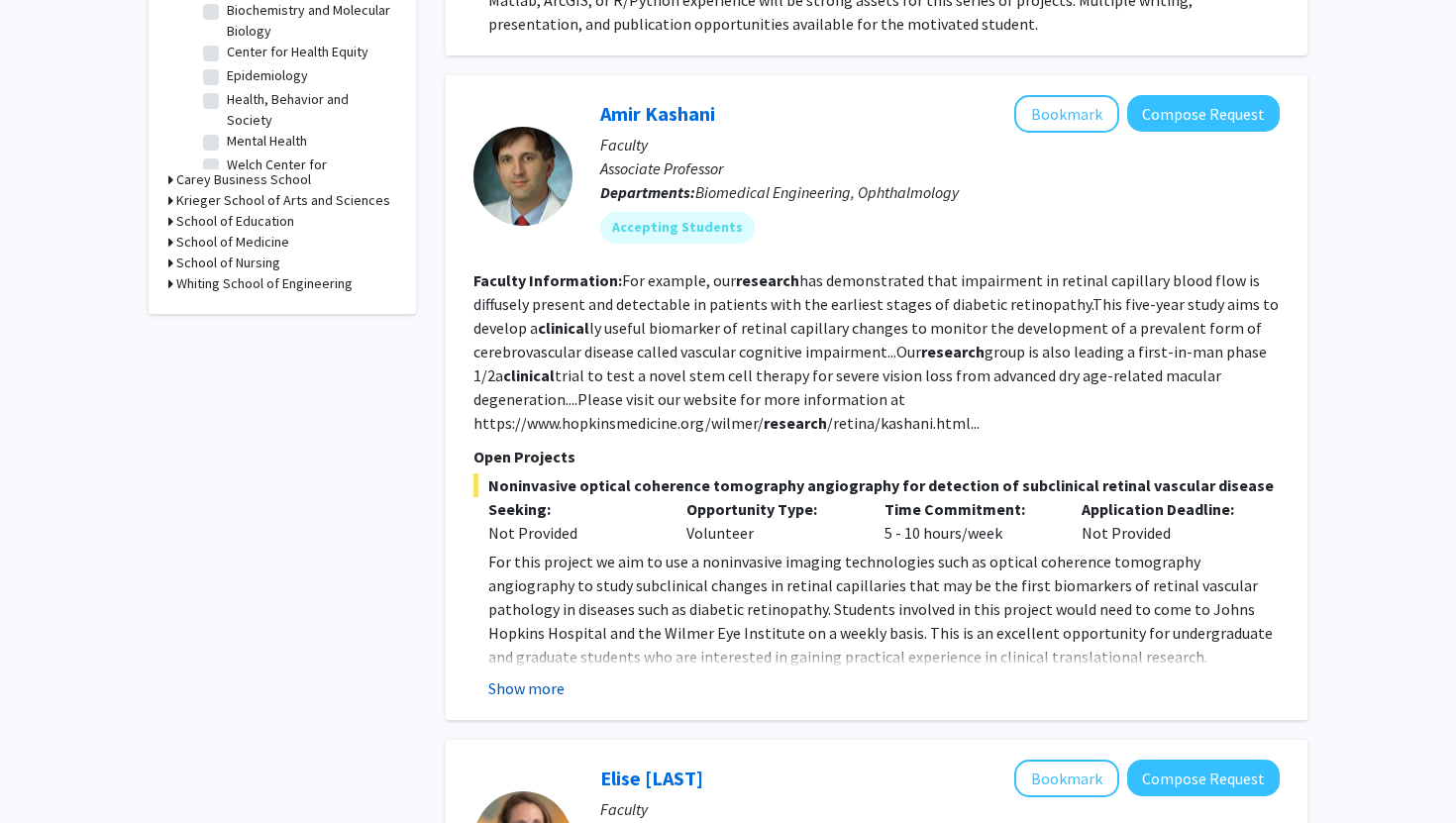 click on "Show more" 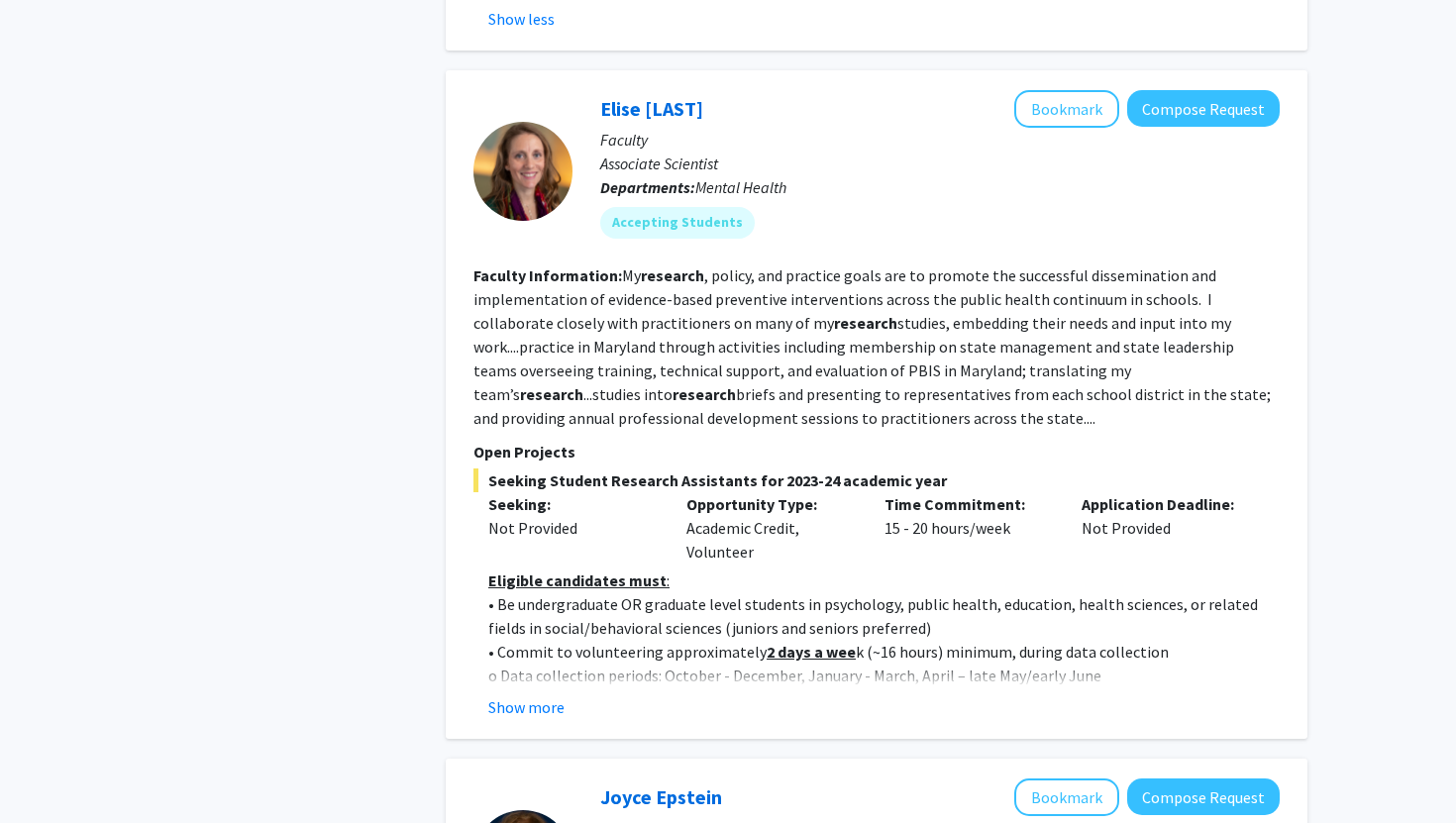 scroll, scrollTop: 1506, scrollLeft: 0, axis: vertical 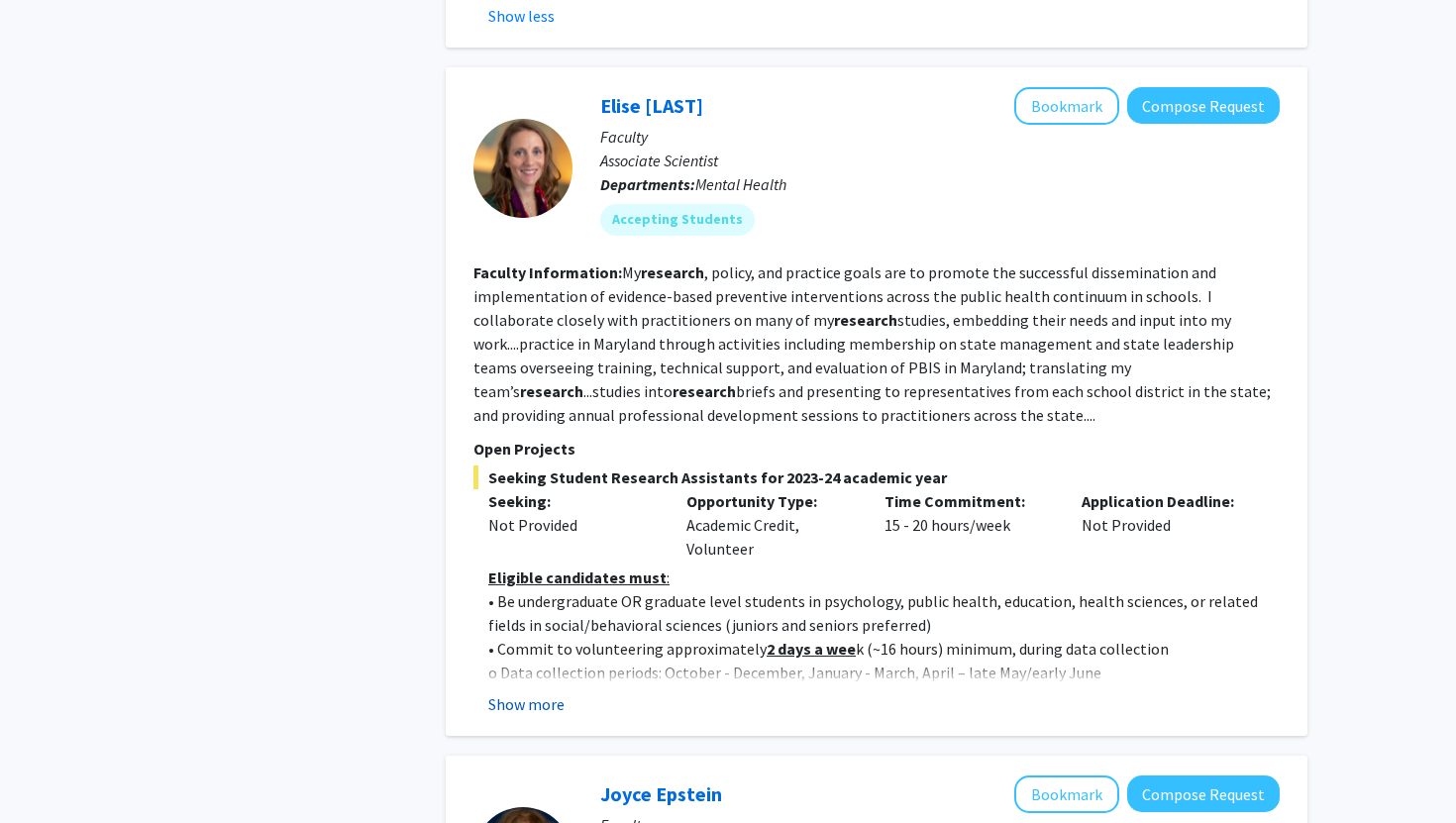 click on "Show more" 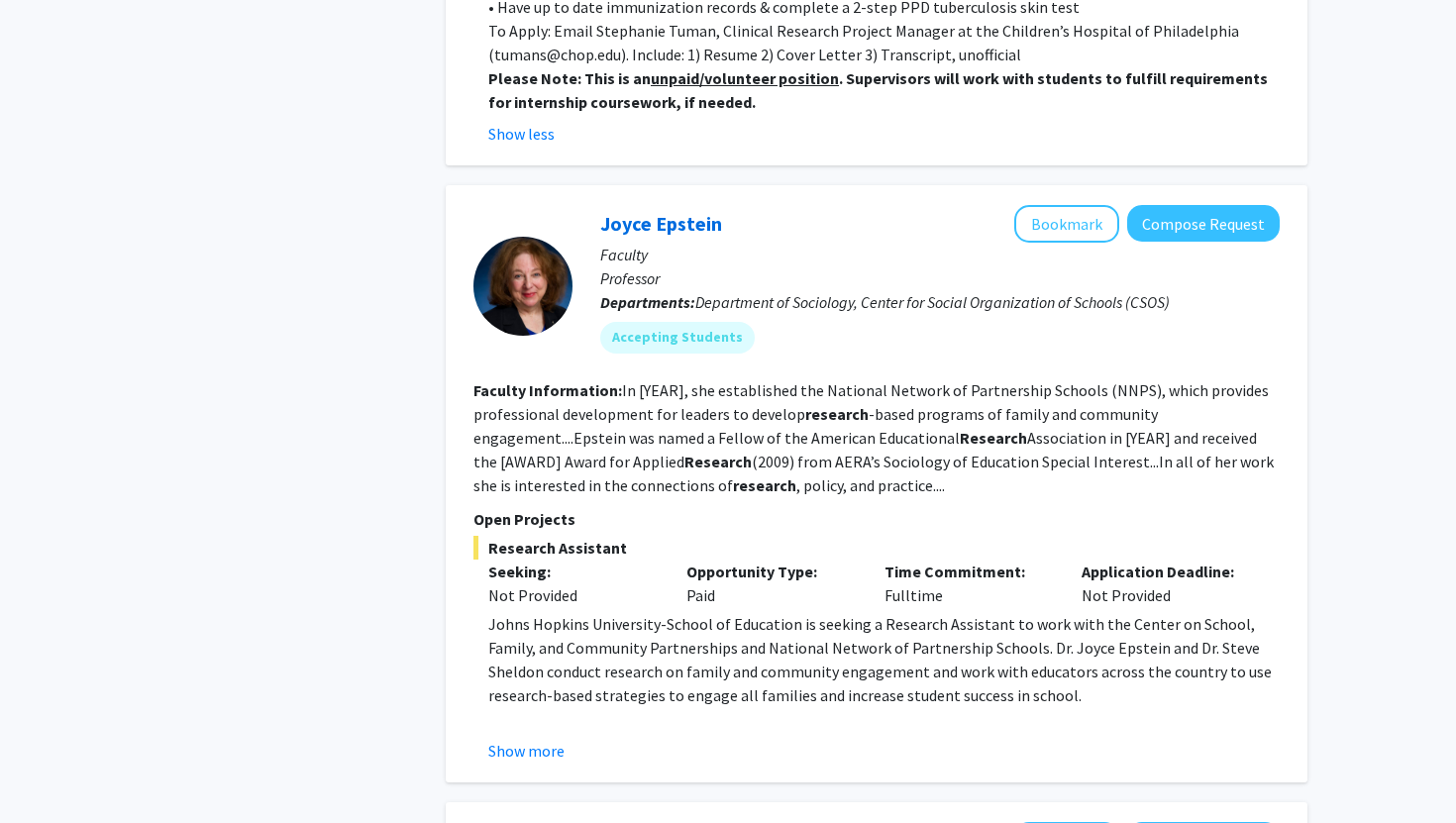 scroll, scrollTop: 2816, scrollLeft: 0, axis: vertical 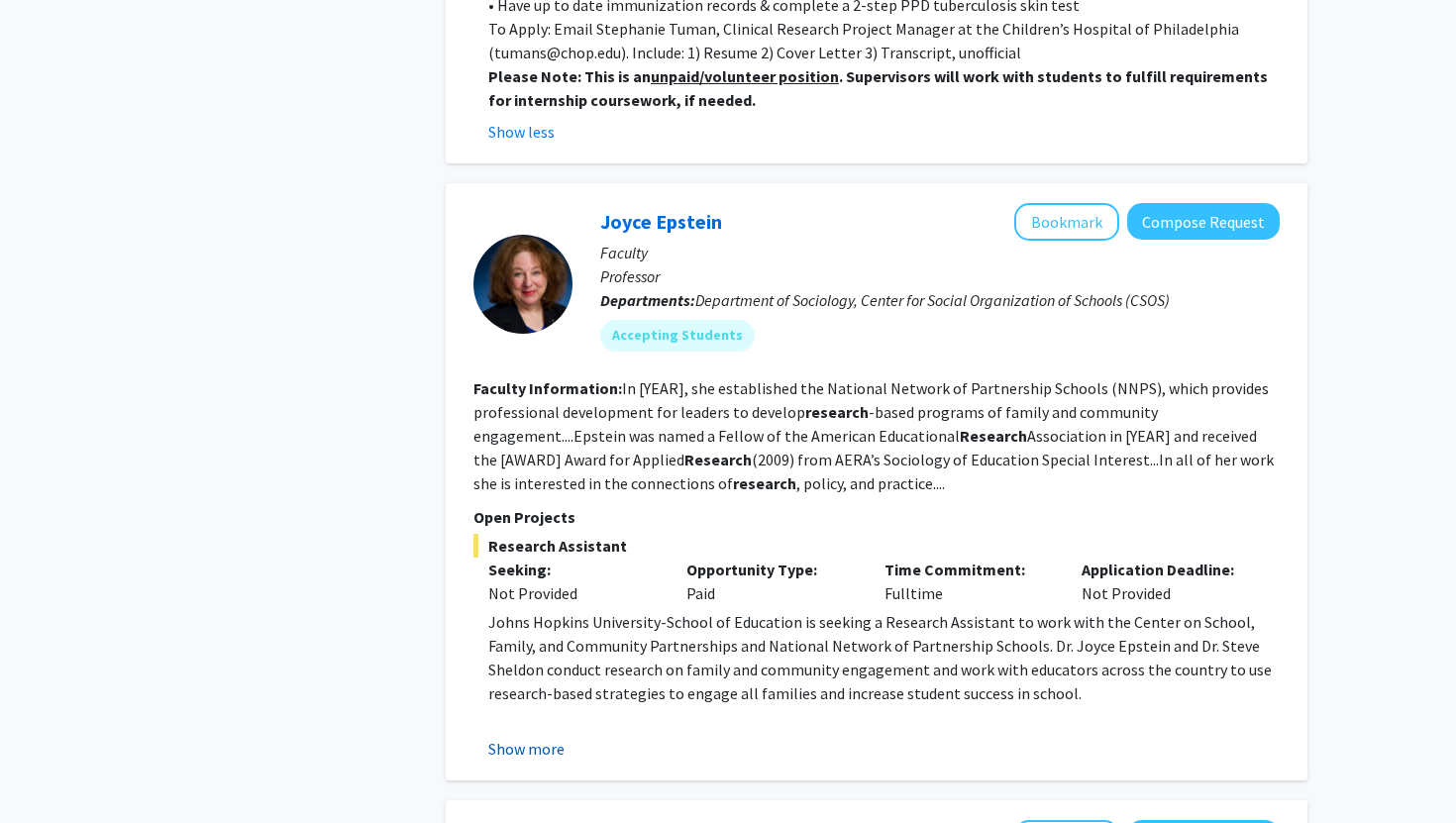 click on "Show more" 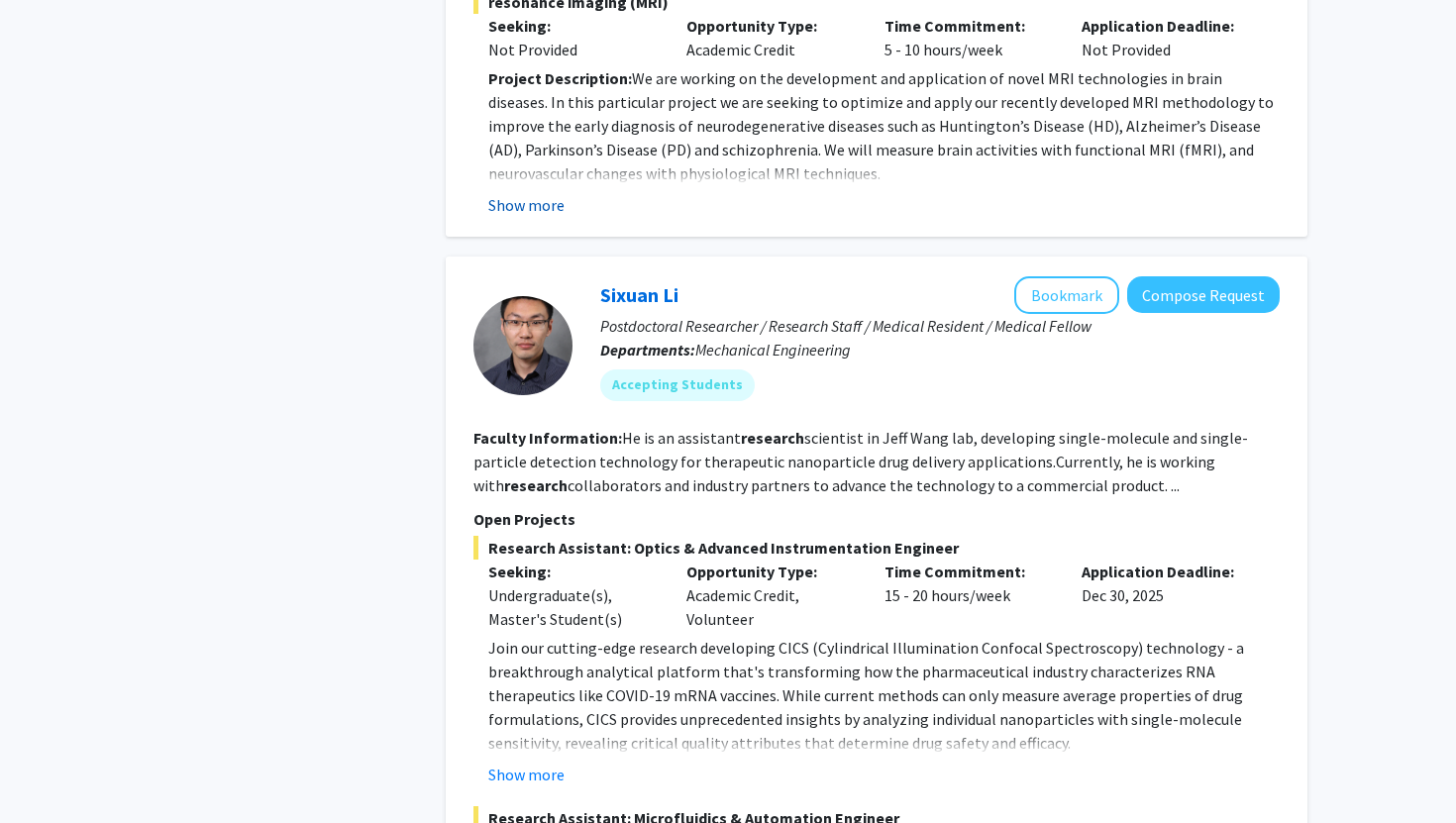 scroll, scrollTop: 4740, scrollLeft: 0, axis: vertical 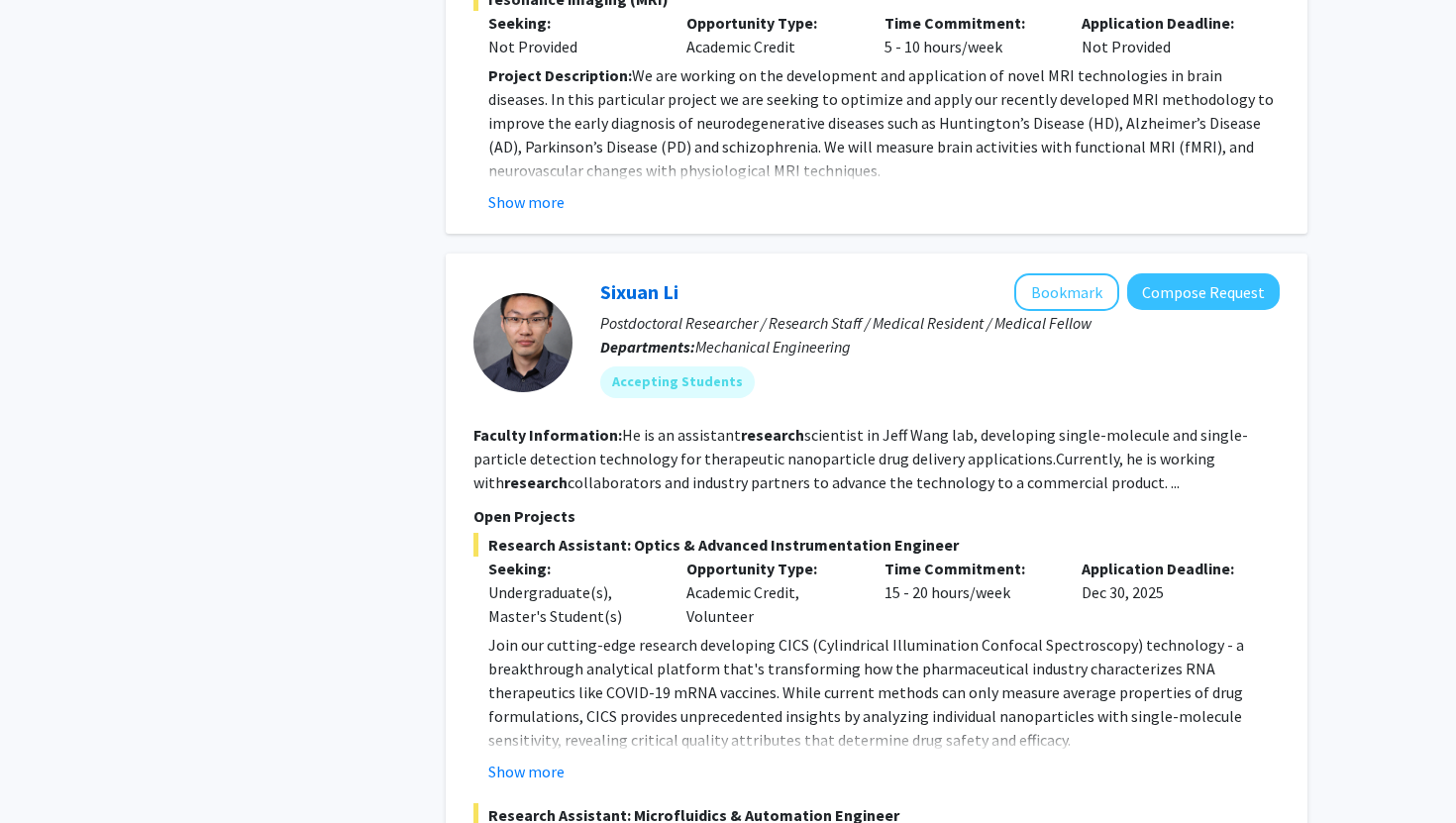 click on "[NAME] [LAST]   Bookmark
Compose Request  Faculty Associate Professor Departments:  Radiology and Radiological Science, [INSTITUTION] Krieger Institute Accepting Students Faculty Information:  [LAST]’s  research  has centered on the development of novel MRI technologies for in vivo functional and physiological imaging in the brain, and the application of such methods for studies in healthy and diseased...Collaborating with  clinical  investigators, these techniques have been applied 1) to detect functional, vascular and metabolic abnormalities in the brain in neurodegenerative diseases such as Huntingdon... Open Projects  Investigating functional and neurovascular abnormalities in neurodegenerative diseases using magnetic resonance imaging (MRI)  Seeking: Not Provided Opportunity Type:  Academic Credit  Time Commitment:  5 - 10 hours/week  Application Deadline:  Not Provided  Project Description:     Responsibilities include: · Statistical analysis. . Participate in the acquisition of the imaging data (optional)." 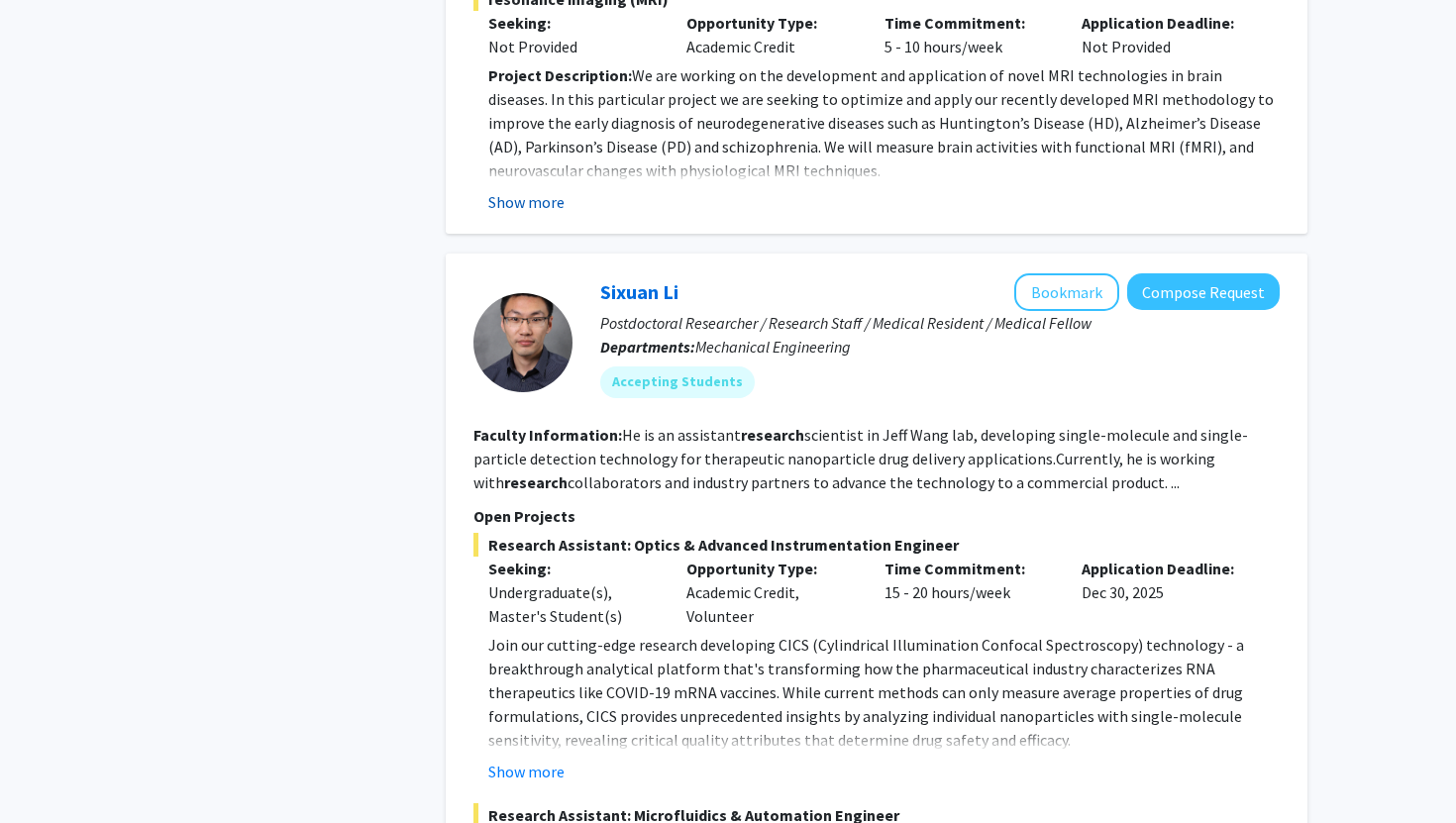 click on "Show more" 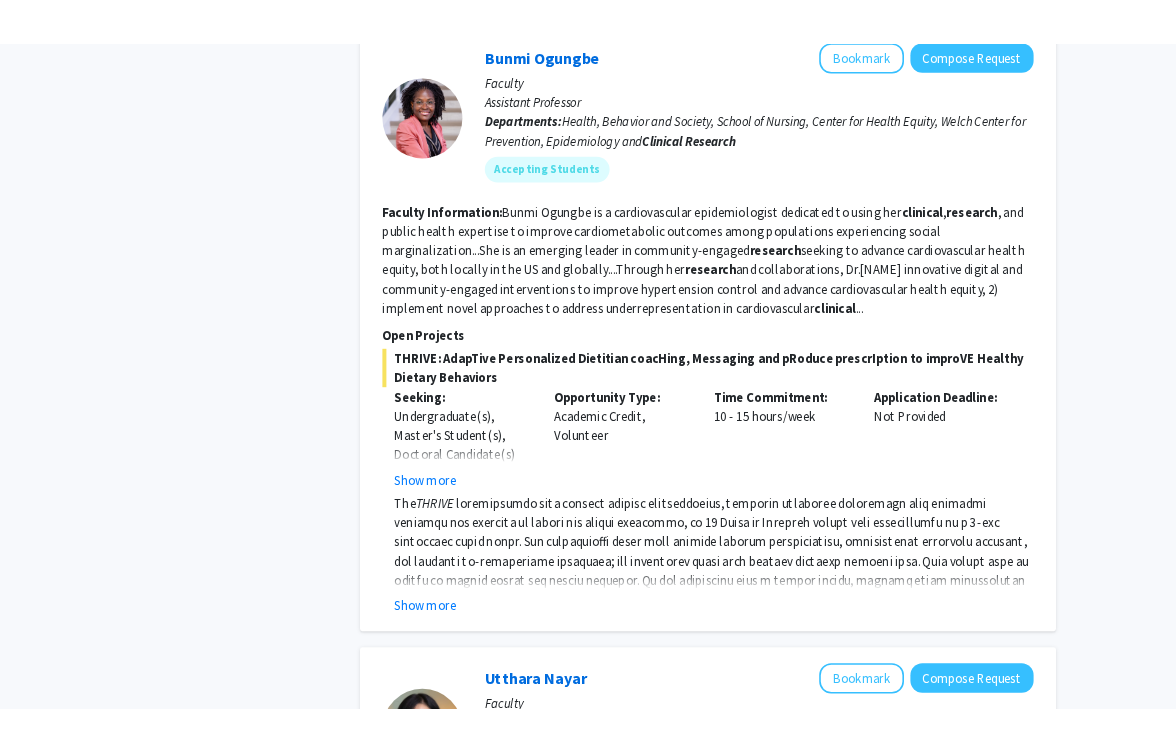scroll, scrollTop: 7551, scrollLeft: 0, axis: vertical 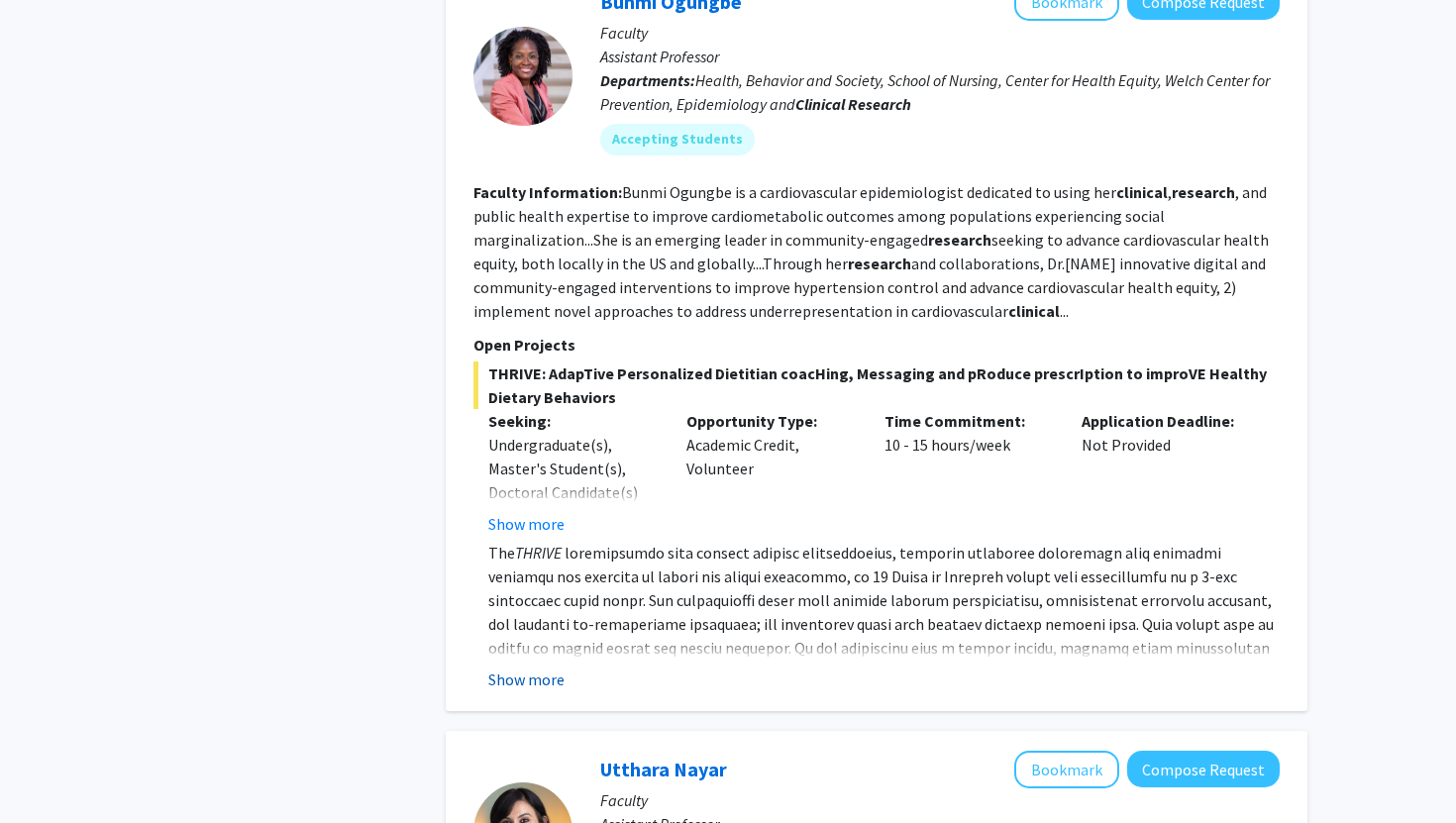 click on "Show more" 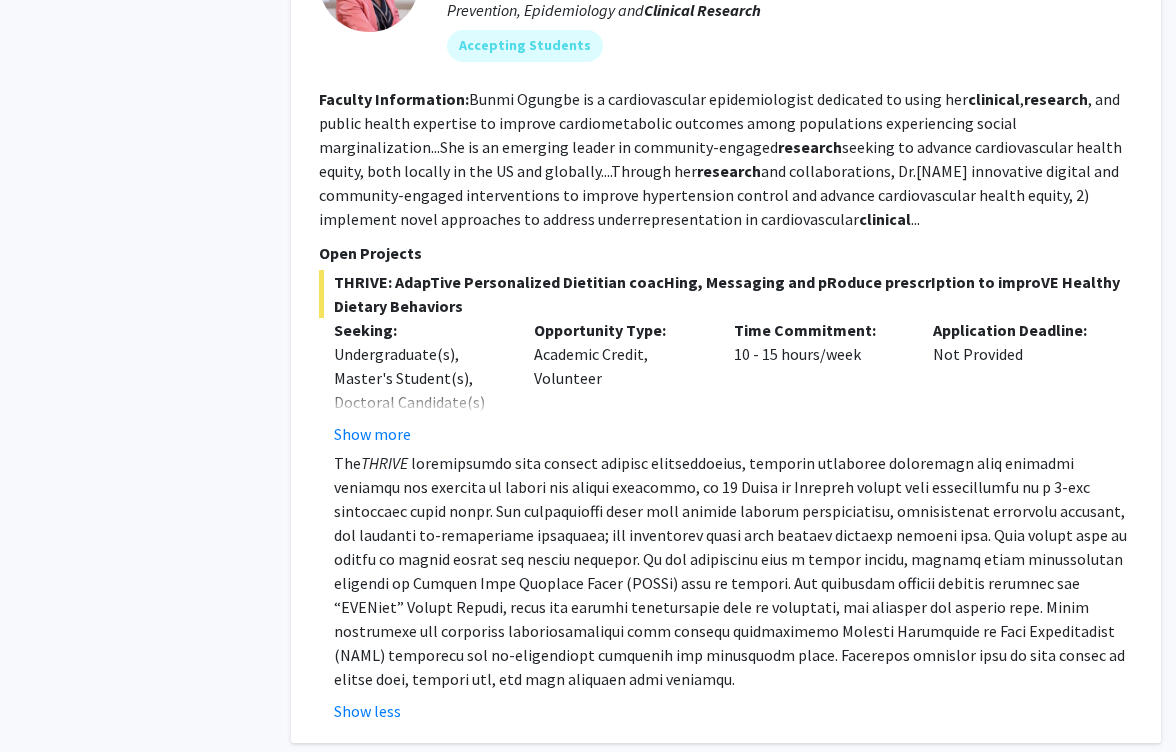 scroll, scrollTop: 7653, scrollLeft: 24, axis: both 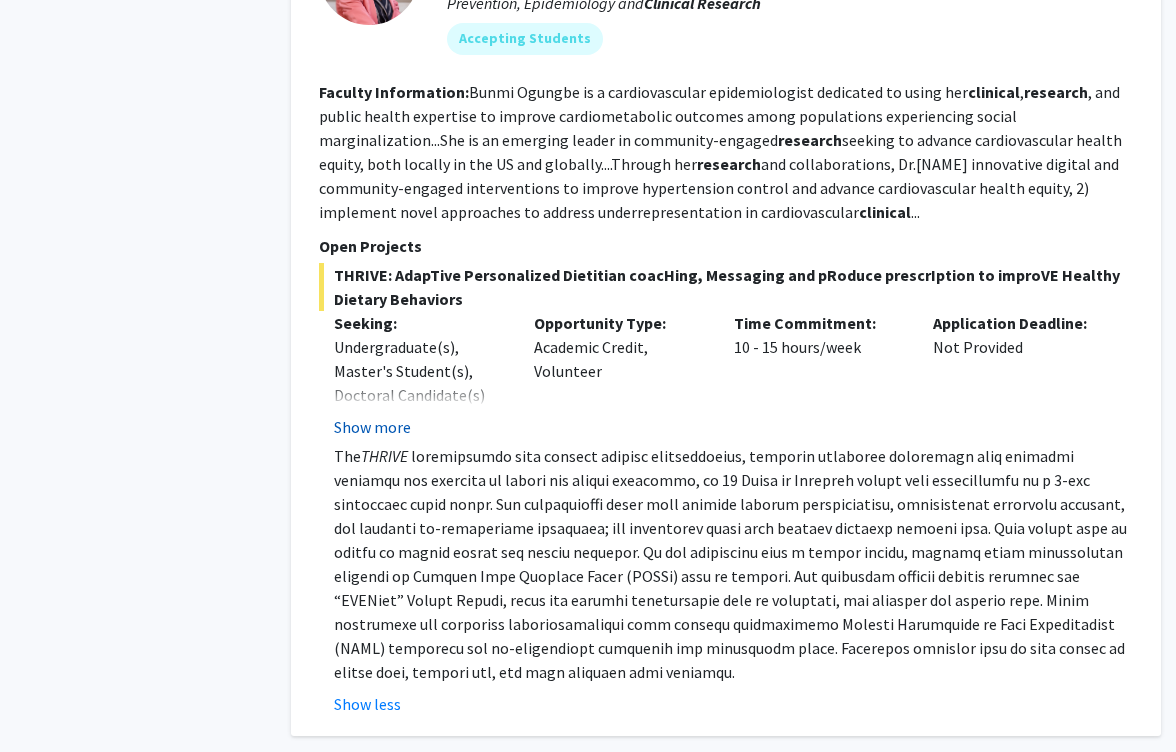 click on "Show more" 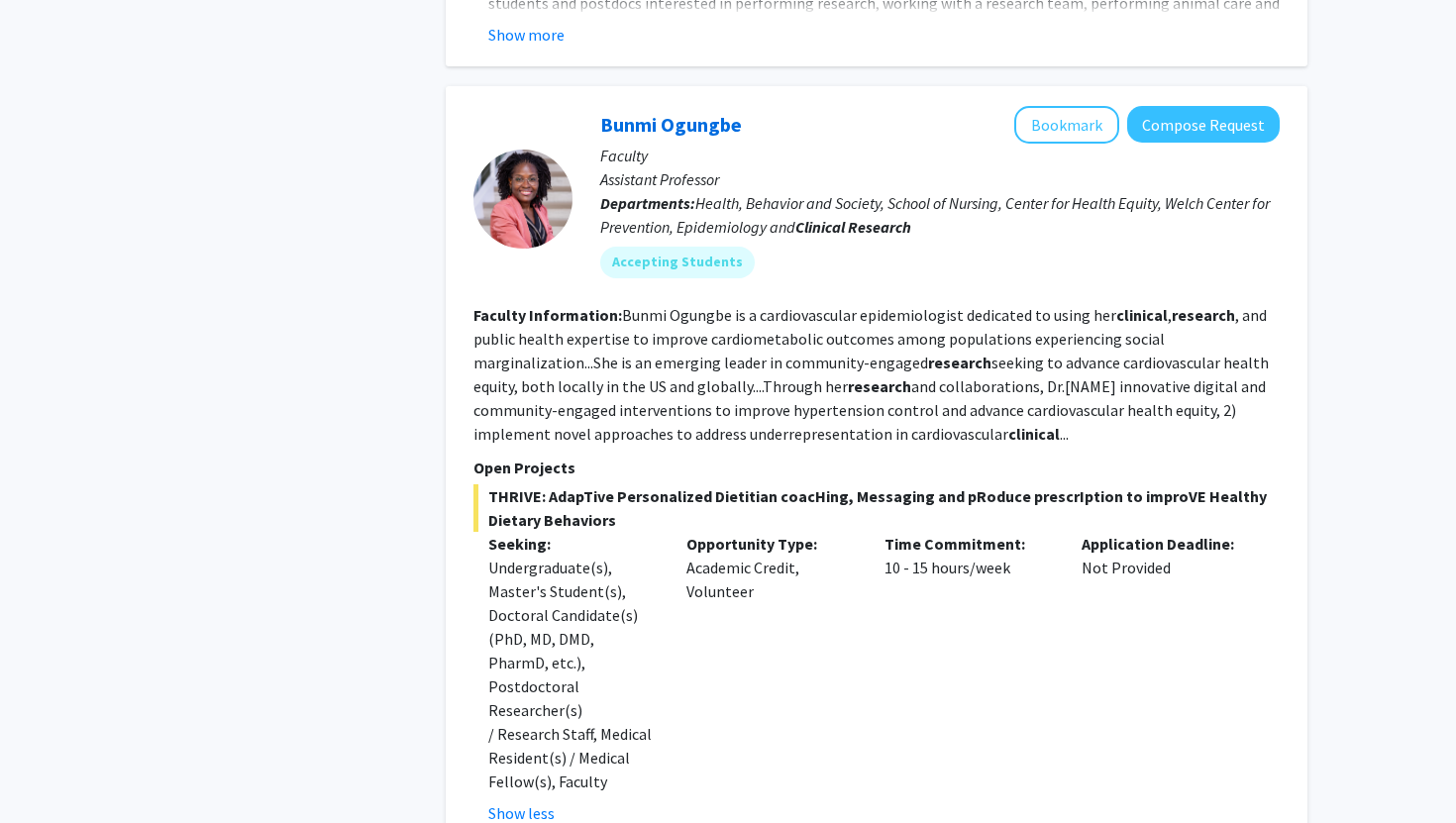 scroll, scrollTop: 7407, scrollLeft: 0, axis: vertical 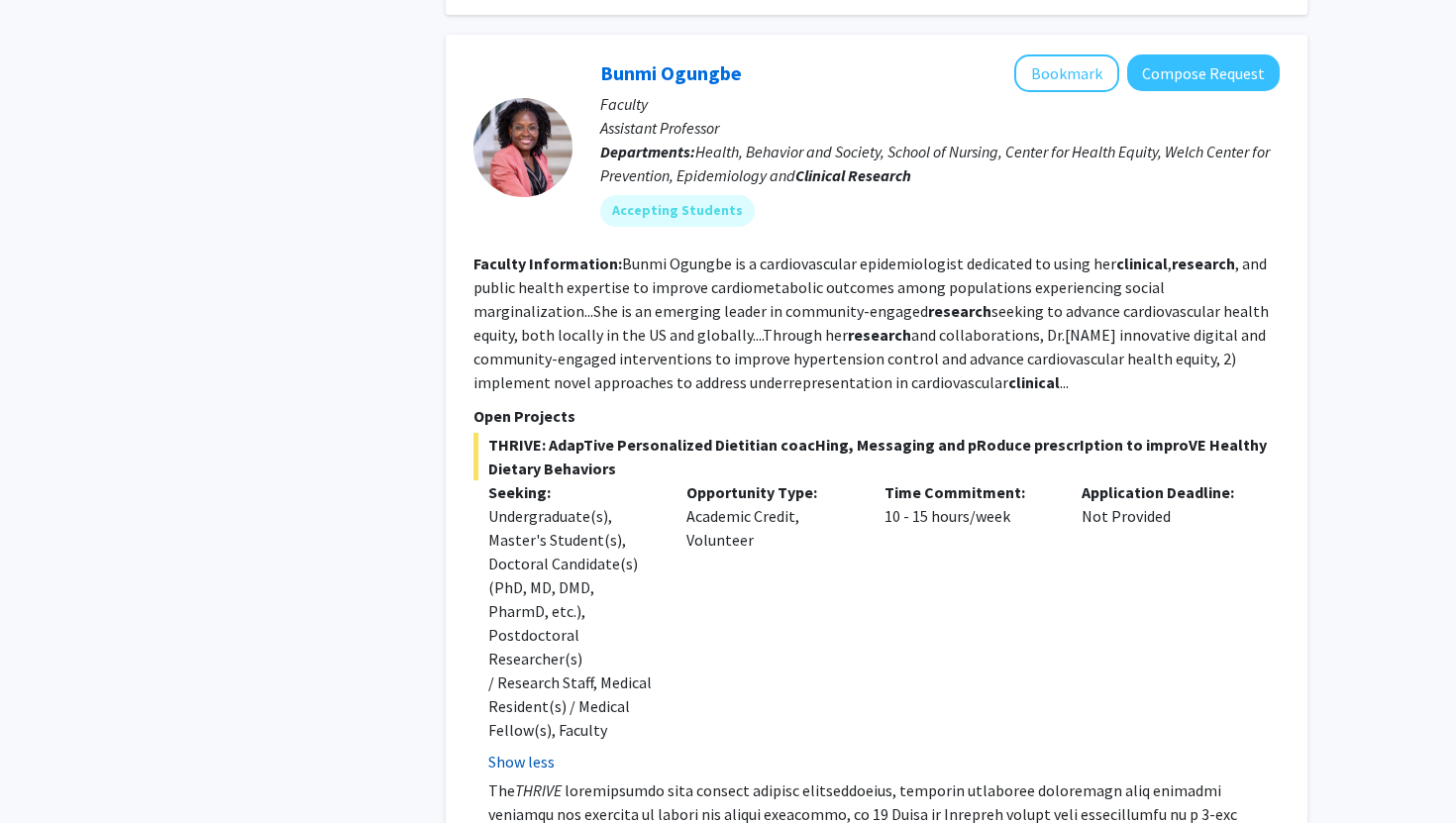 click on "Show less" 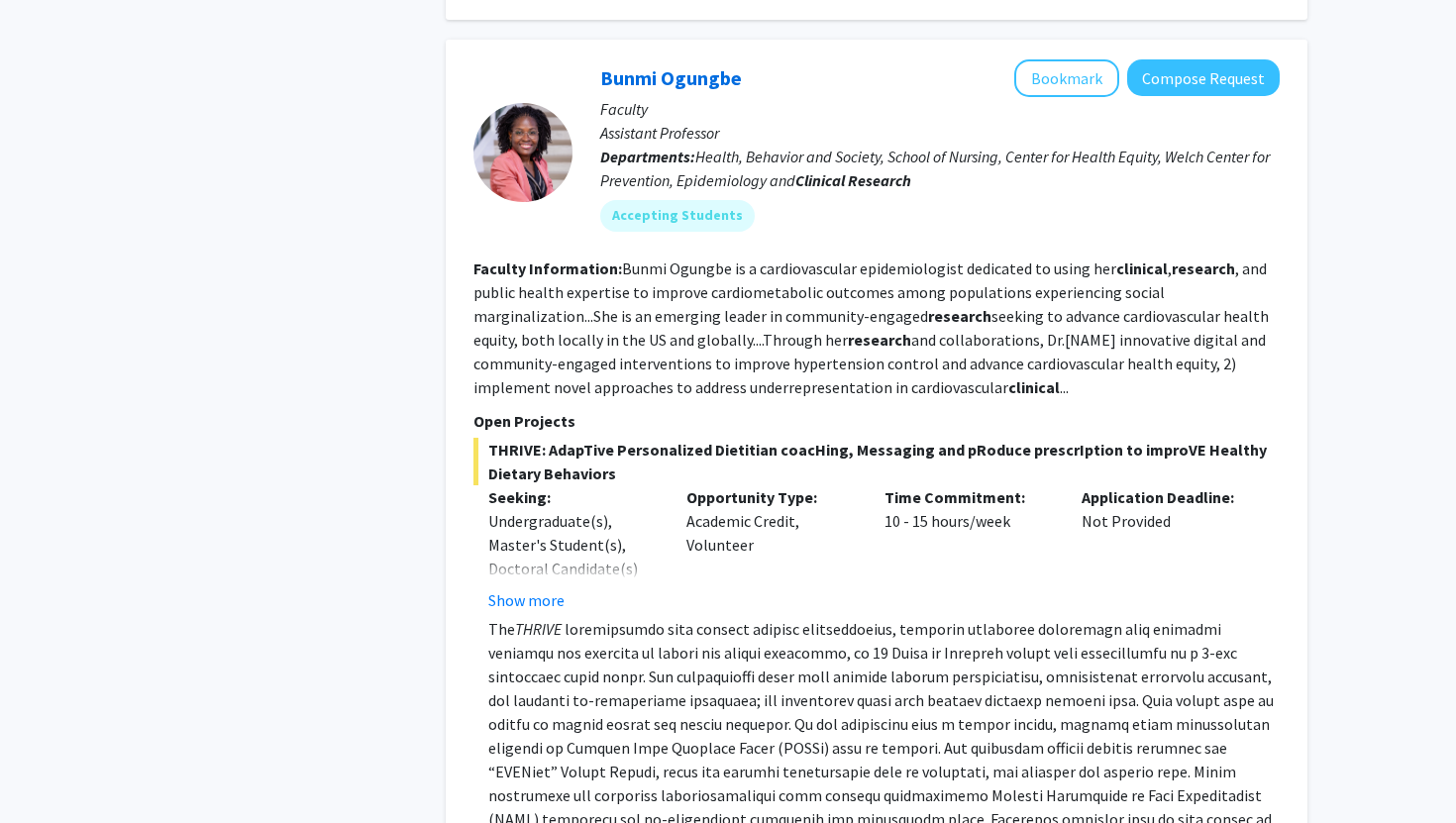 scroll, scrollTop: 7406, scrollLeft: 0, axis: vertical 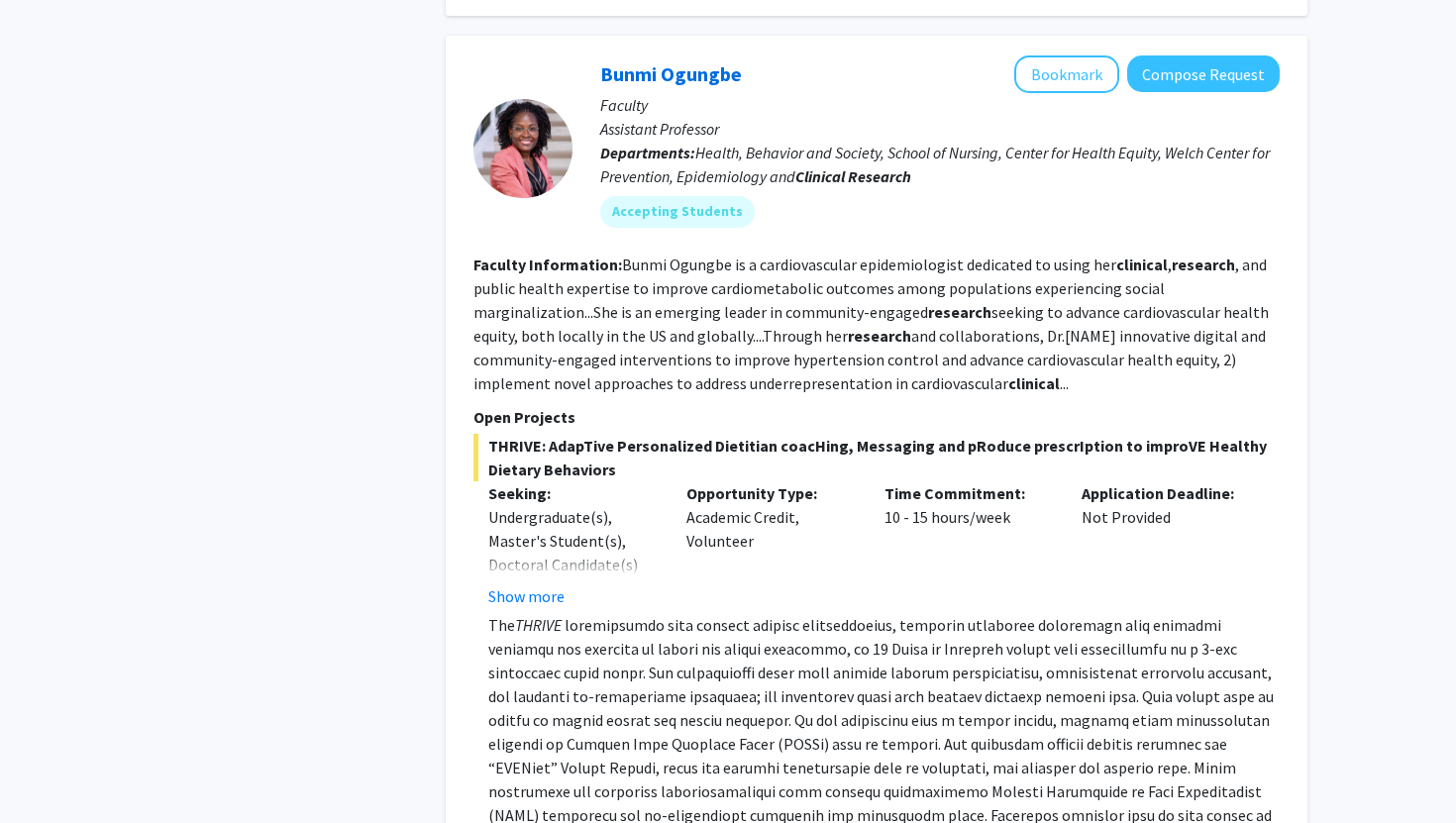 type 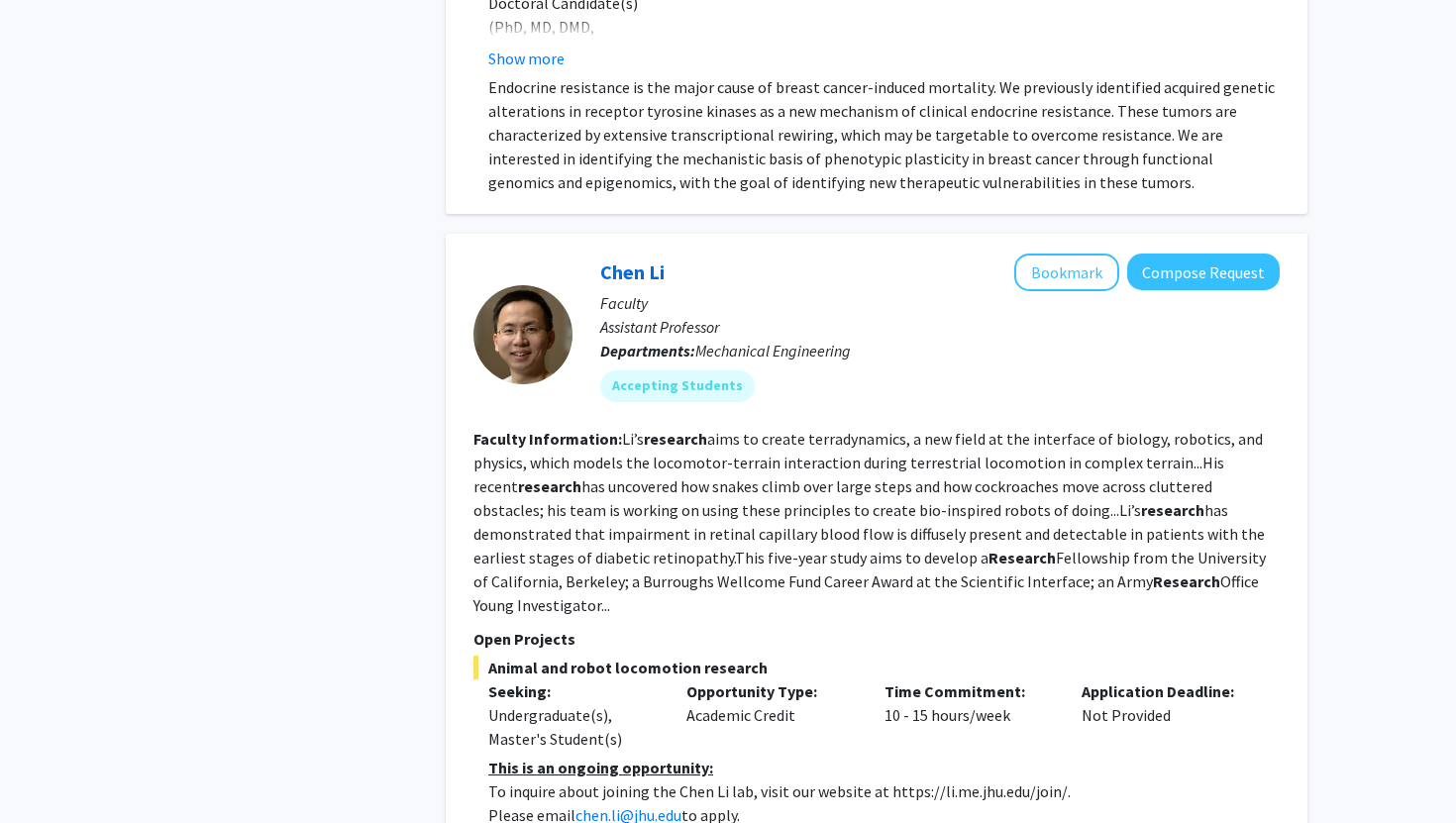 scroll, scrollTop: 8930, scrollLeft: 0, axis: vertical 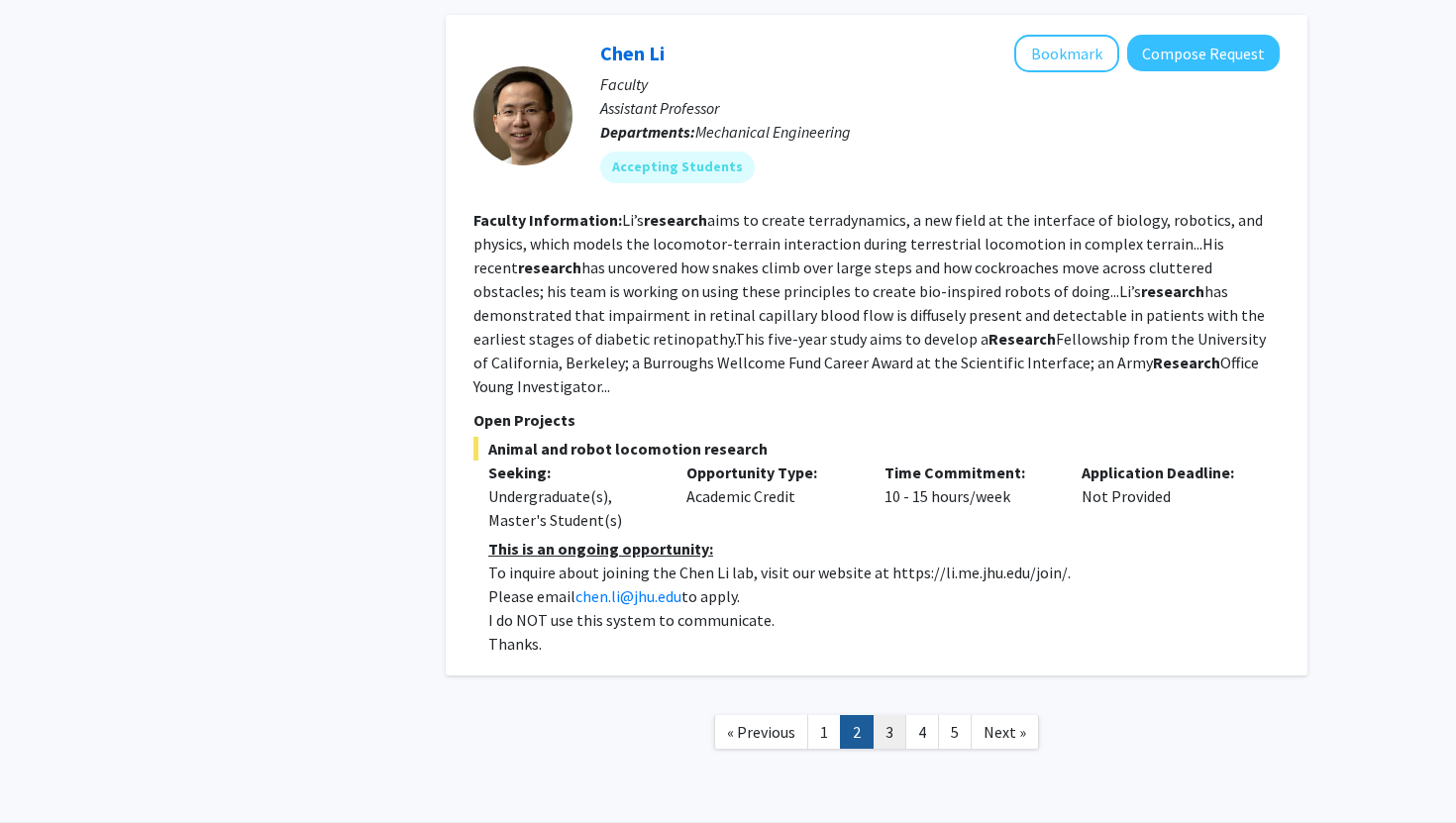 click on "3" 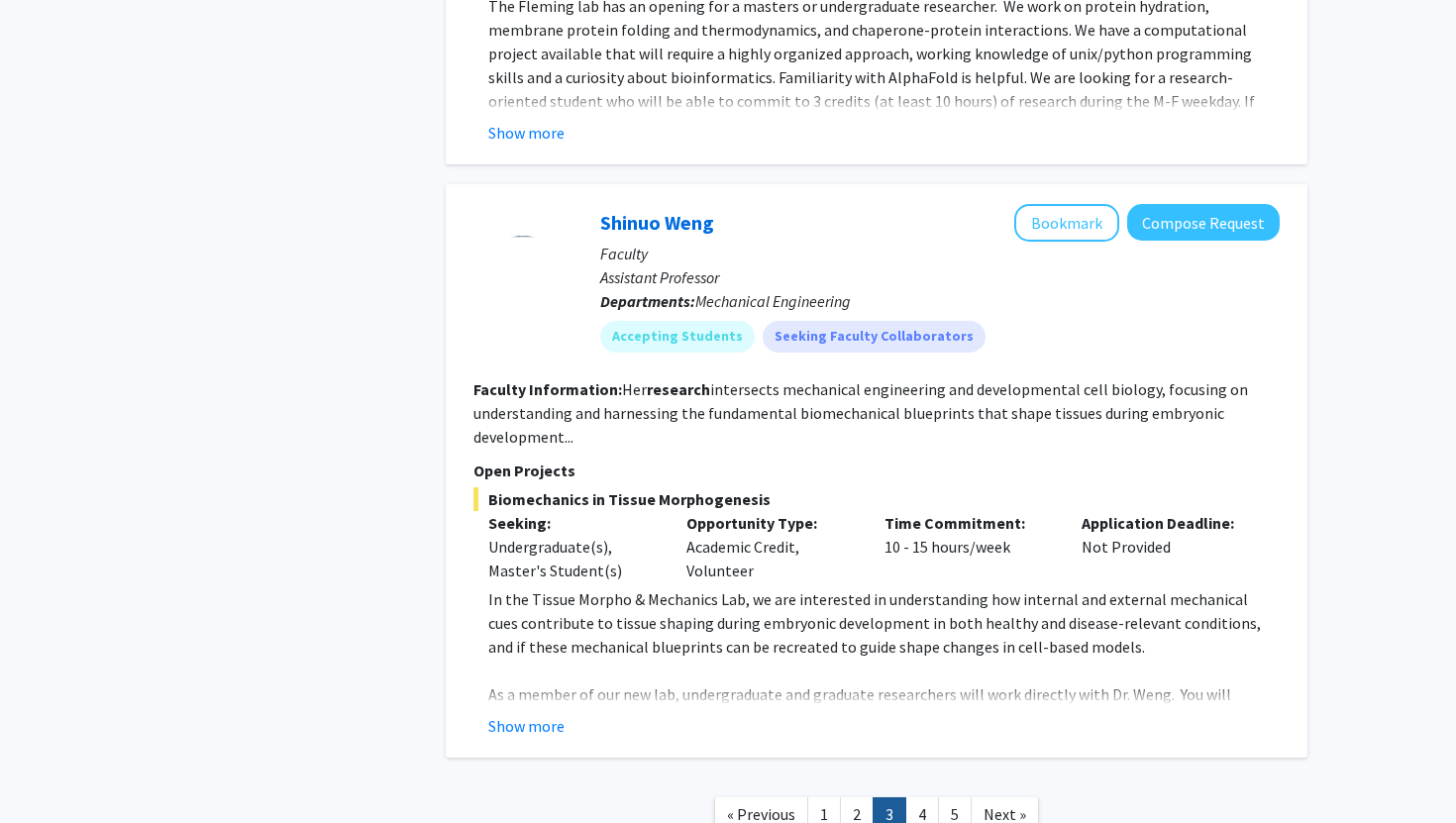 scroll, scrollTop: 6752, scrollLeft: 0, axis: vertical 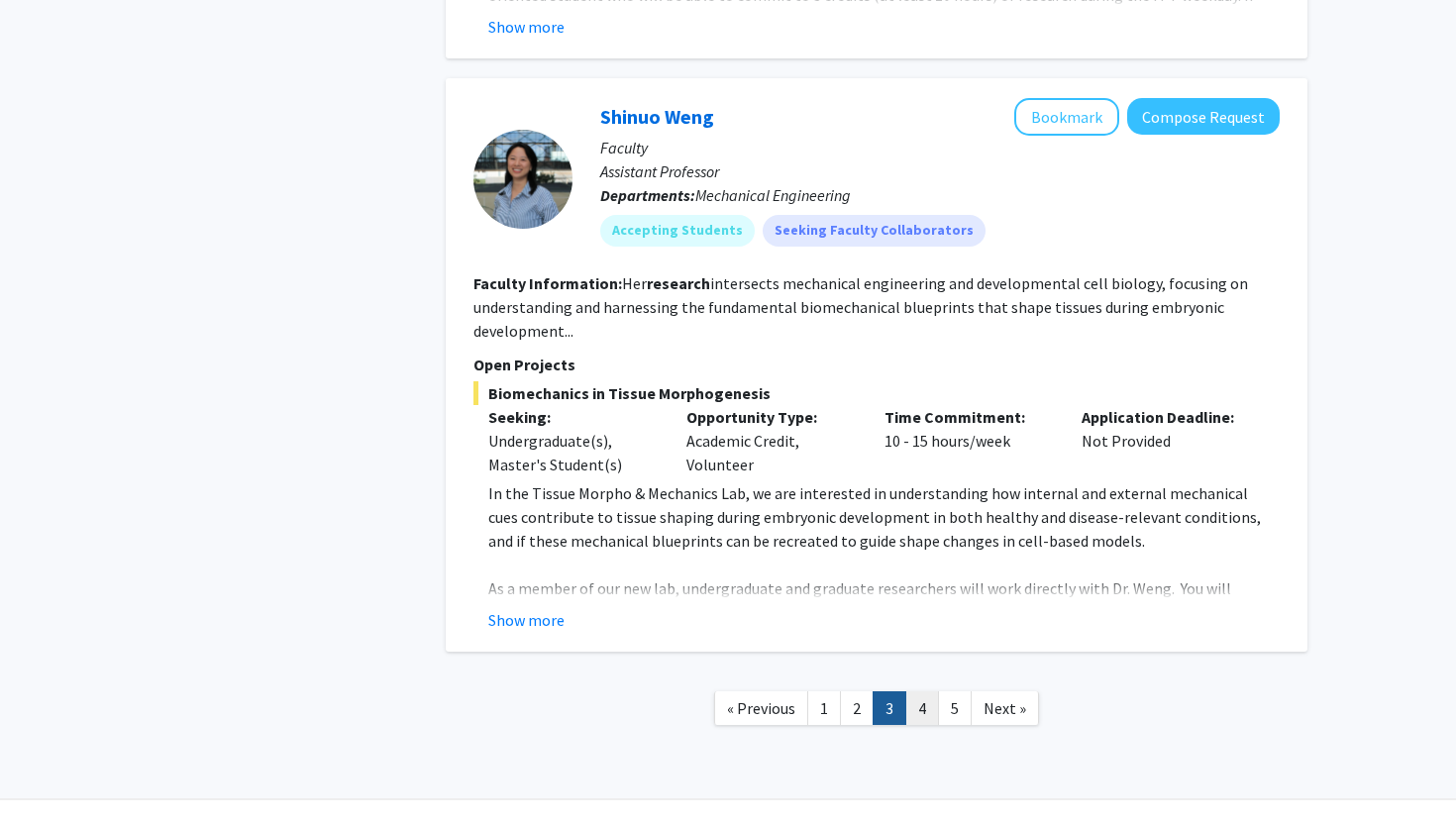 click on "4" 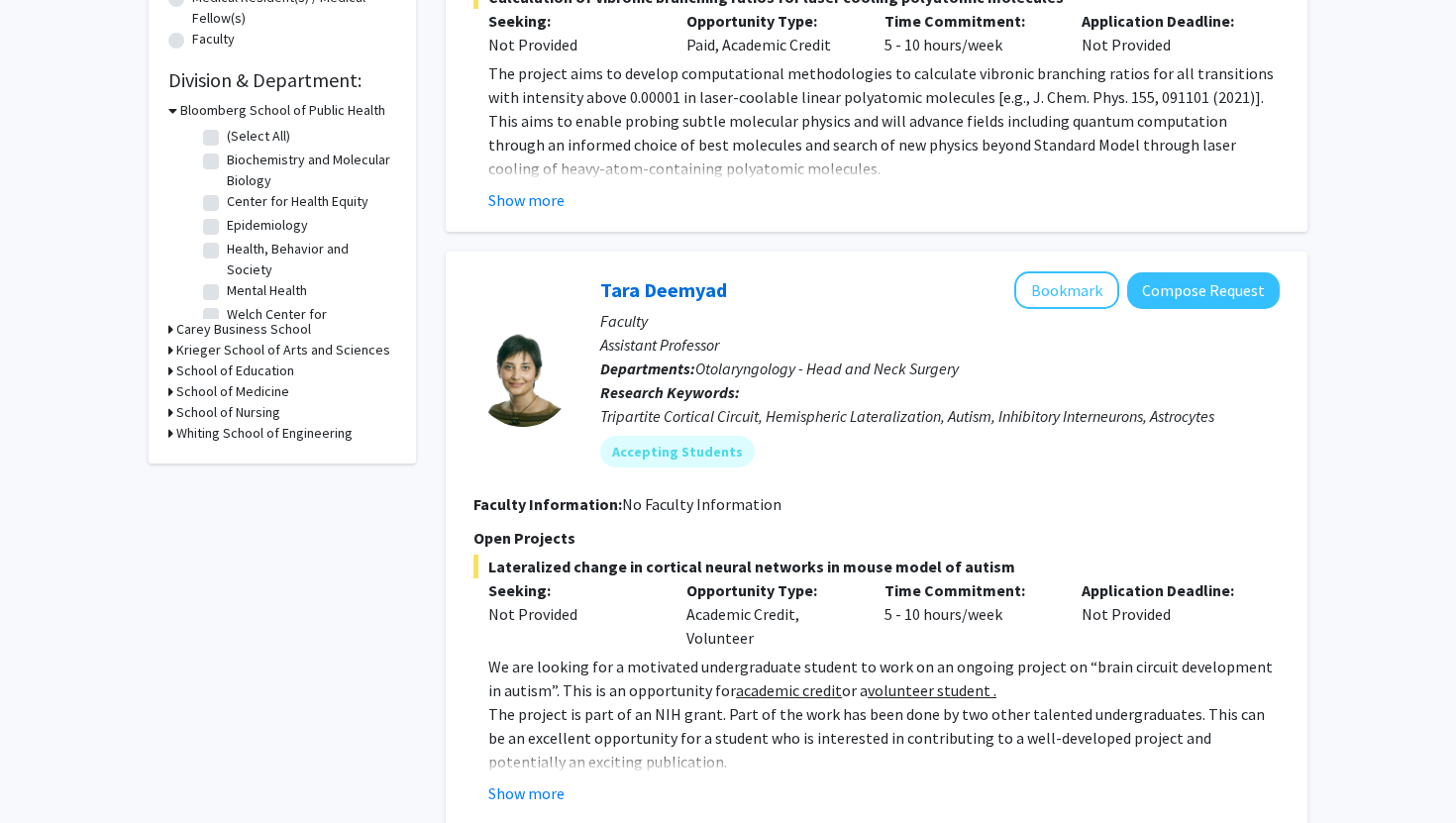 scroll, scrollTop: 0, scrollLeft: 0, axis: both 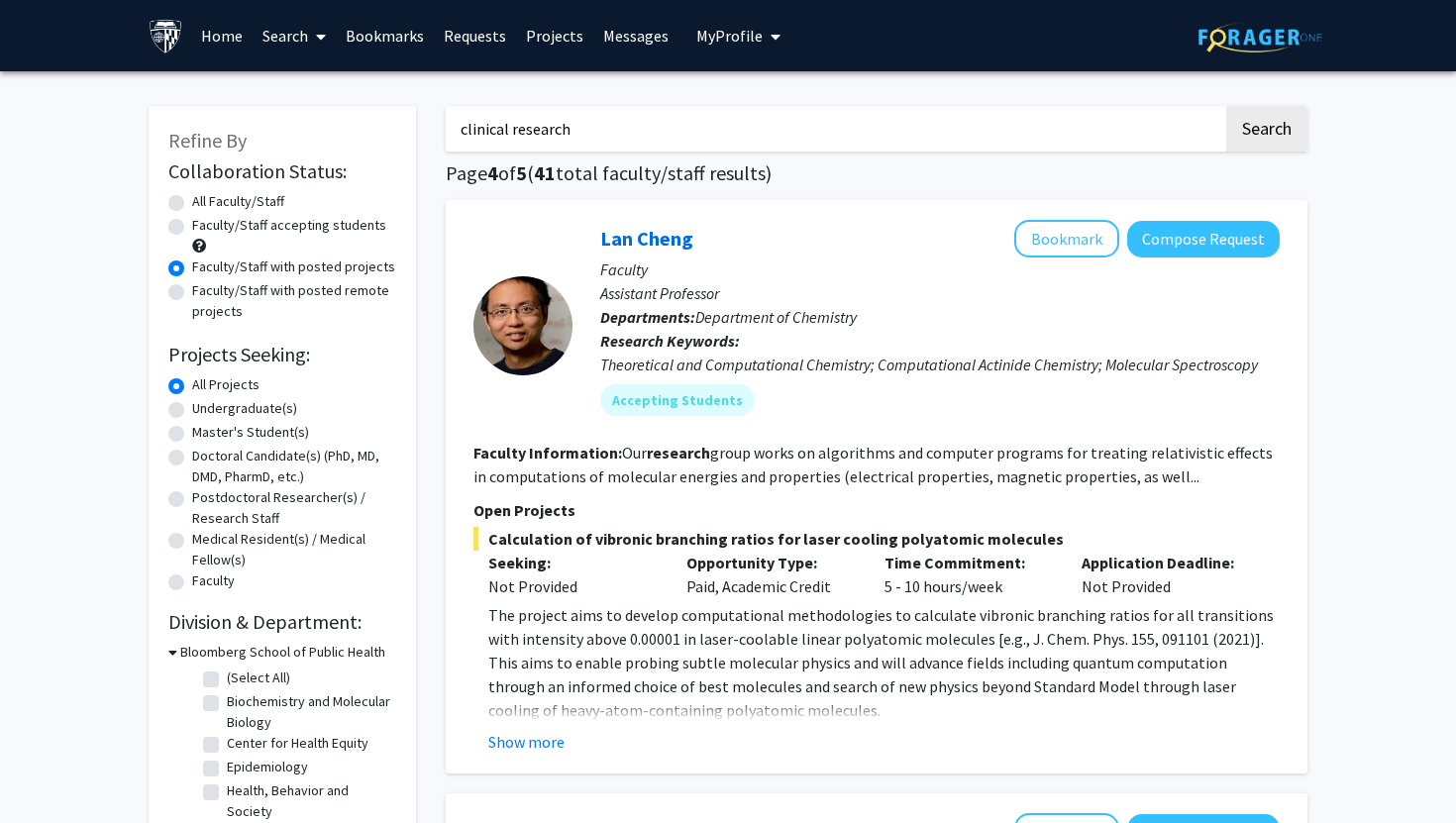 click on "All Faculty/Staff" 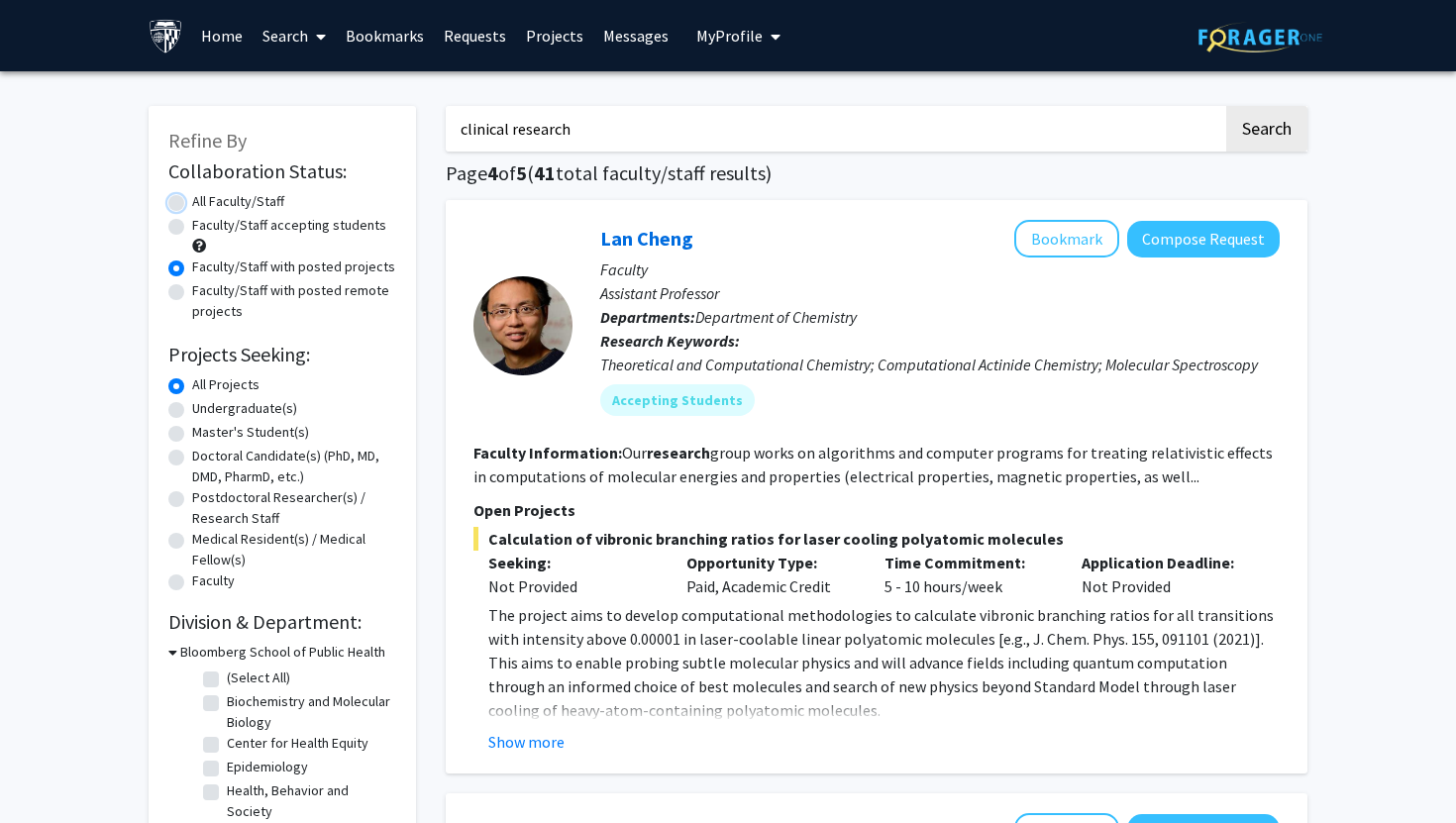 click on "All Faculty/Staff" at bounding box center [198, 197] 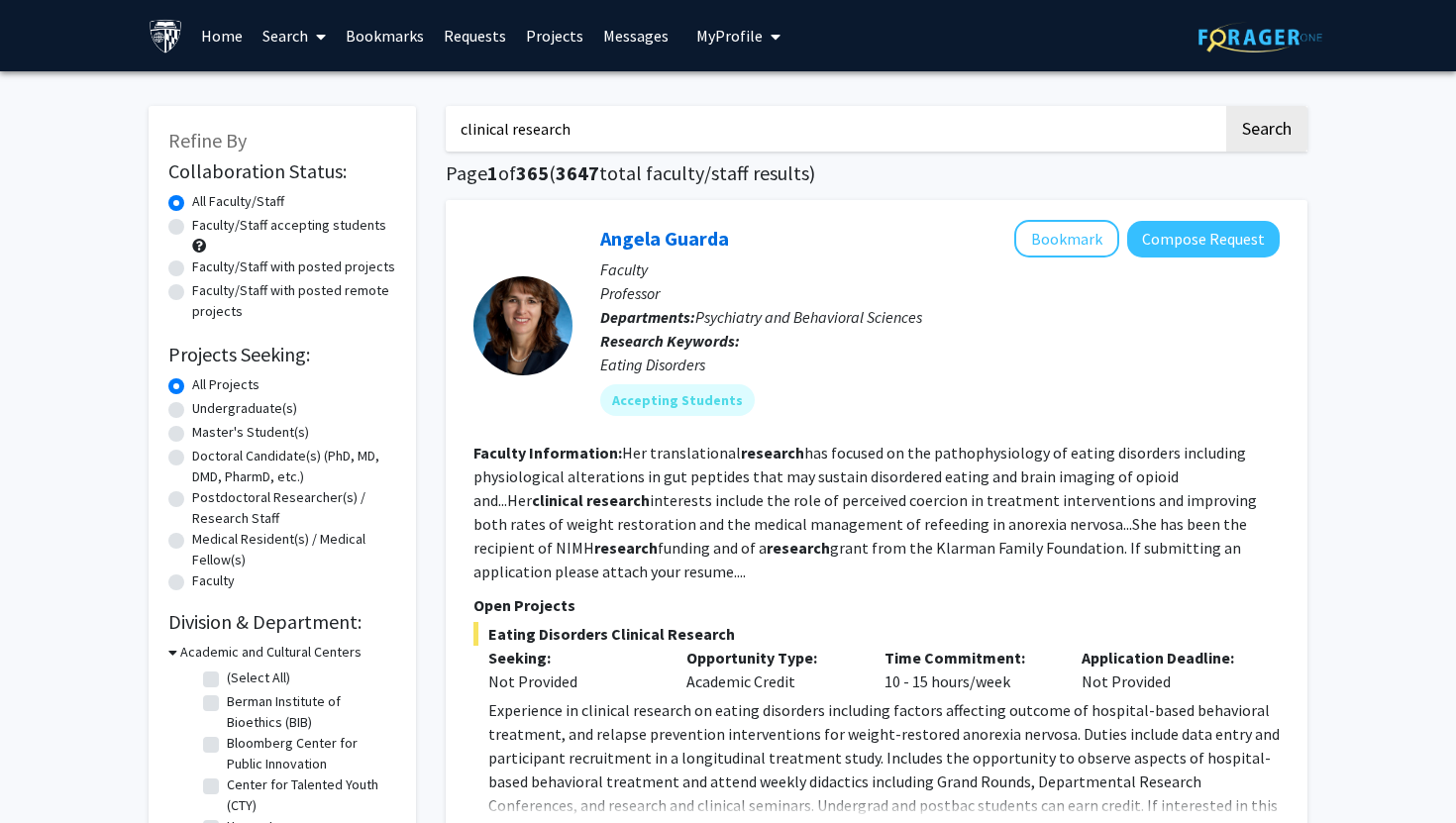 drag, startPoint x: 588, startPoint y: 127, endPoint x: 459, endPoint y: 127, distance: 129 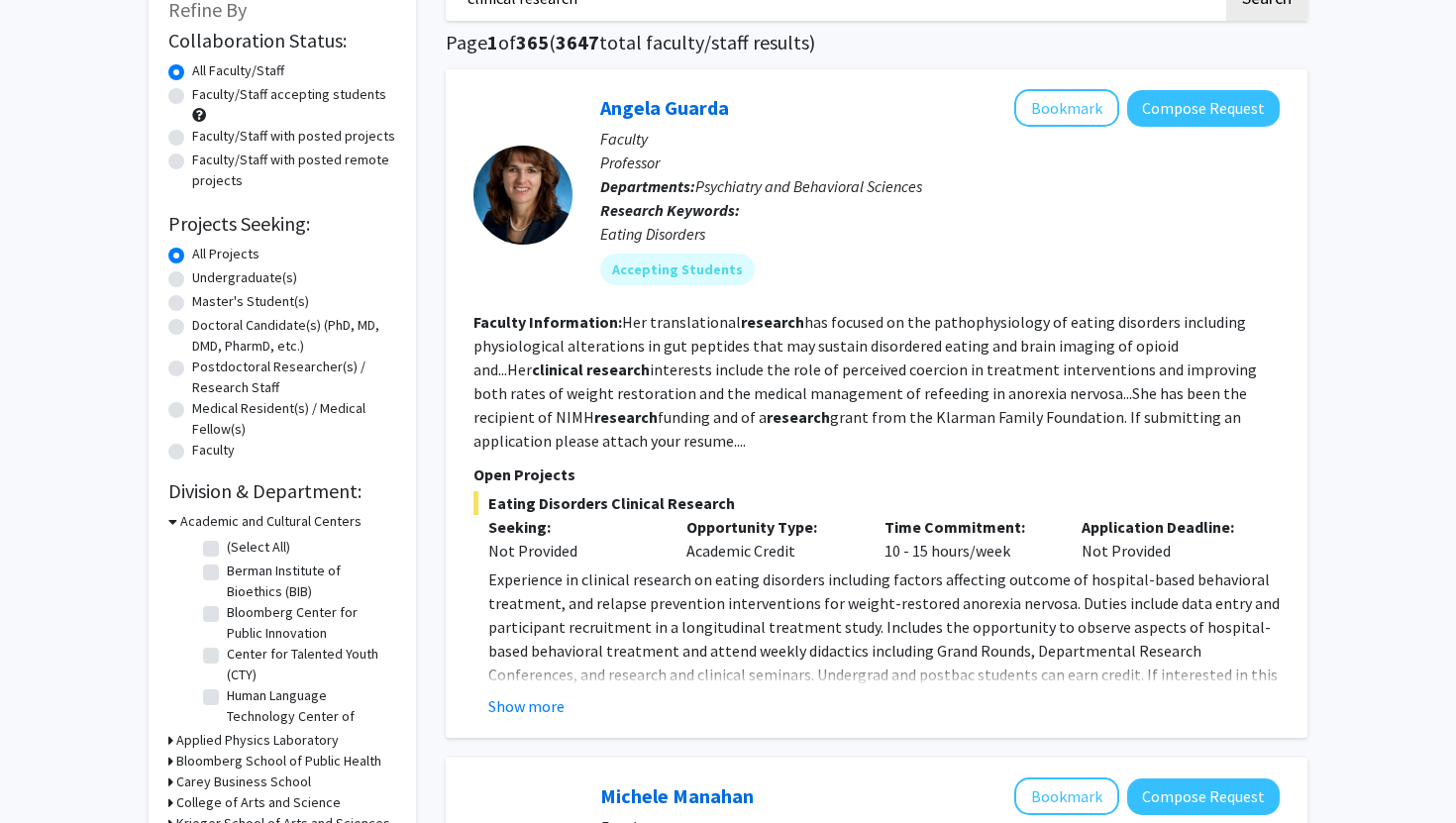 scroll, scrollTop: 126, scrollLeft: 0, axis: vertical 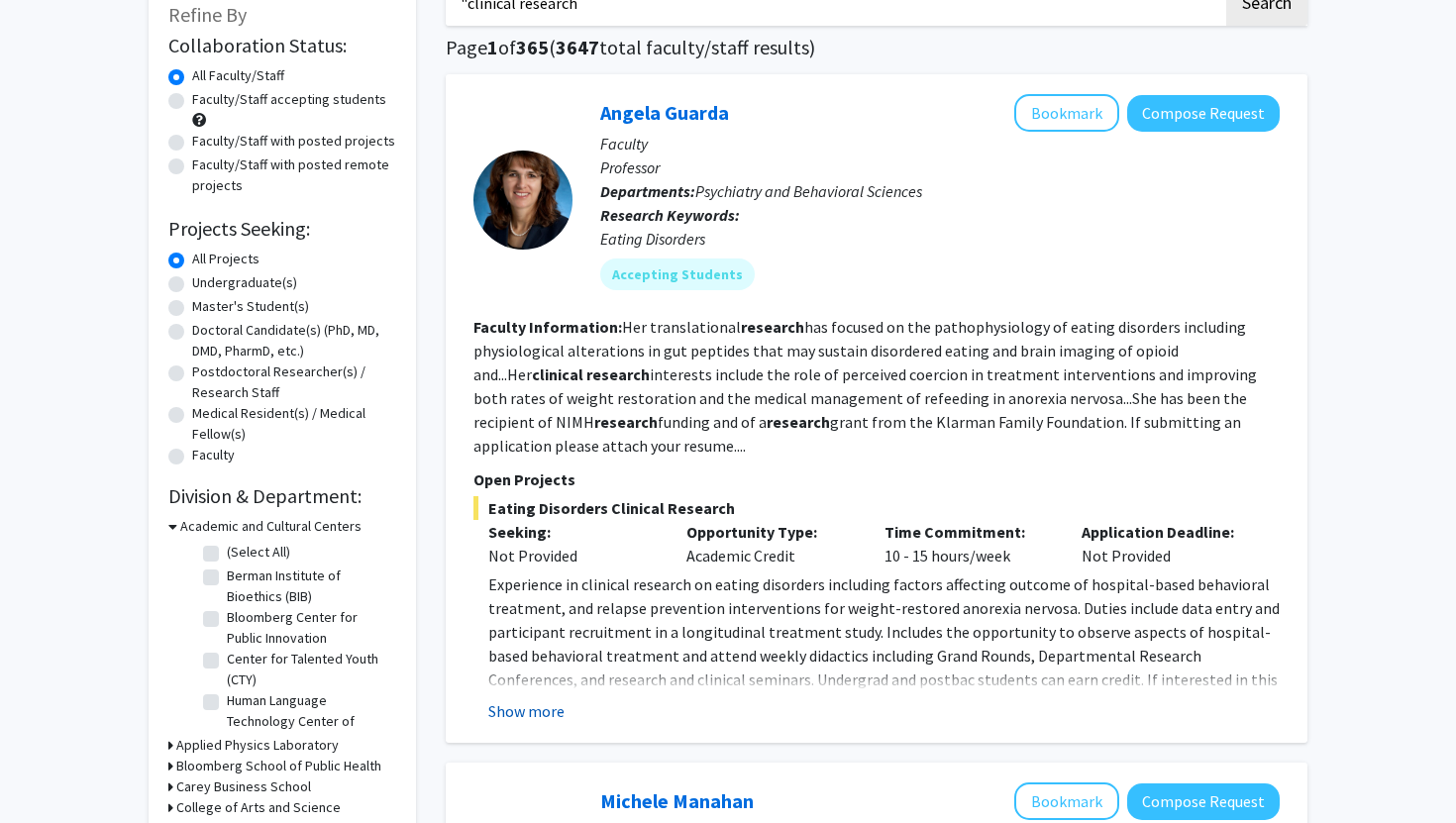 type on ""clinical research" 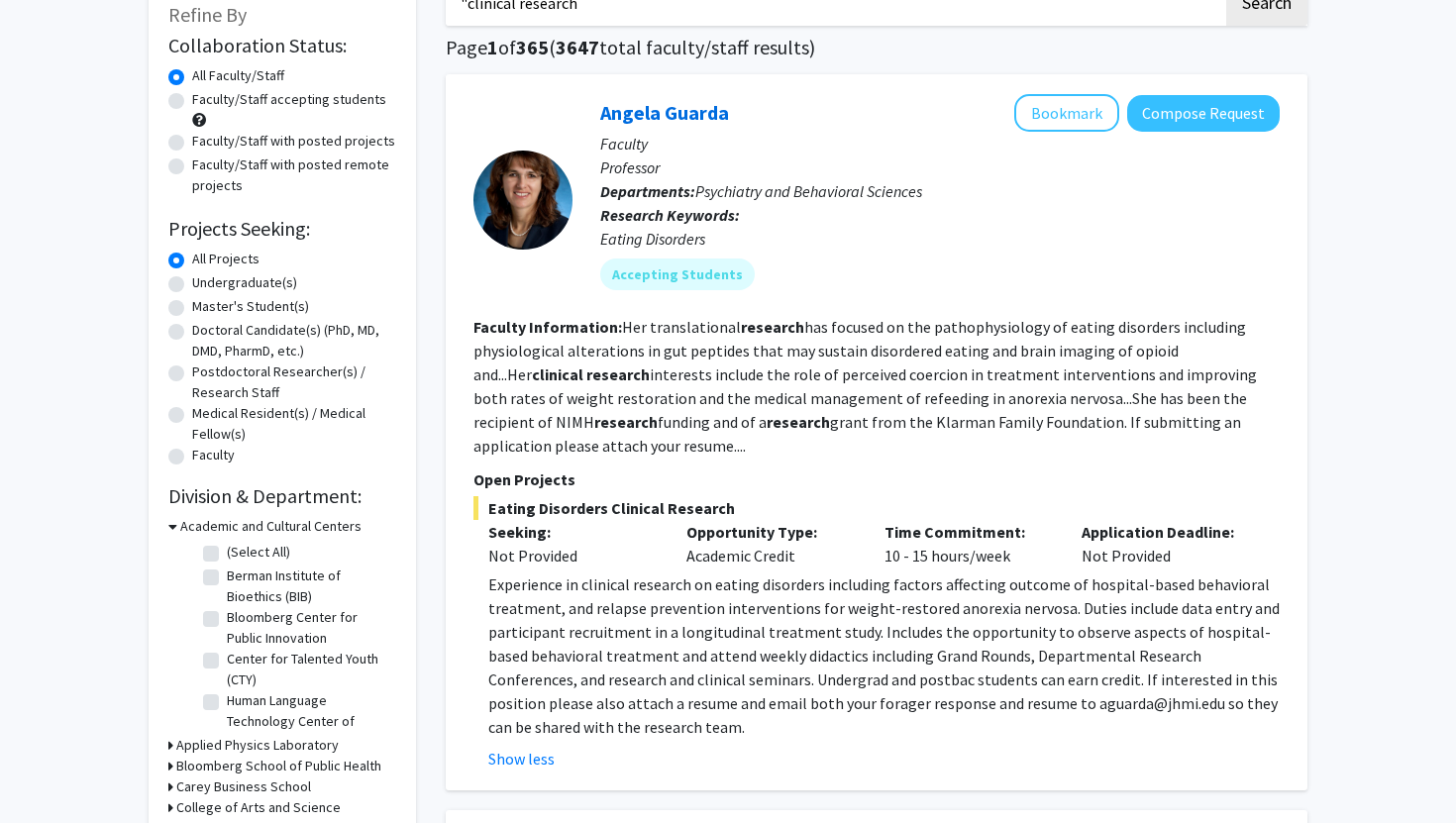 scroll, scrollTop: 103, scrollLeft: 0, axis: vertical 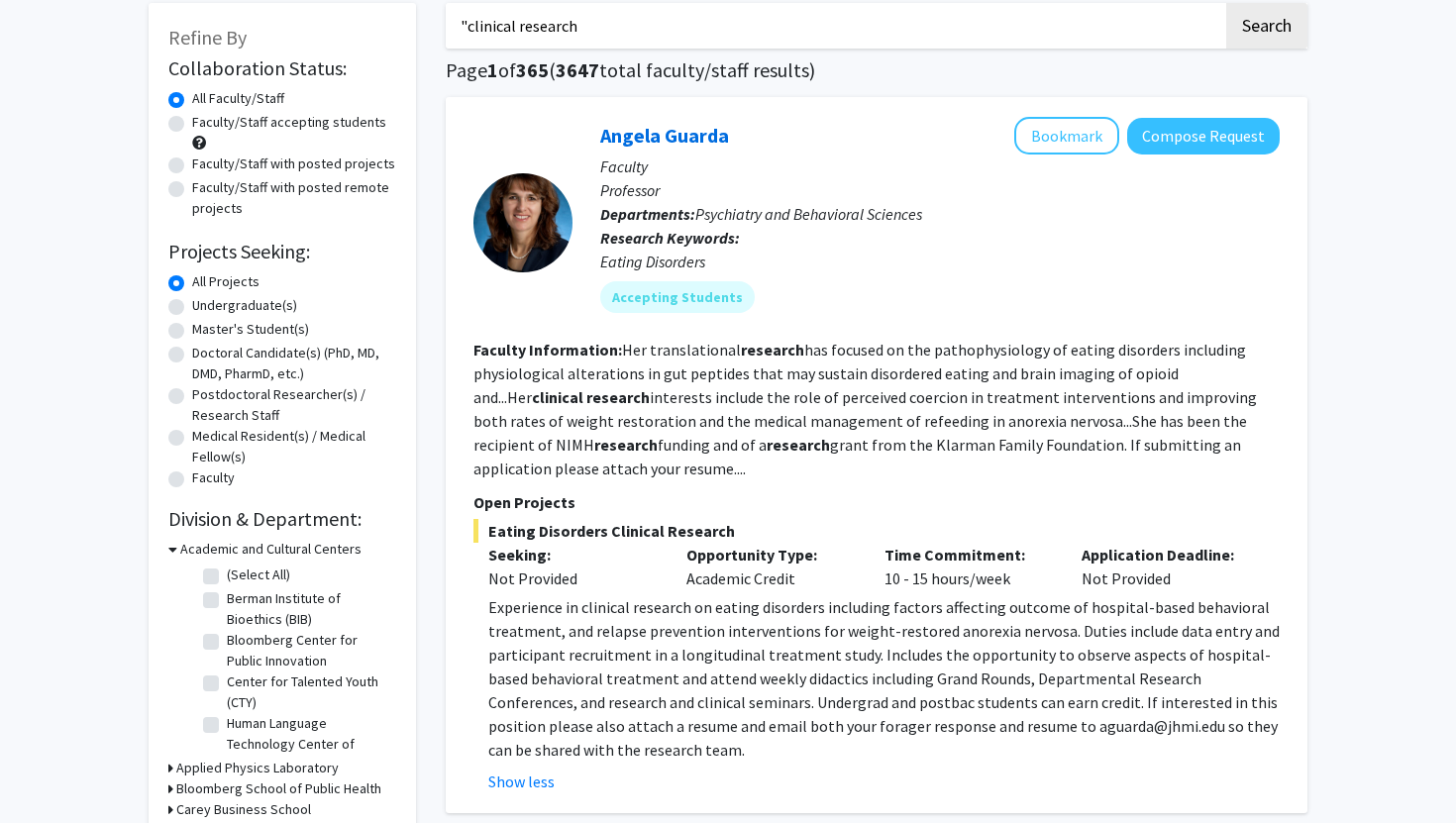 type 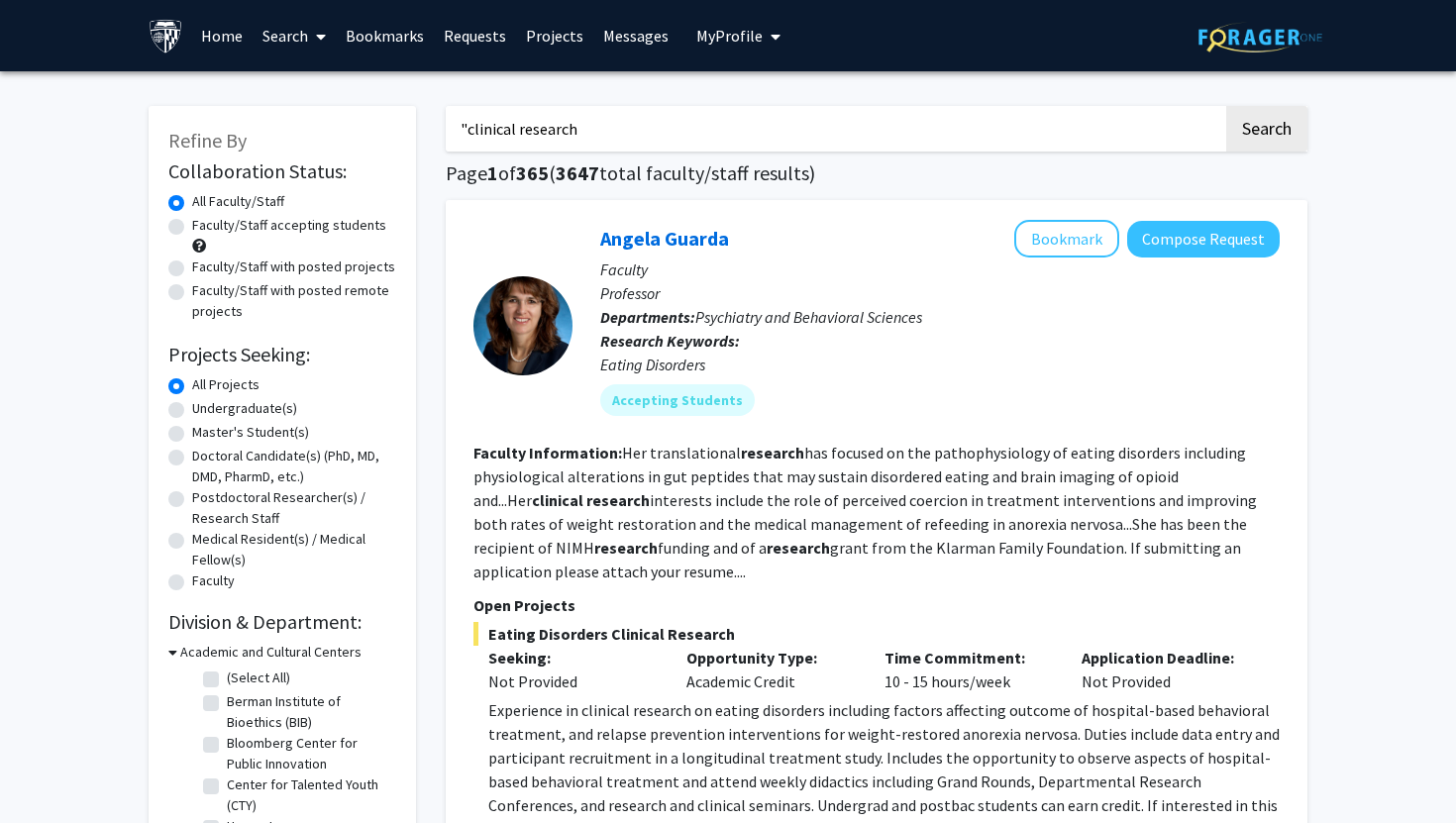click on ""clinical research" at bounding box center (834, 129) 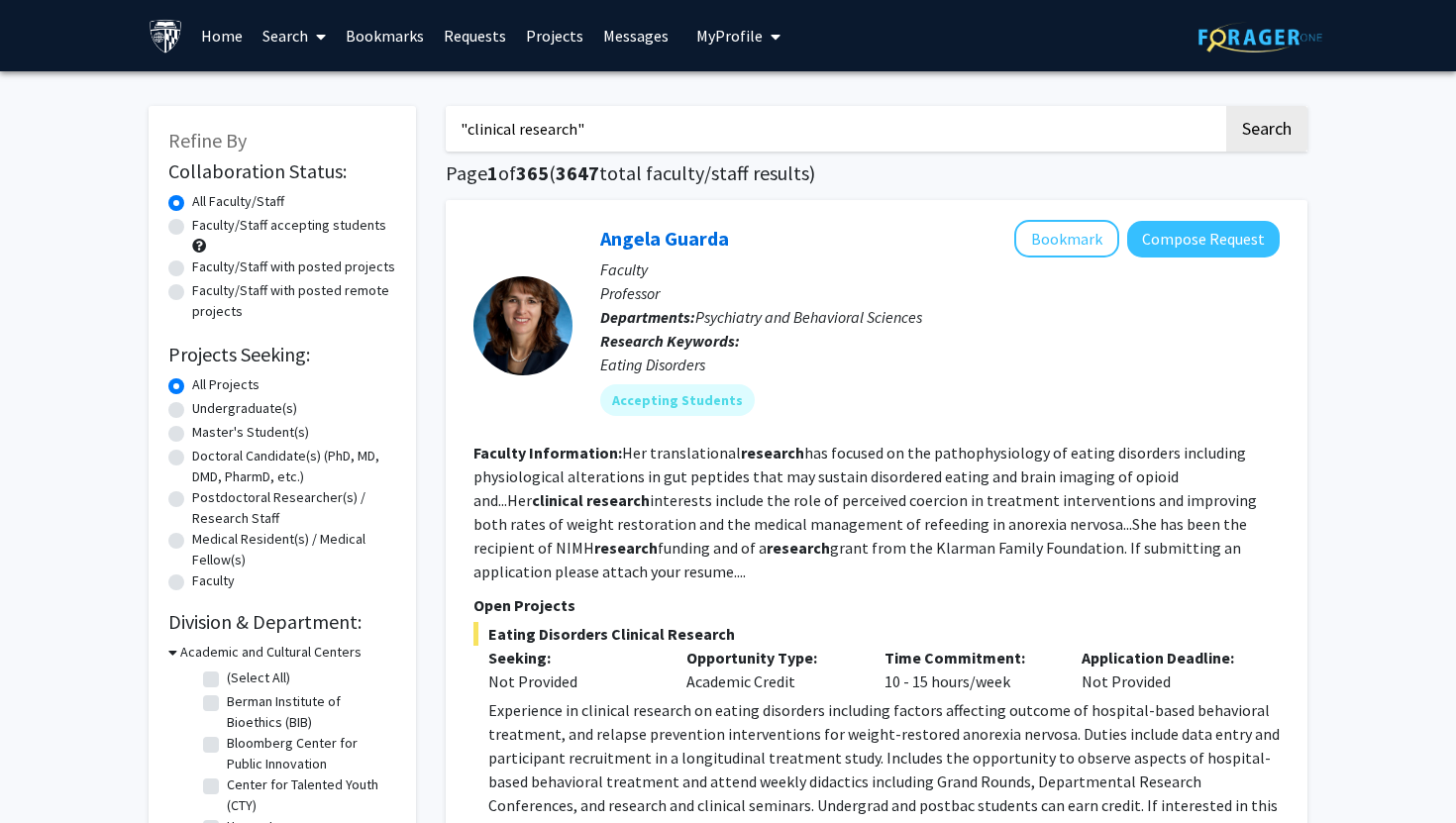 click on ""clinical research"" at bounding box center [834, 129] 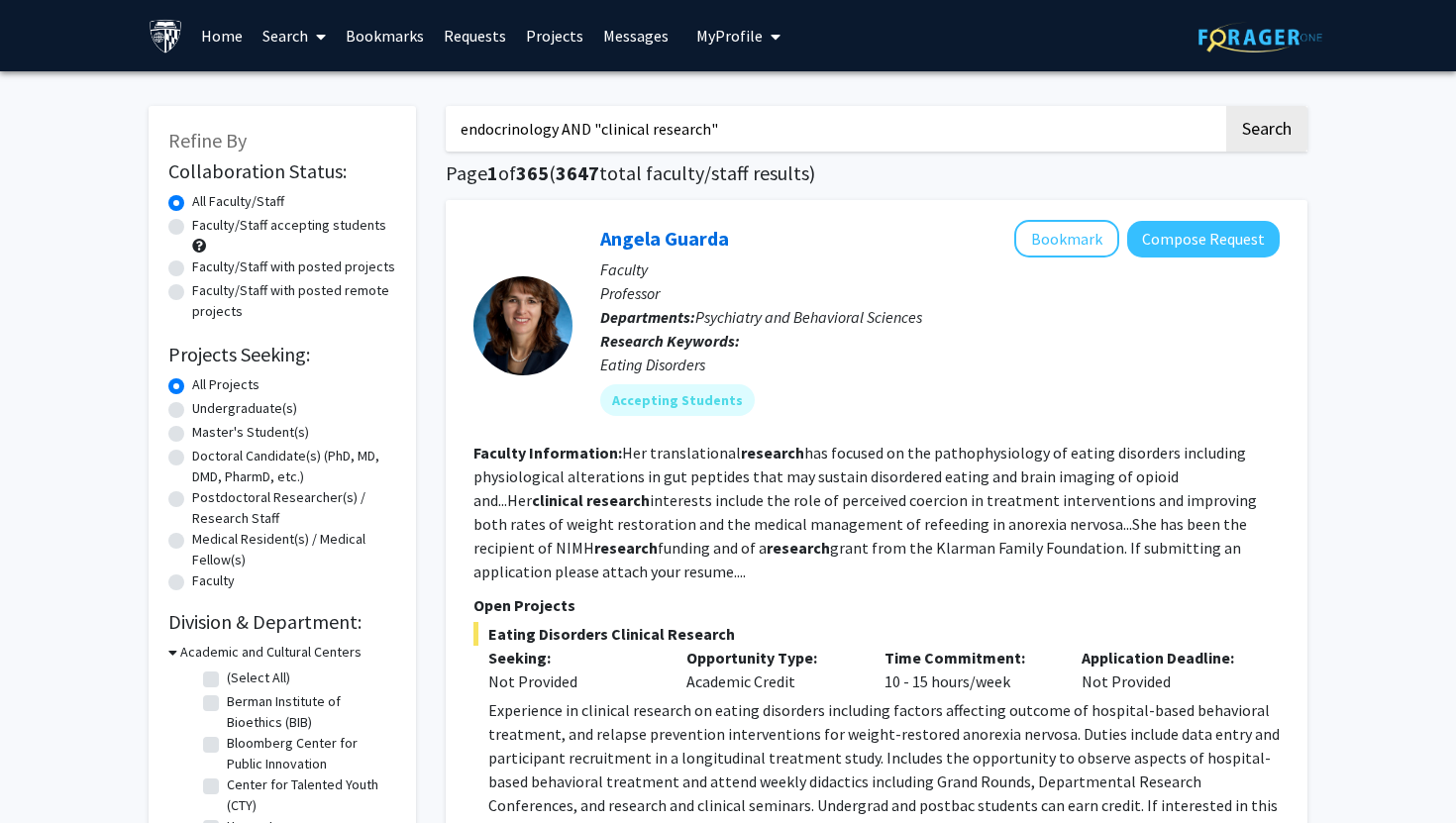 type on "endocrinology AND "clinical research"" 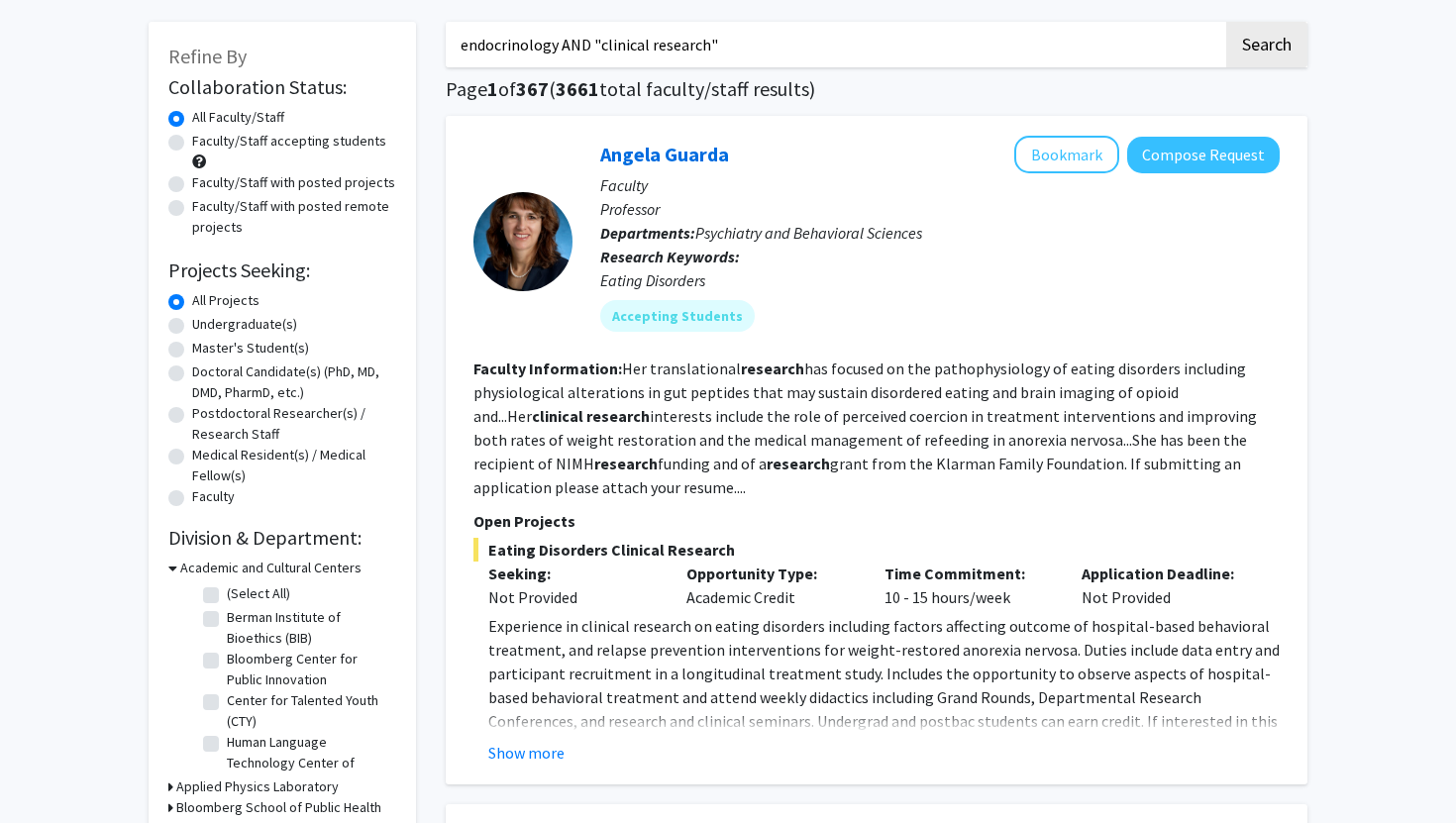 scroll, scrollTop: 0, scrollLeft: 0, axis: both 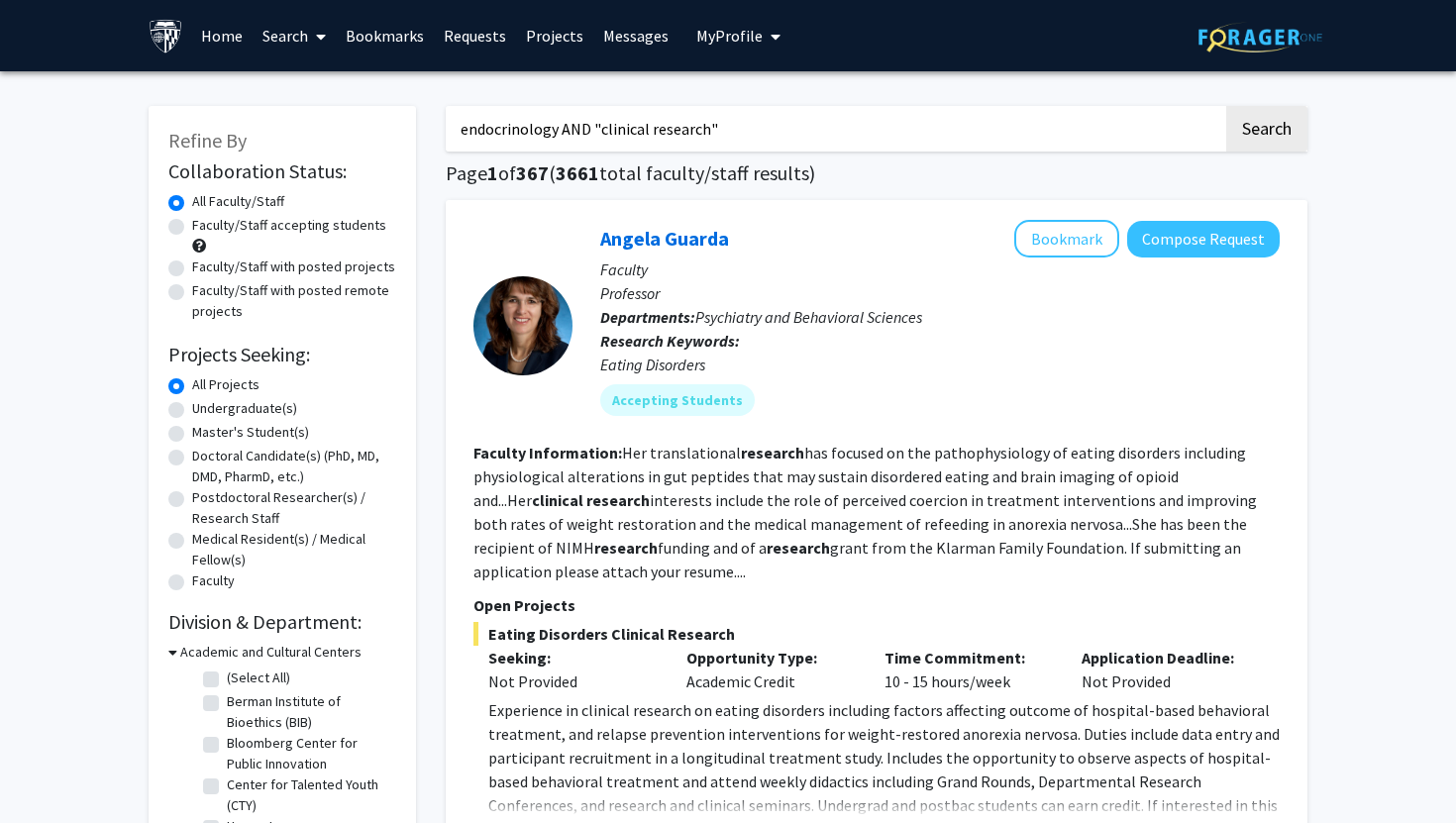 drag, startPoint x: 750, startPoint y: 121, endPoint x: 444, endPoint y: 131, distance: 306.16336 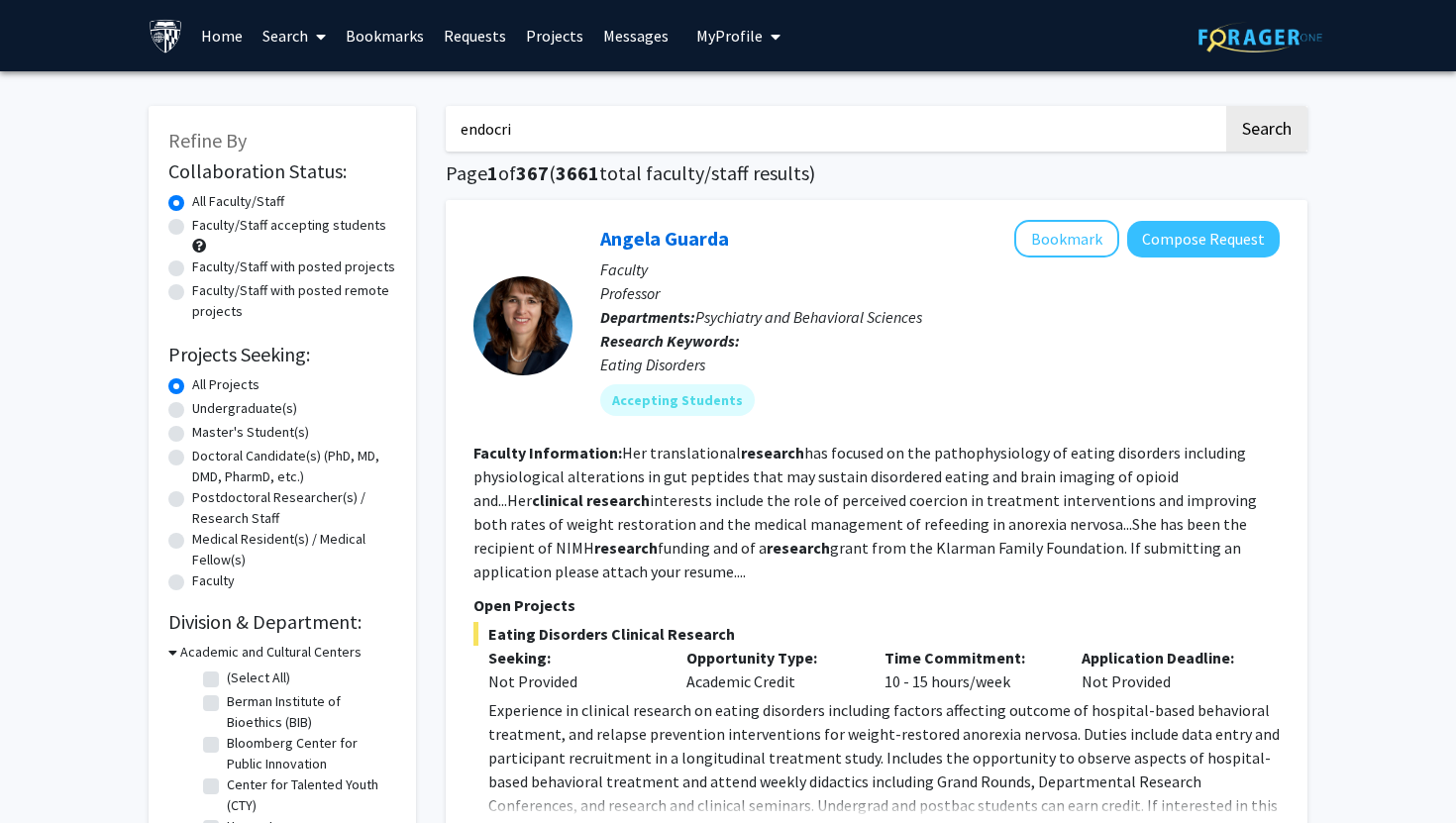 type on "endocrinology" 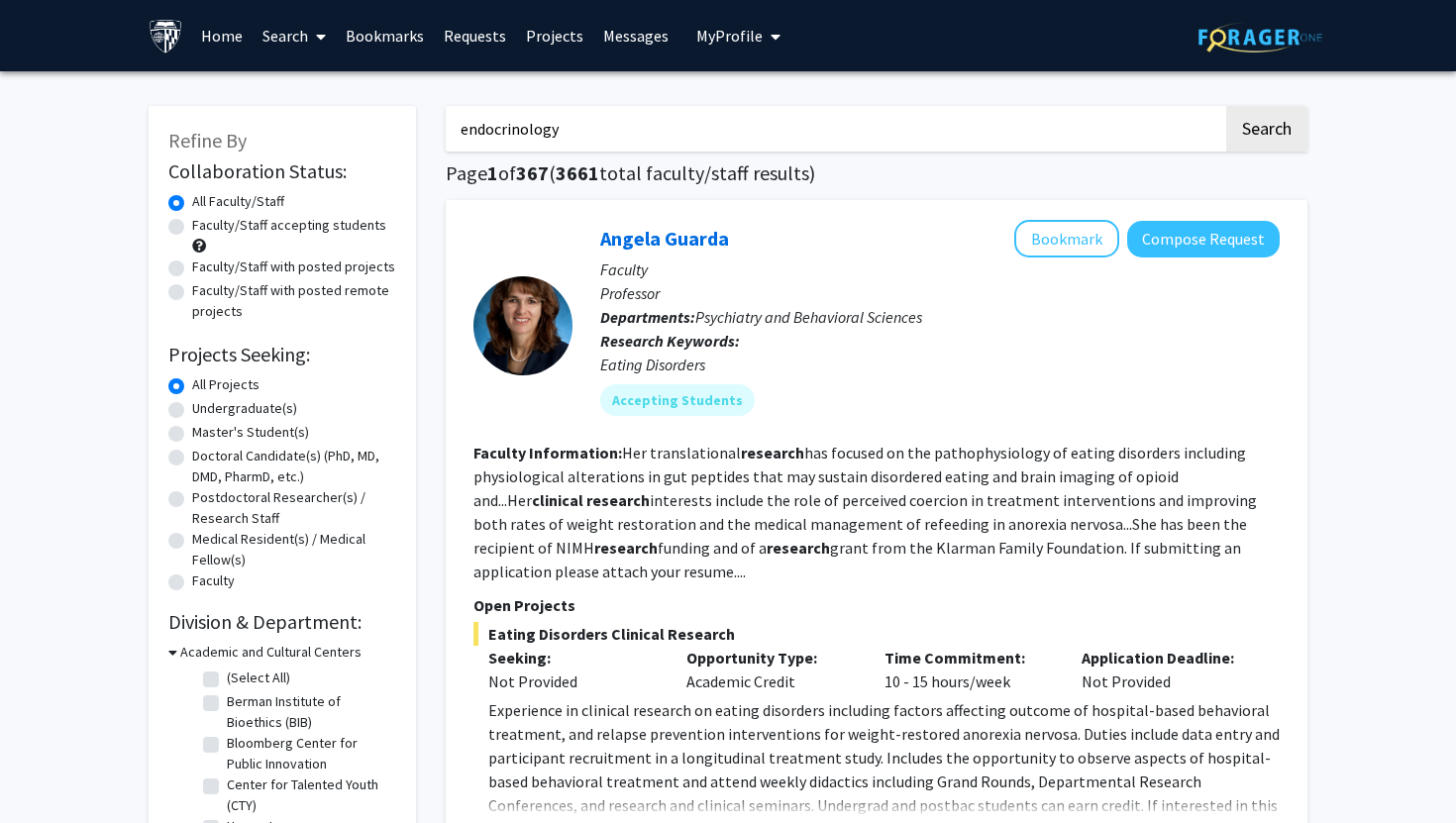 click on "Search" 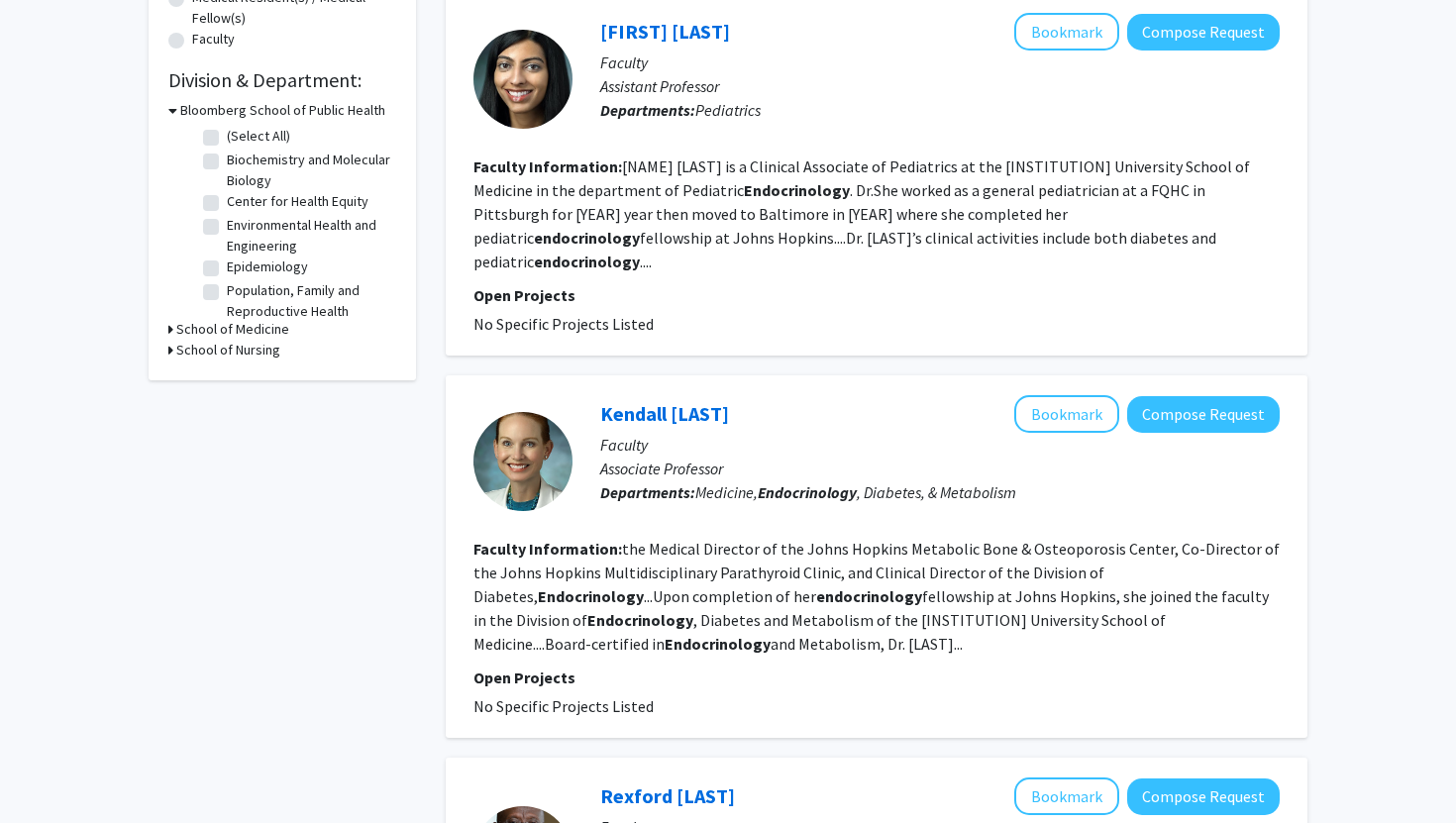 scroll, scrollTop: 0, scrollLeft: 0, axis: both 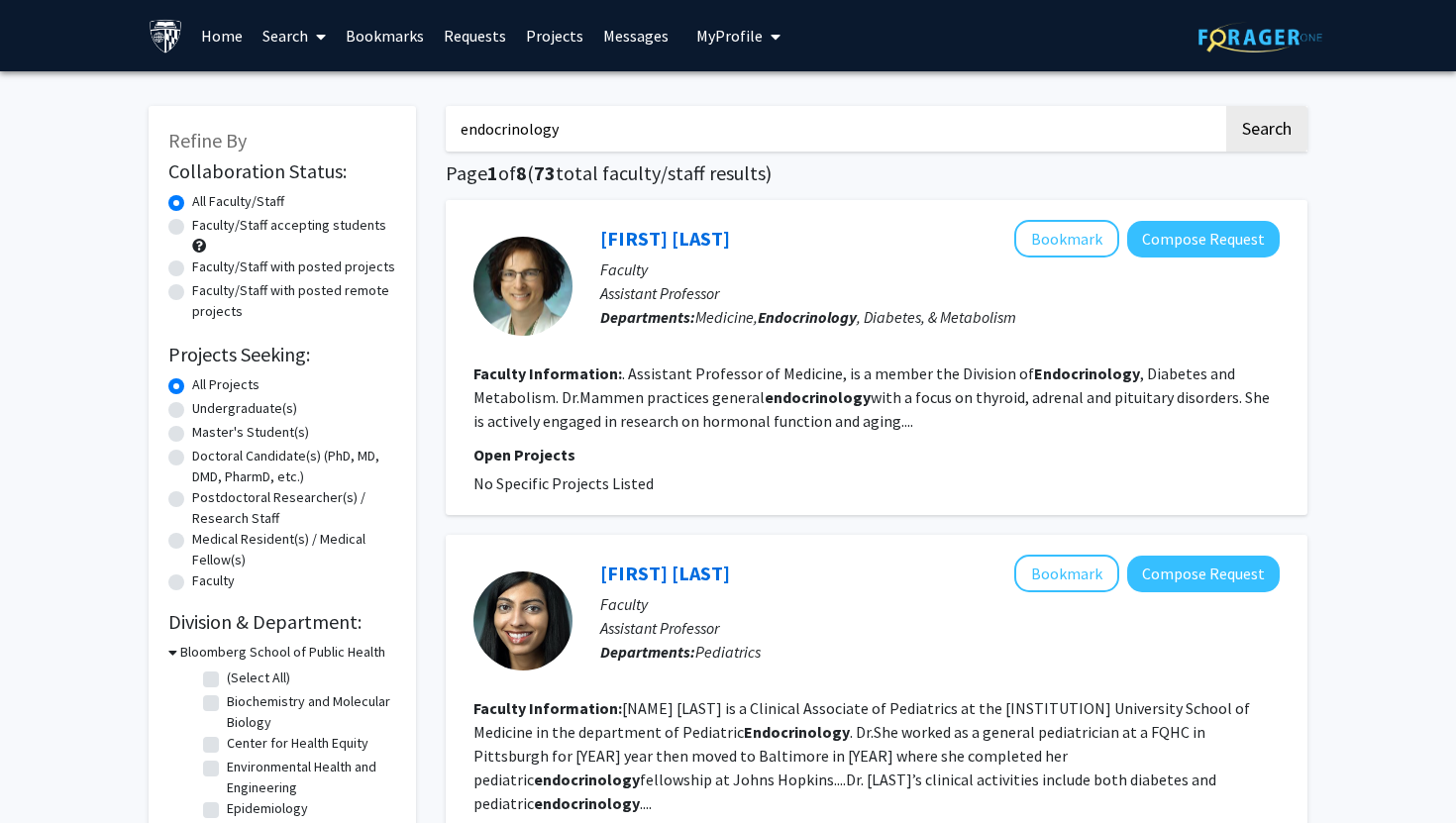 click on "Faculty/Staff with posted projects" 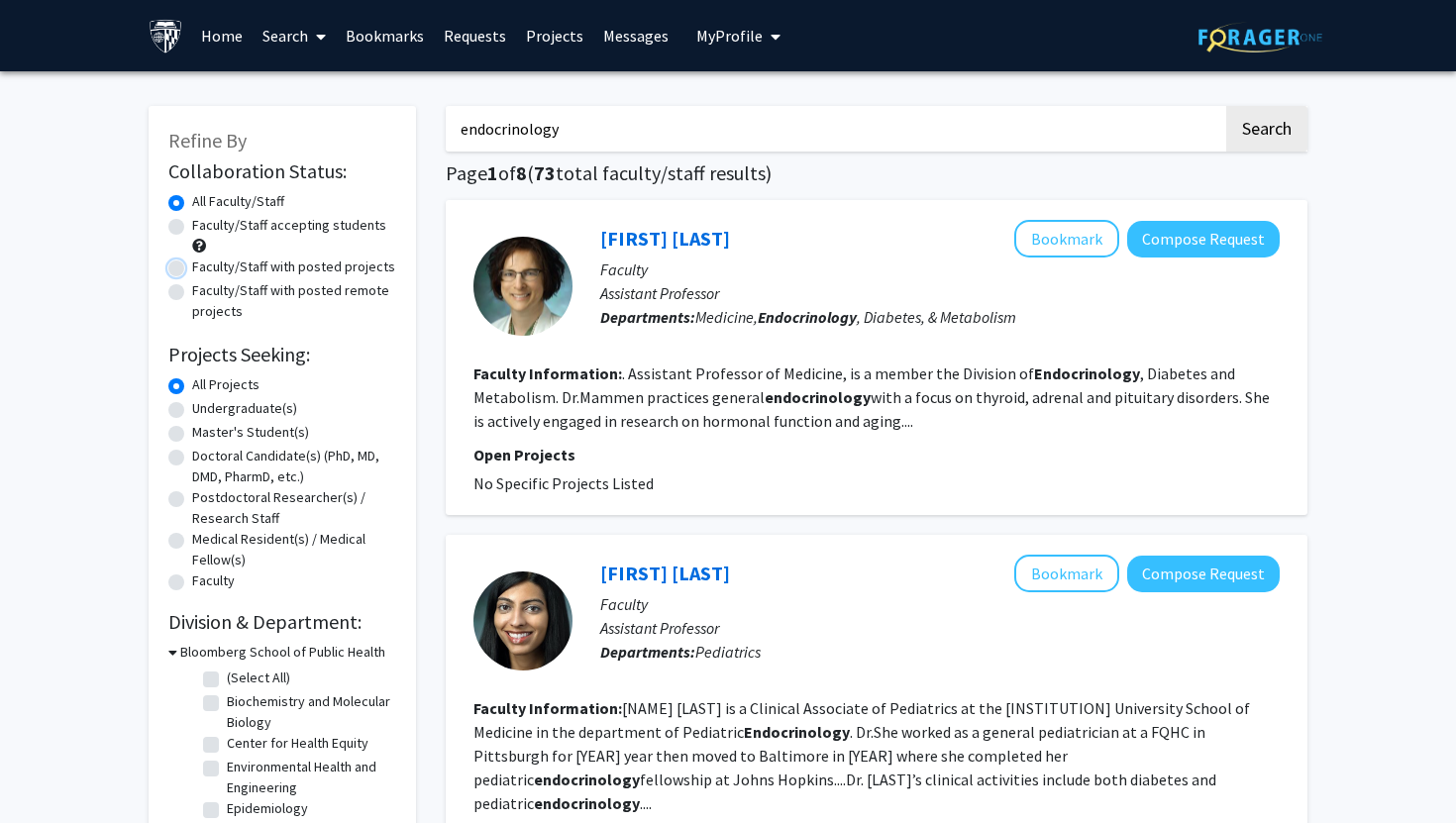 click on "Faculty/Staff with posted projects" at bounding box center [198, 262] 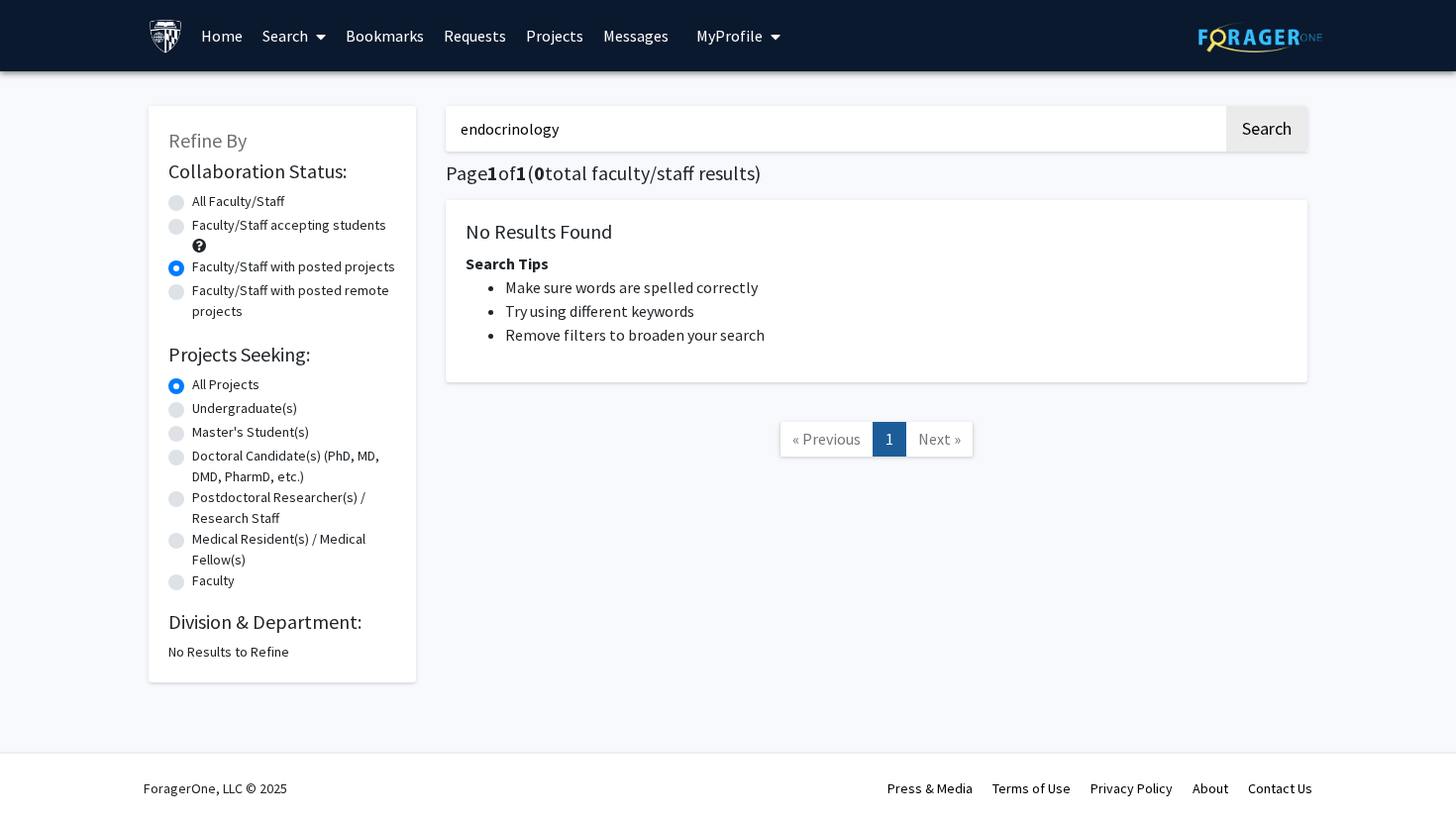 click on "Faculty/Staff accepting students" 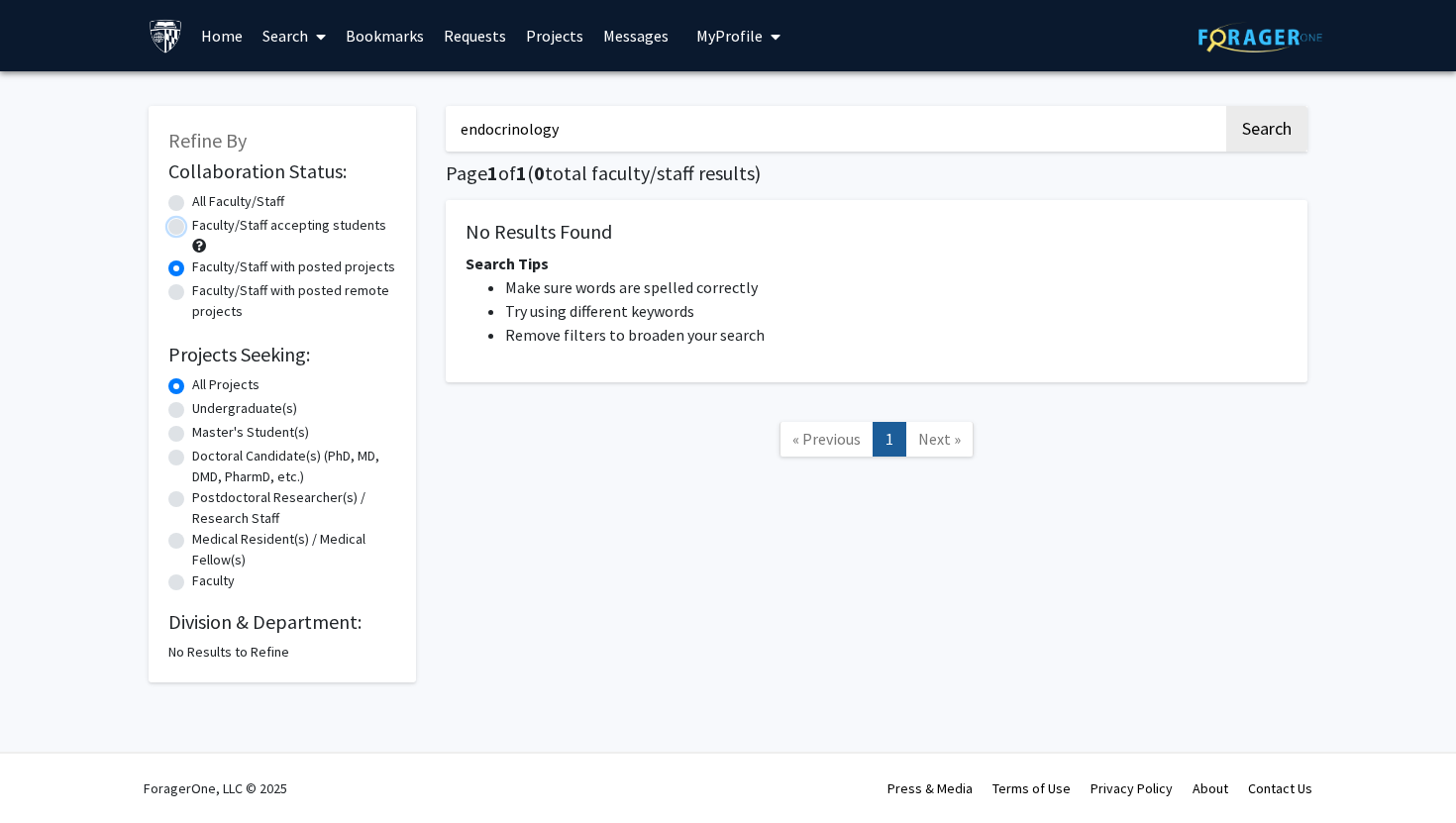 click on "Faculty/Staff accepting students" at bounding box center [198, 221] 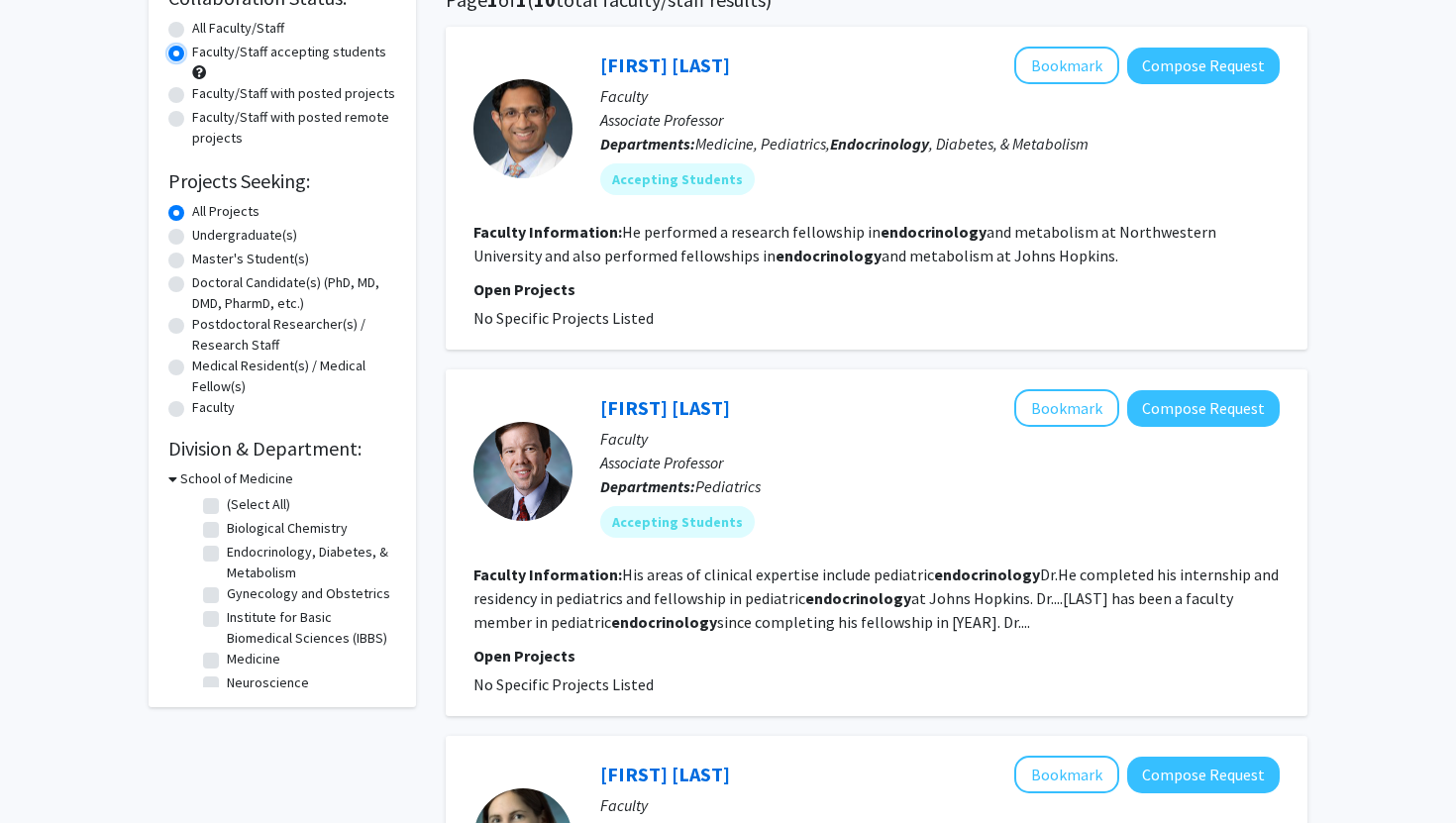 scroll, scrollTop: 186, scrollLeft: 0, axis: vertical 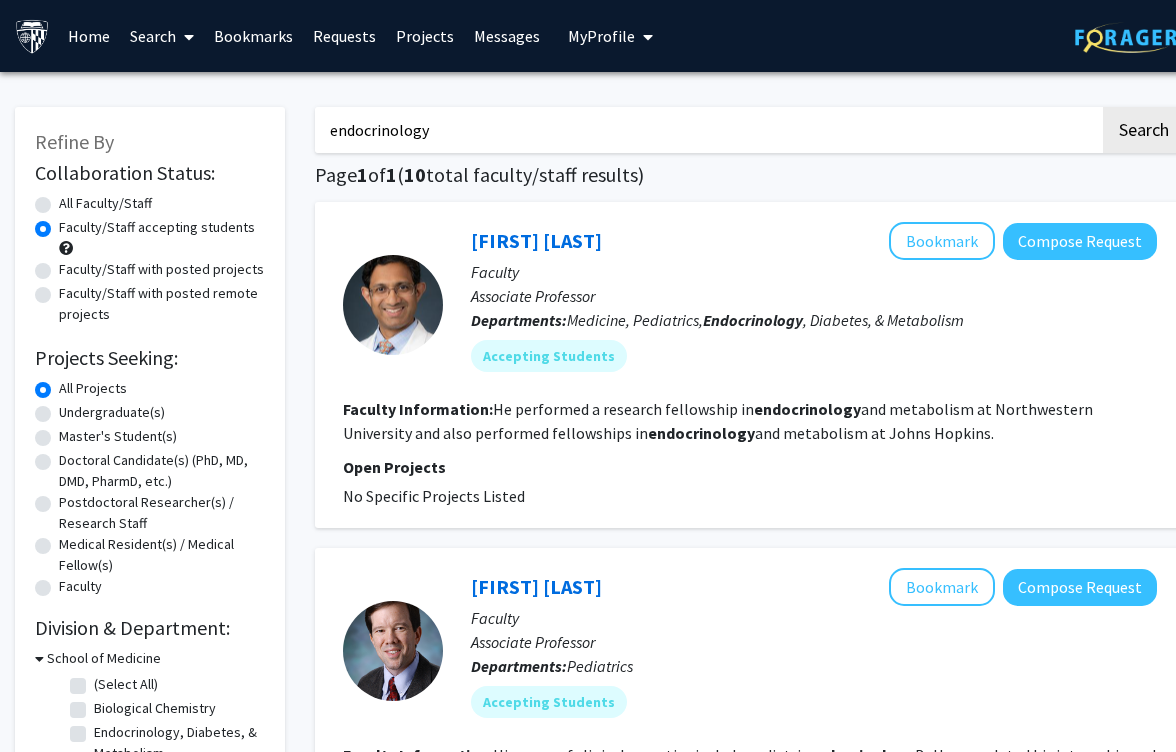 drag, startPoint x: 467, startPoint y: 135, endPoint x: 327, endPoint y: 133, distance: 140.01428 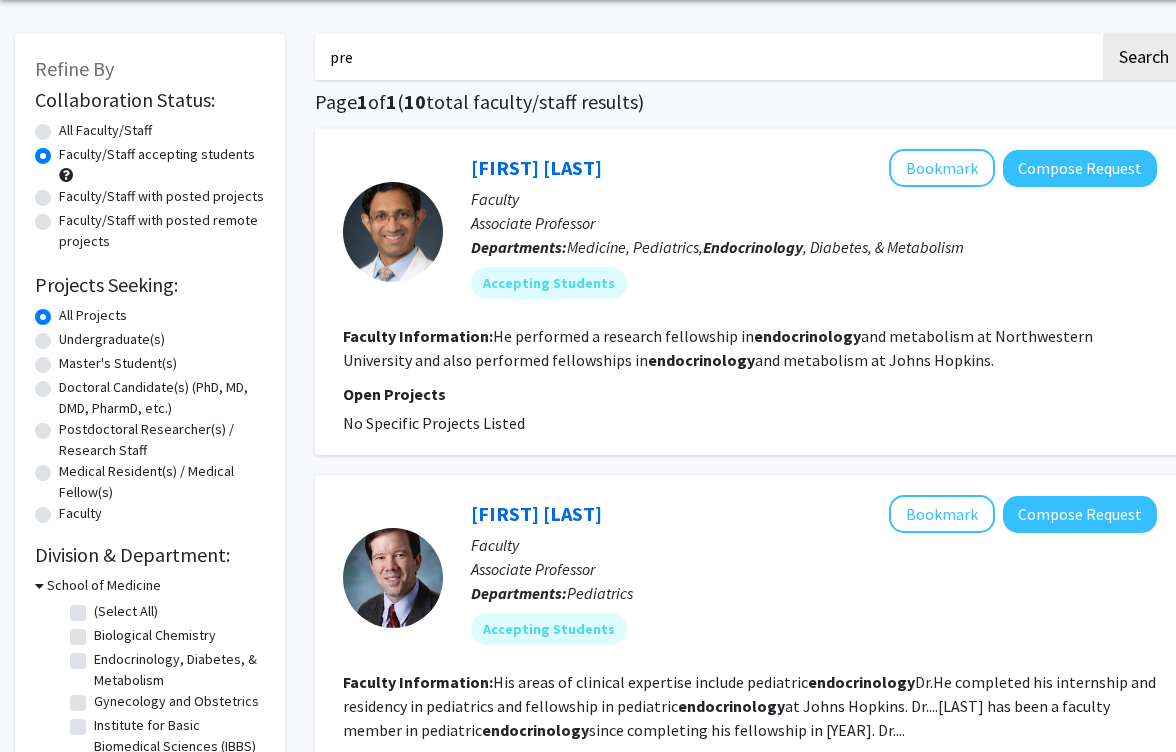 scroll, scrollTop: 74, scrollLeft: 0, axis: vertical 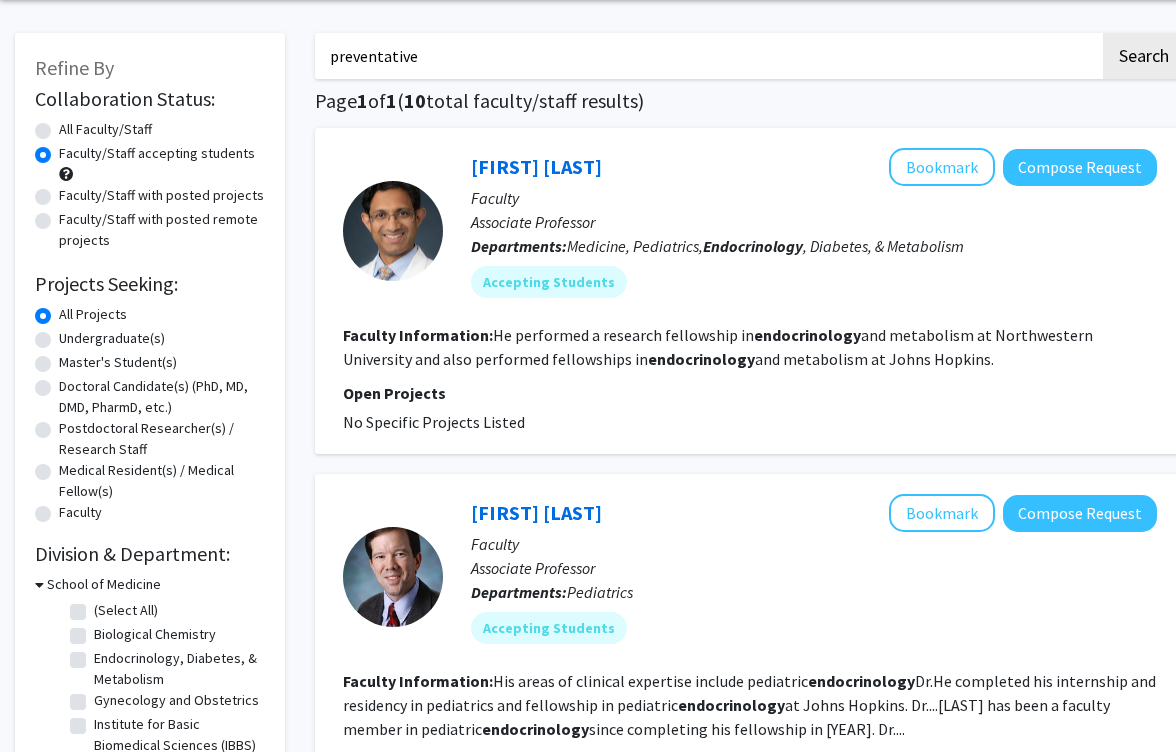 type on "preventative" 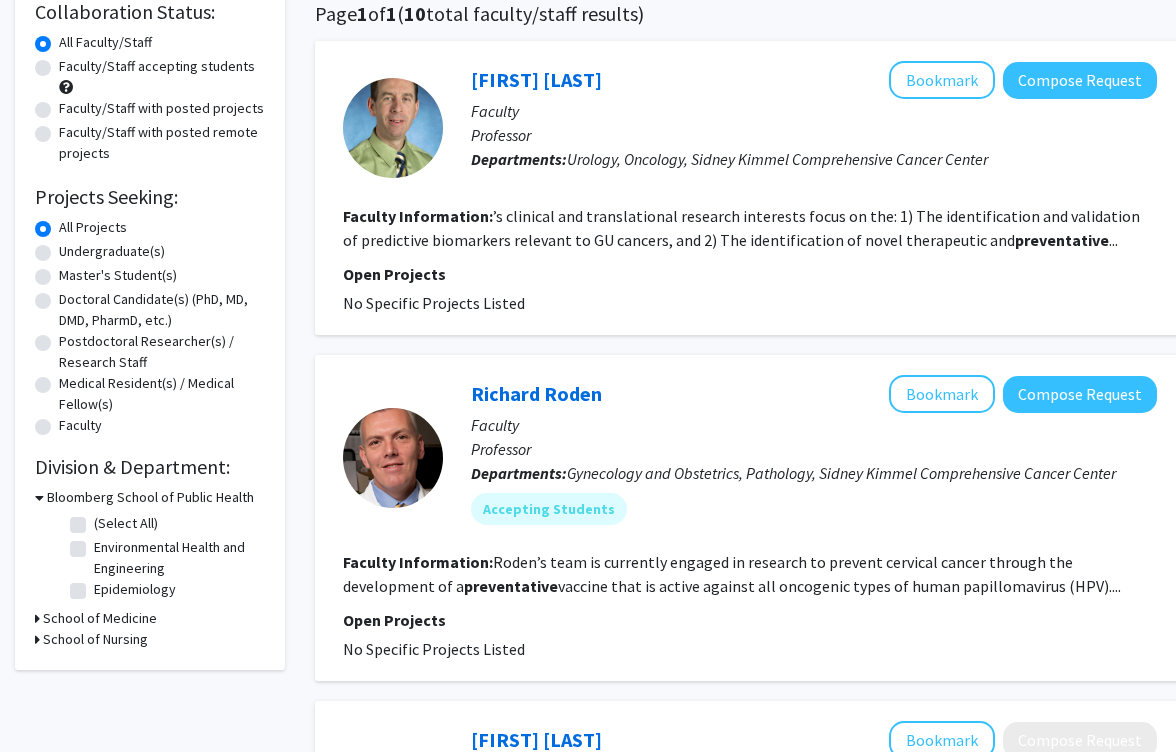 scroll, scrollTop: 0, scrollLeft: 0, axis: both 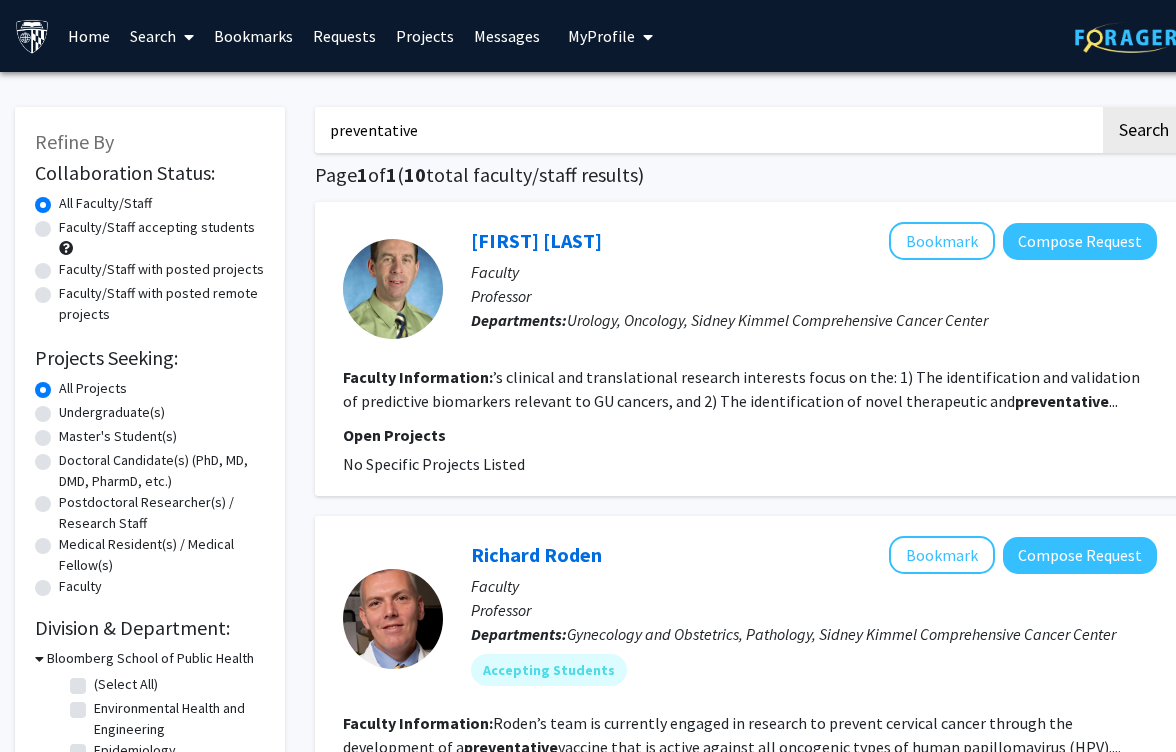 drag, startPoint x: 427, startPoint y: 131, endPoint x: 300, endPoint y: 131, distance: 127 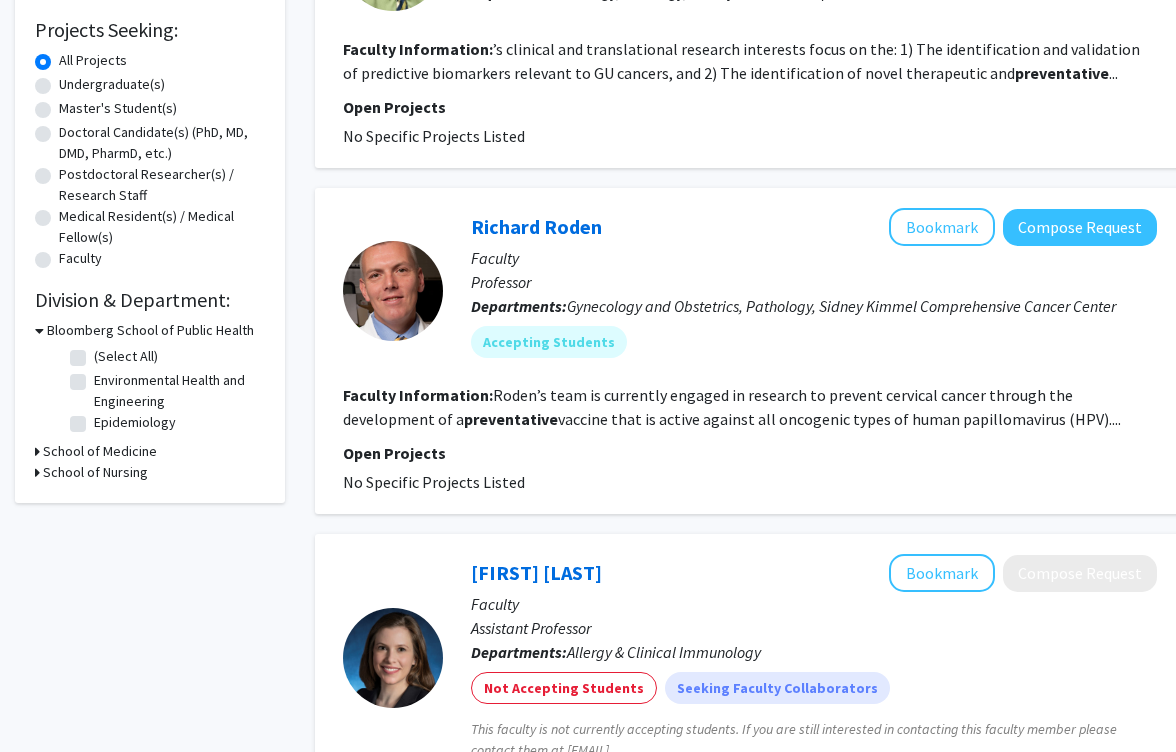 scroll, scrollTop: 346, scrollLeft: 0, axis: vertical 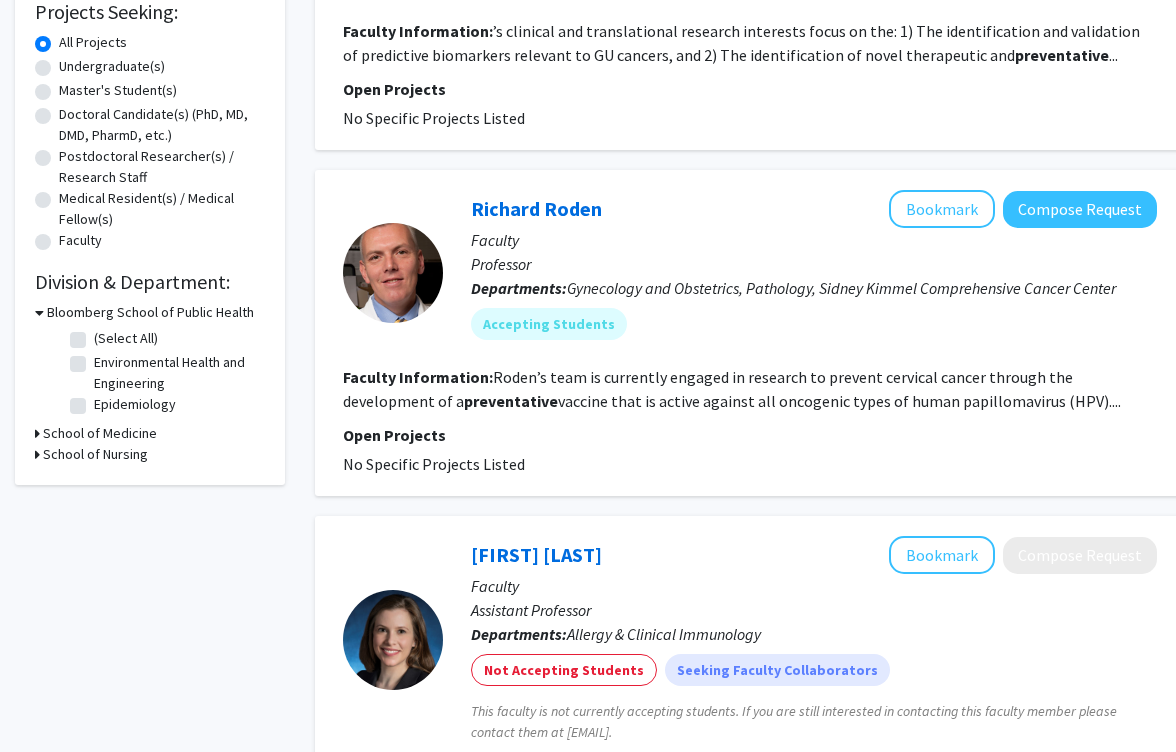 type 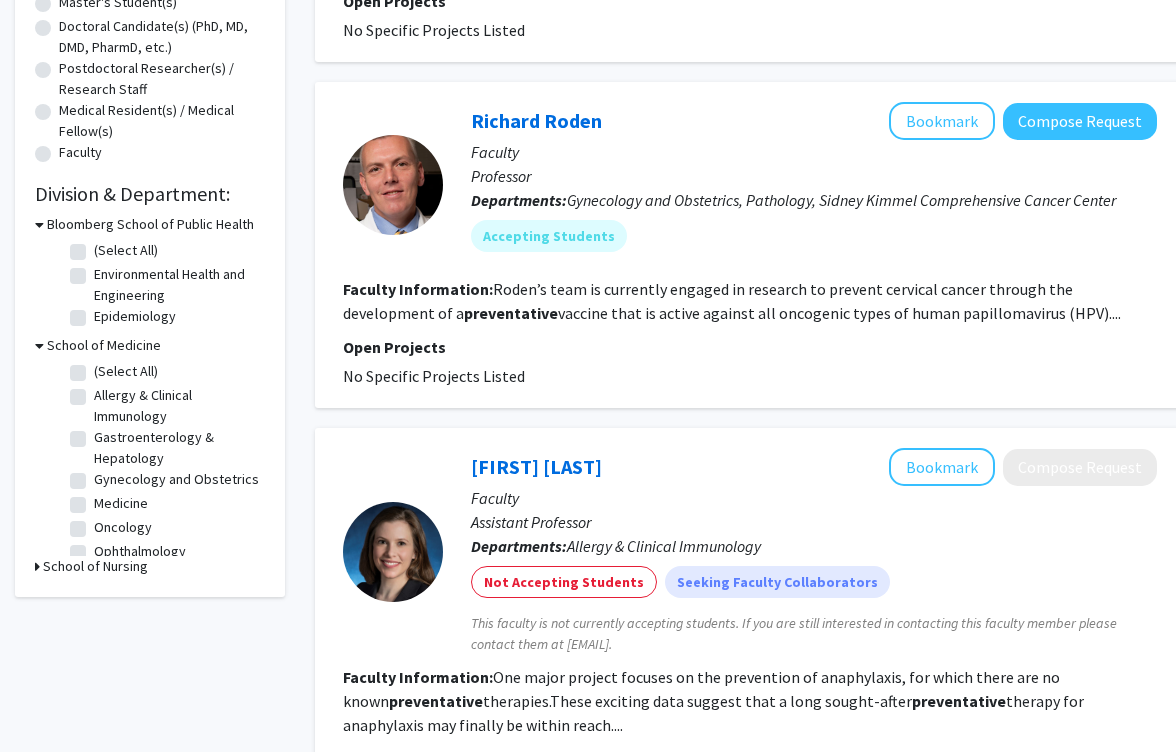 scroll, scrollTop: 440, scrollLeft: 0, axis: vertical 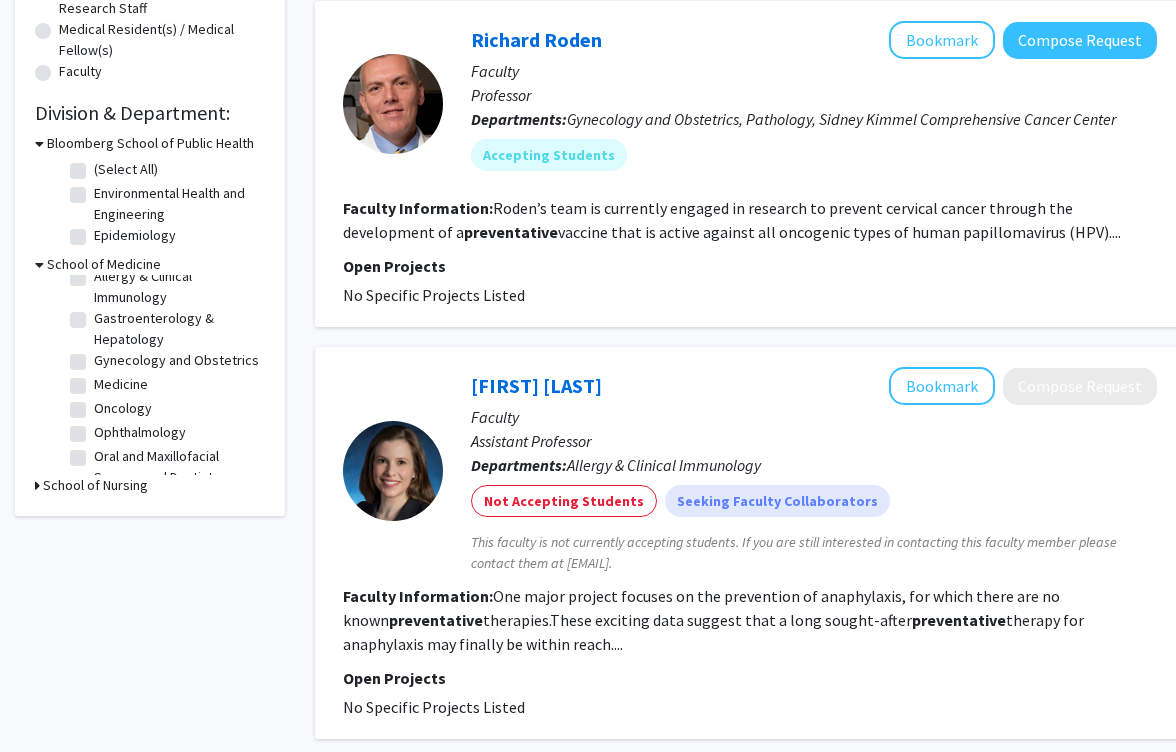 click on "Medicine" 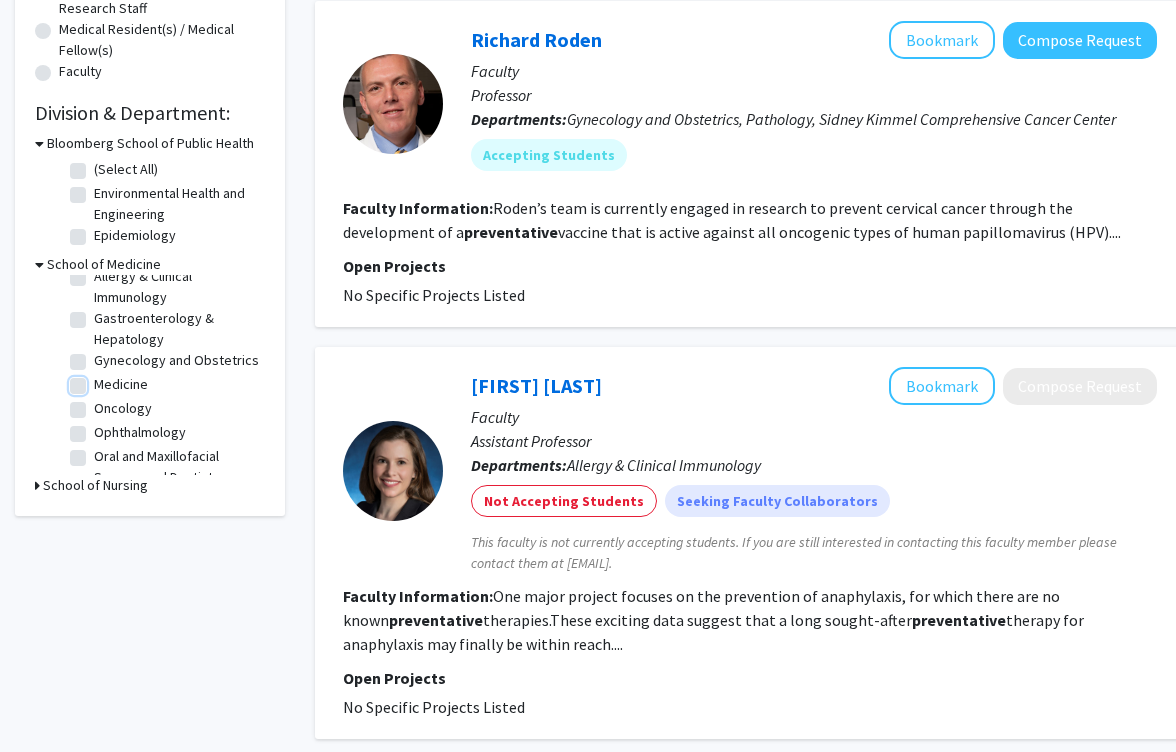 click on "Medicine" at bounding box center (100, 380) 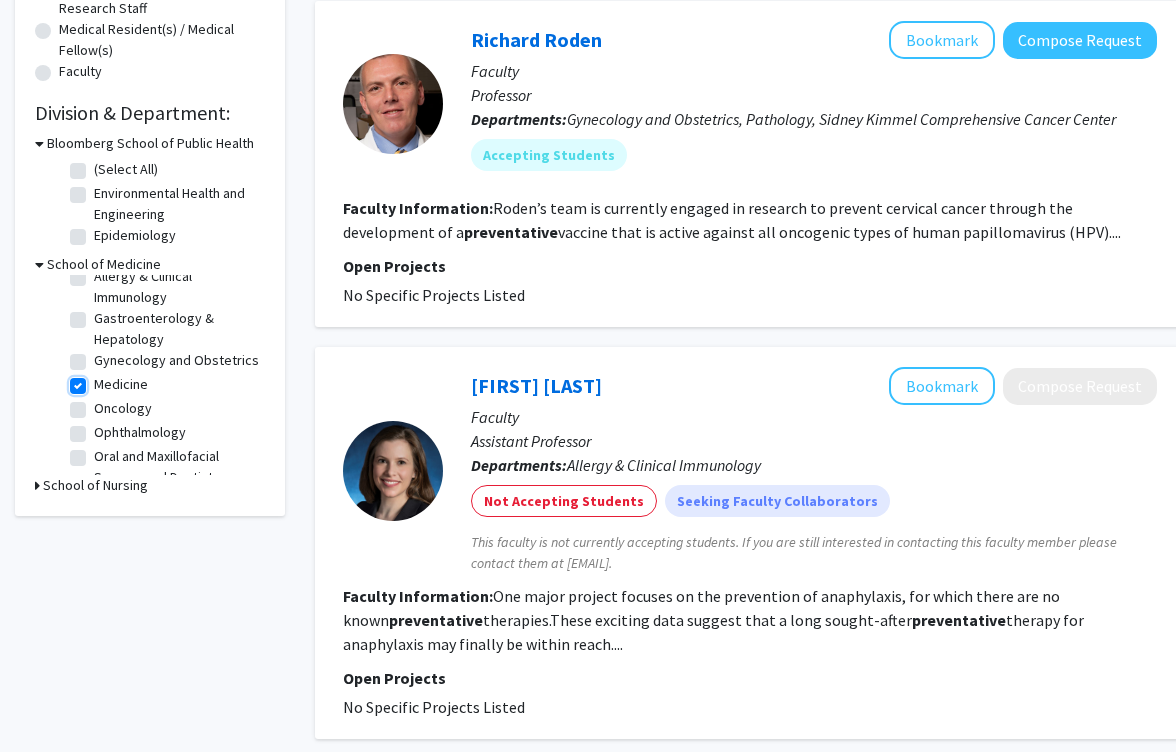 checkbox on "true" 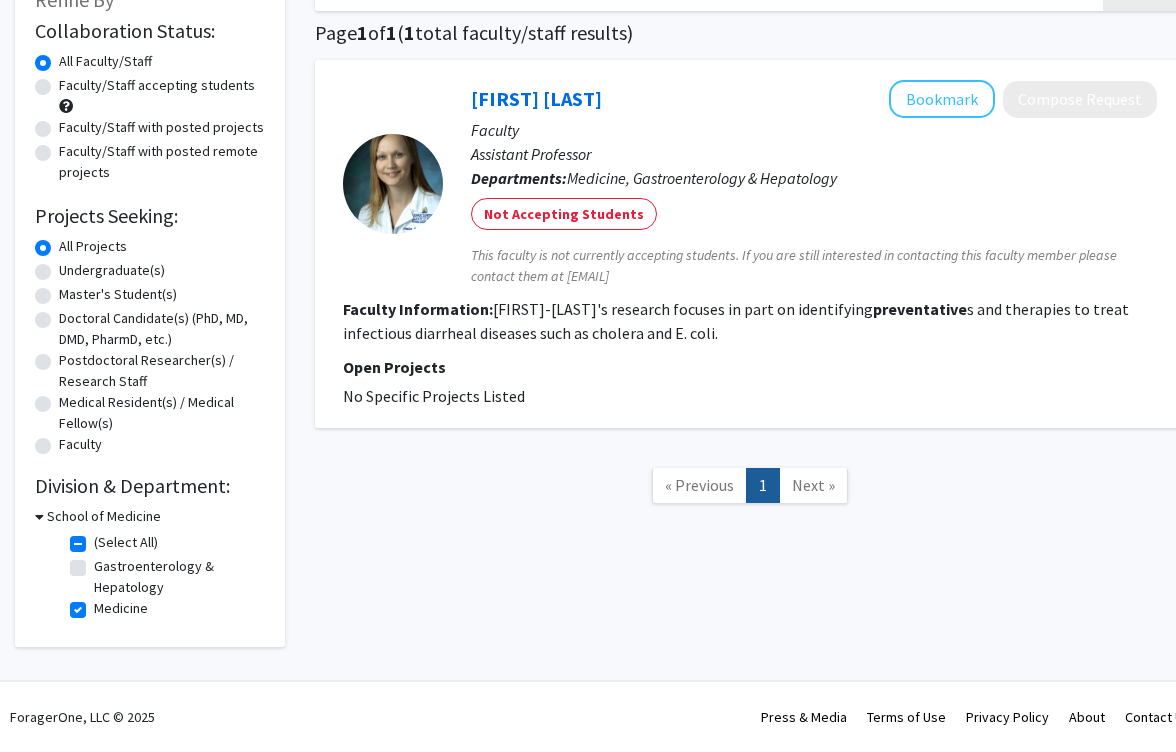 scroll, scrollTop: 125, scrollLeft: 0, axis: vertical 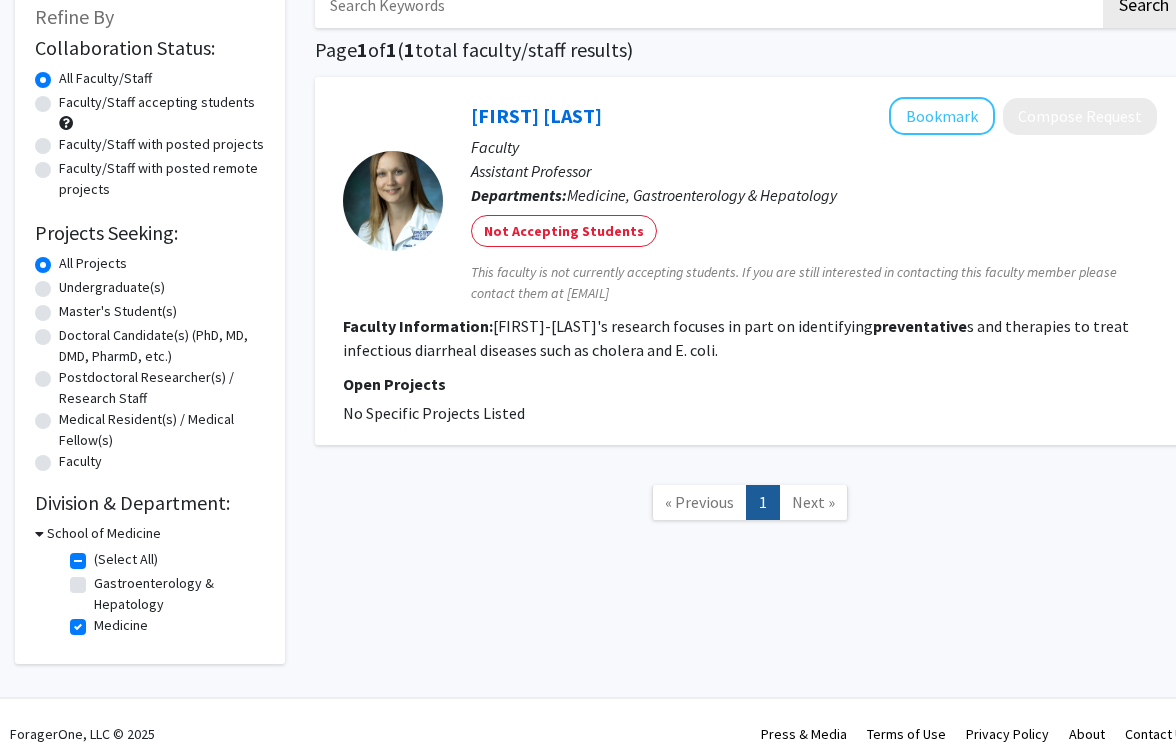 click on "Medicine" 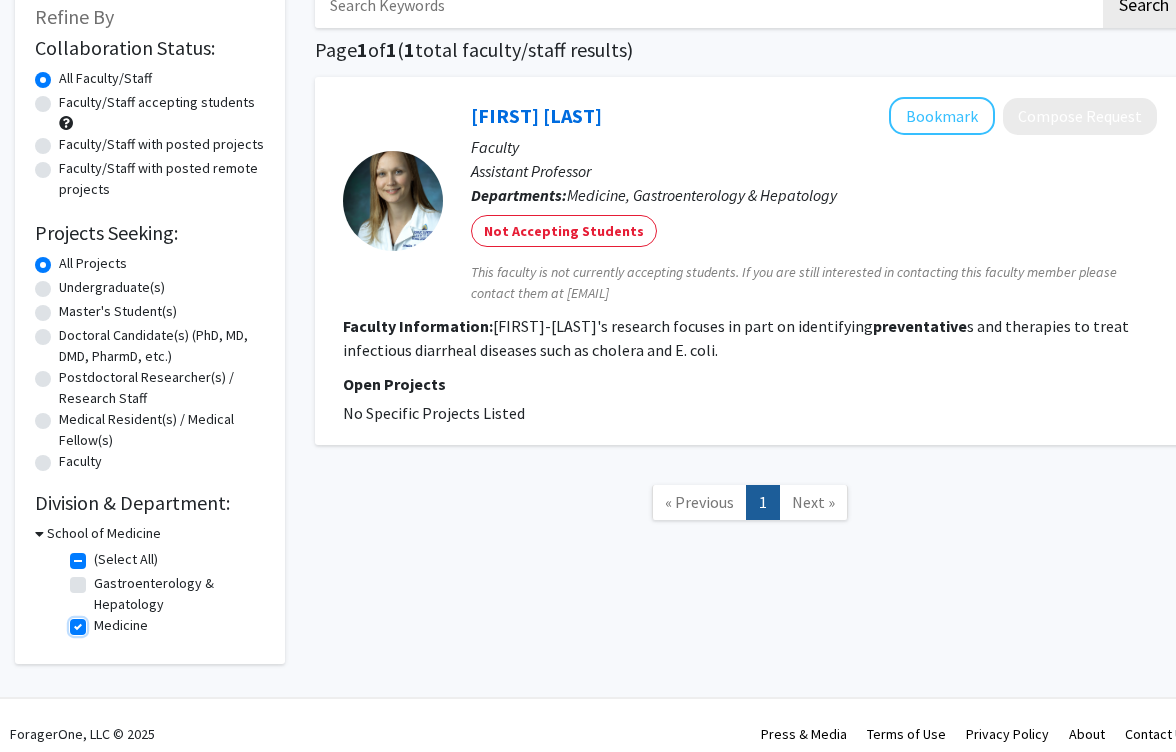 click on "Medicine" at bounding box center [100, 621] 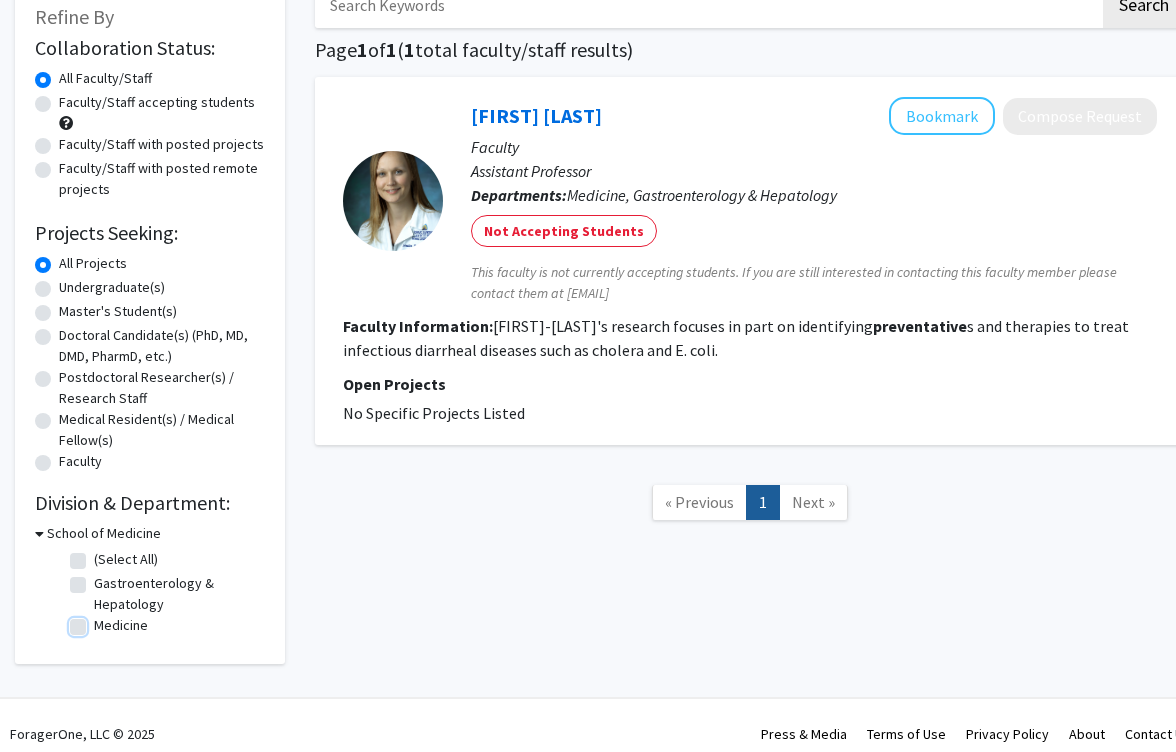 checkbox on "false" 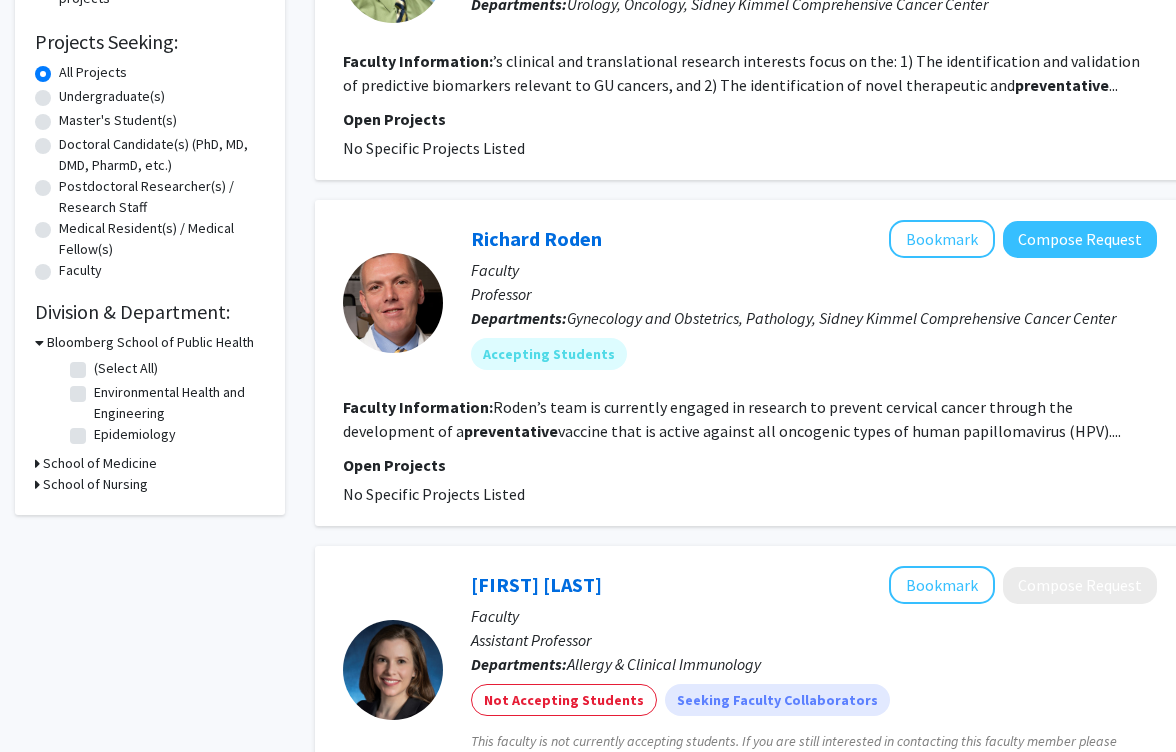 scroll, scrollTop: 325, scrollLeft: 0, axis: vertical 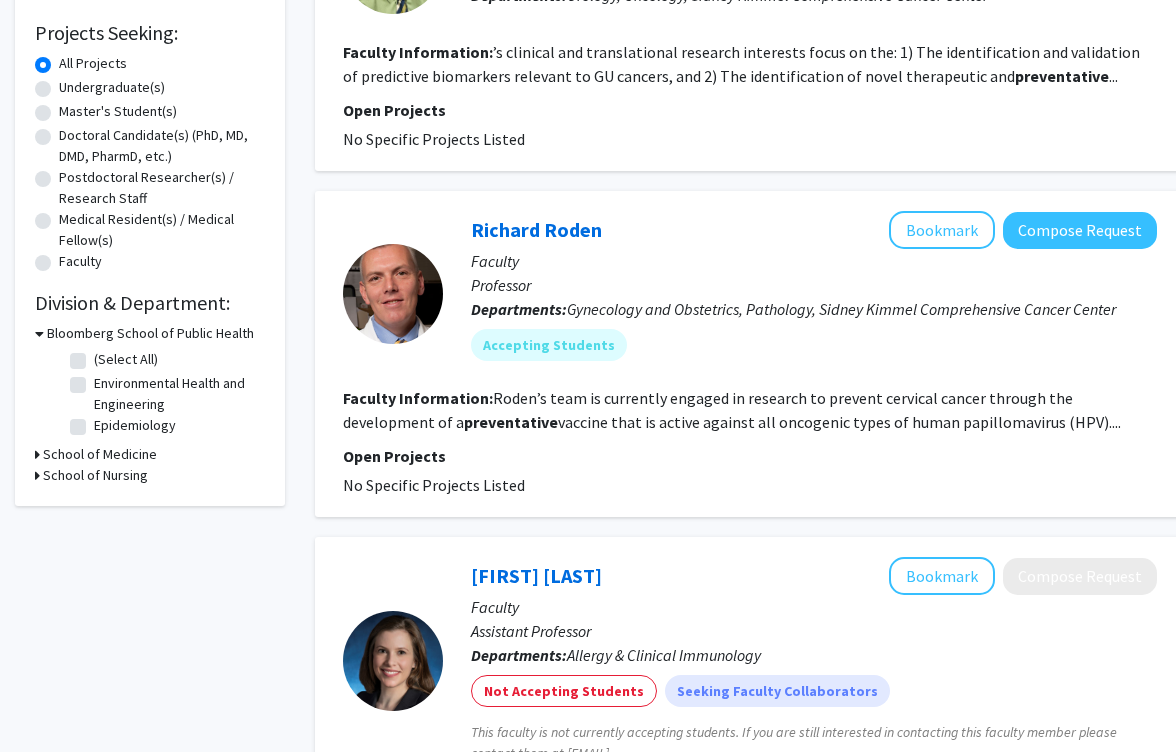 click on "School of Medicine" 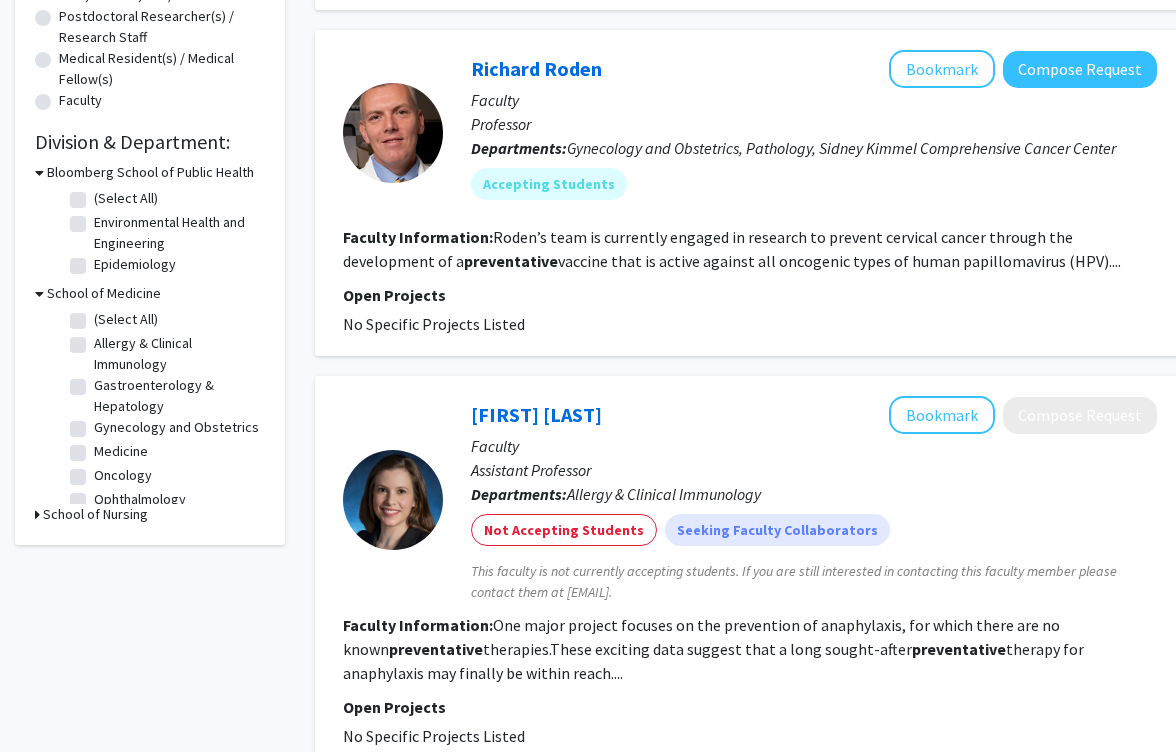 scroll, scrollTop: 490, scrollLeft: 0, axis: vertical 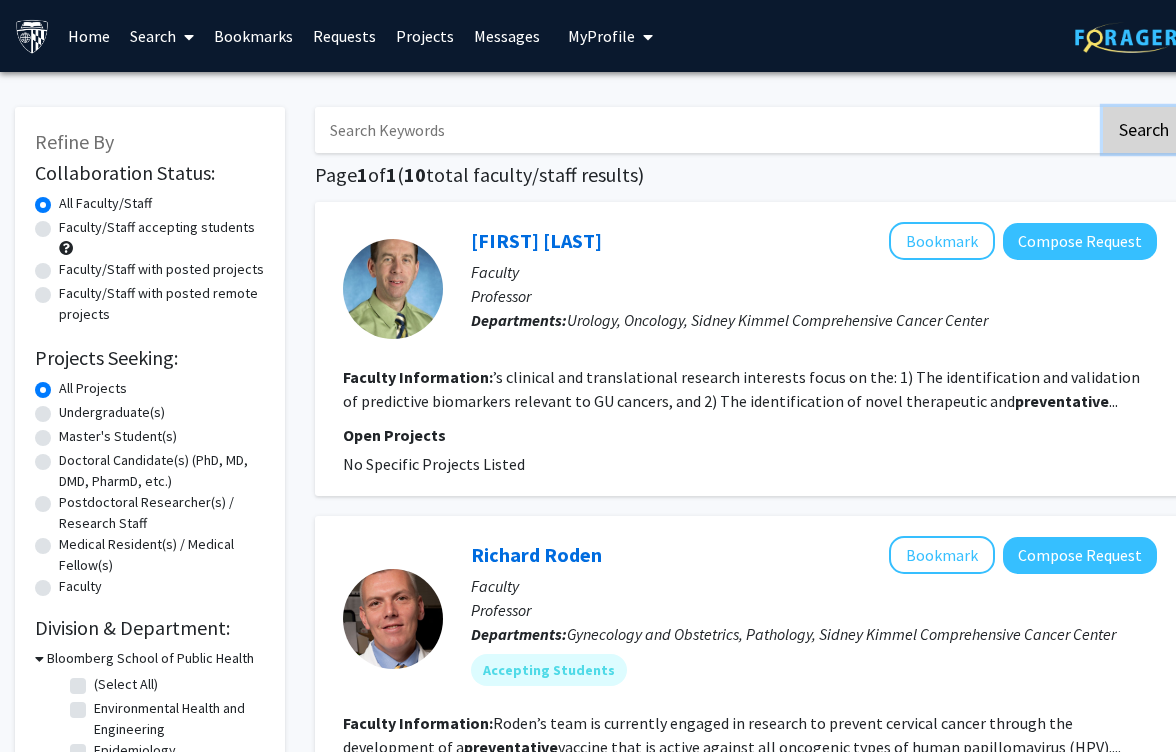 click on "Search" 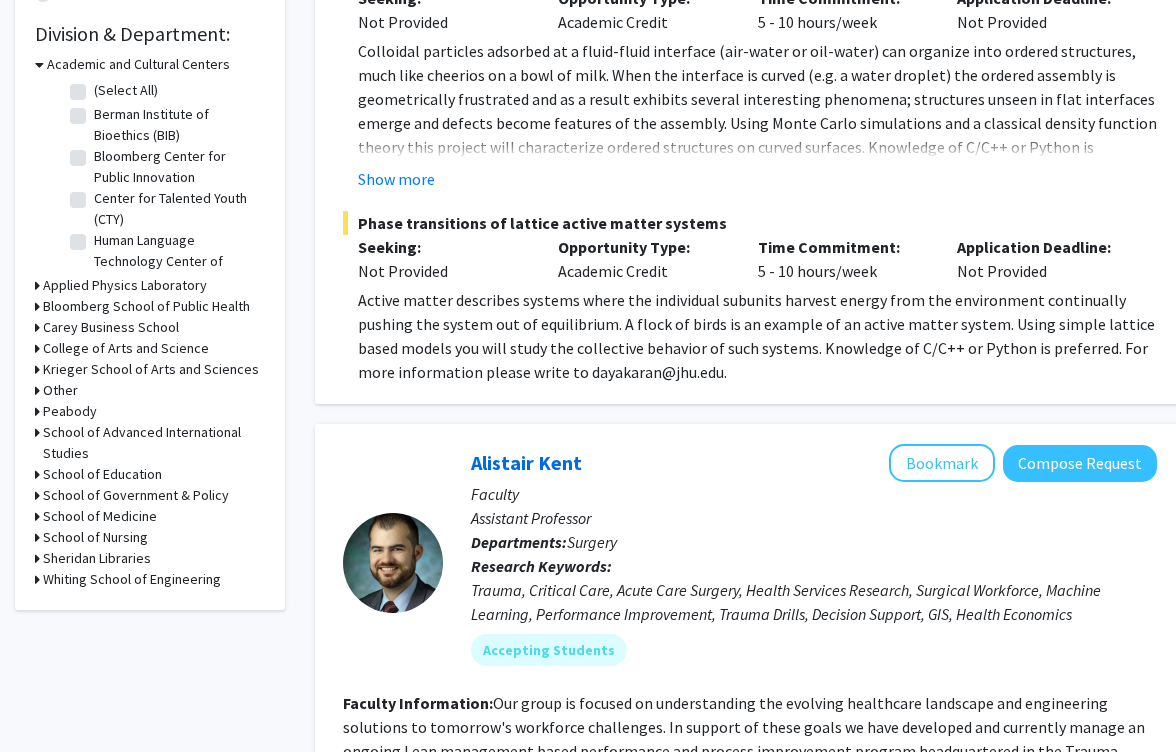 scroll, scrollTop: 595, scrollLeft: 0, axis: vertical 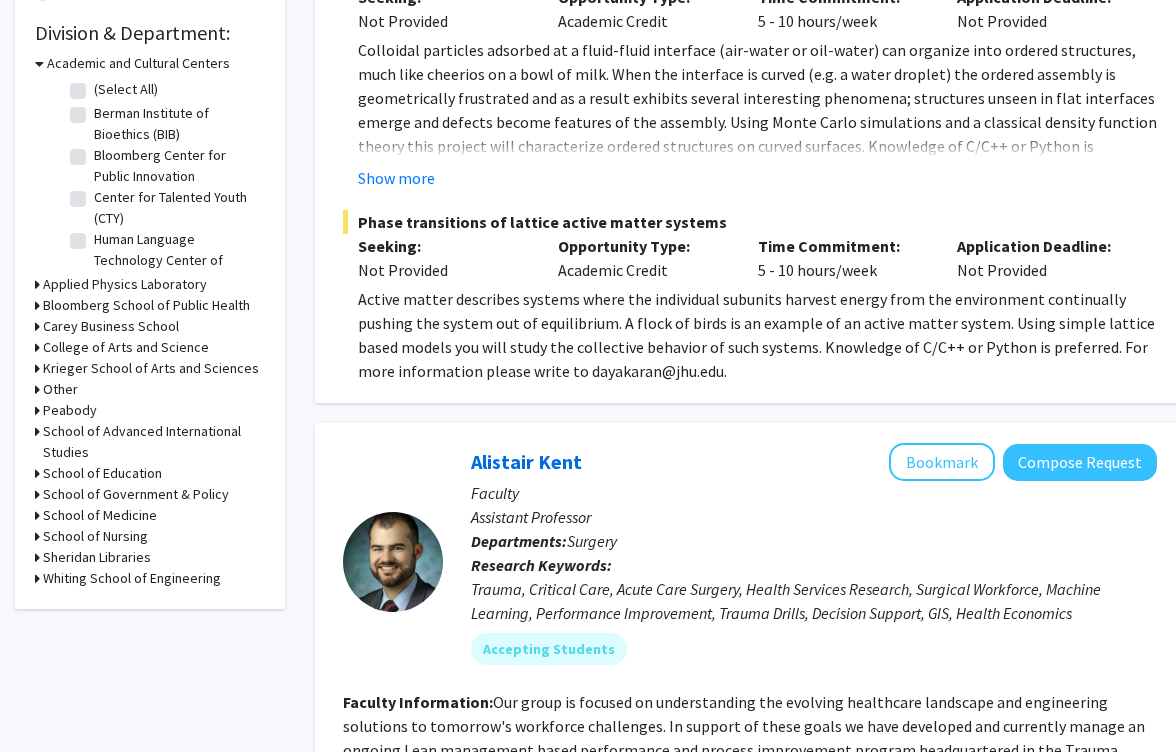 click on "School of Medicine" at bounding box center (100, 515) 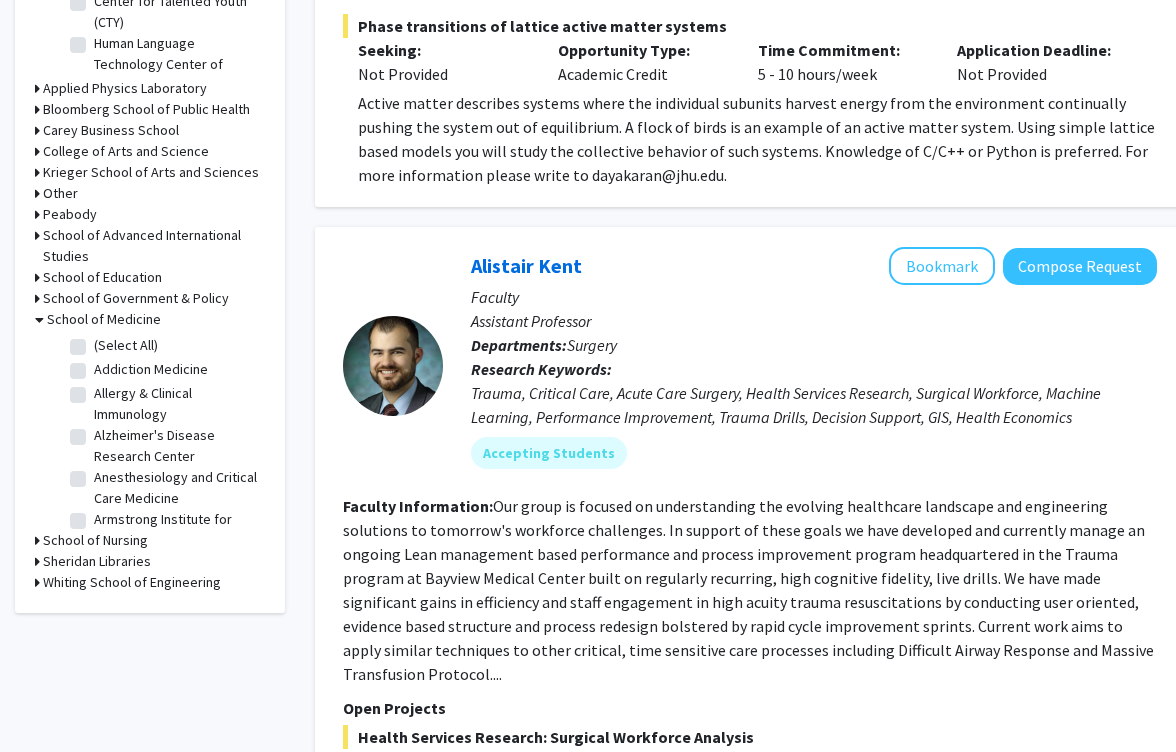 scroll, scrollTop: 829, scrollLeft: 0, axis: vertical 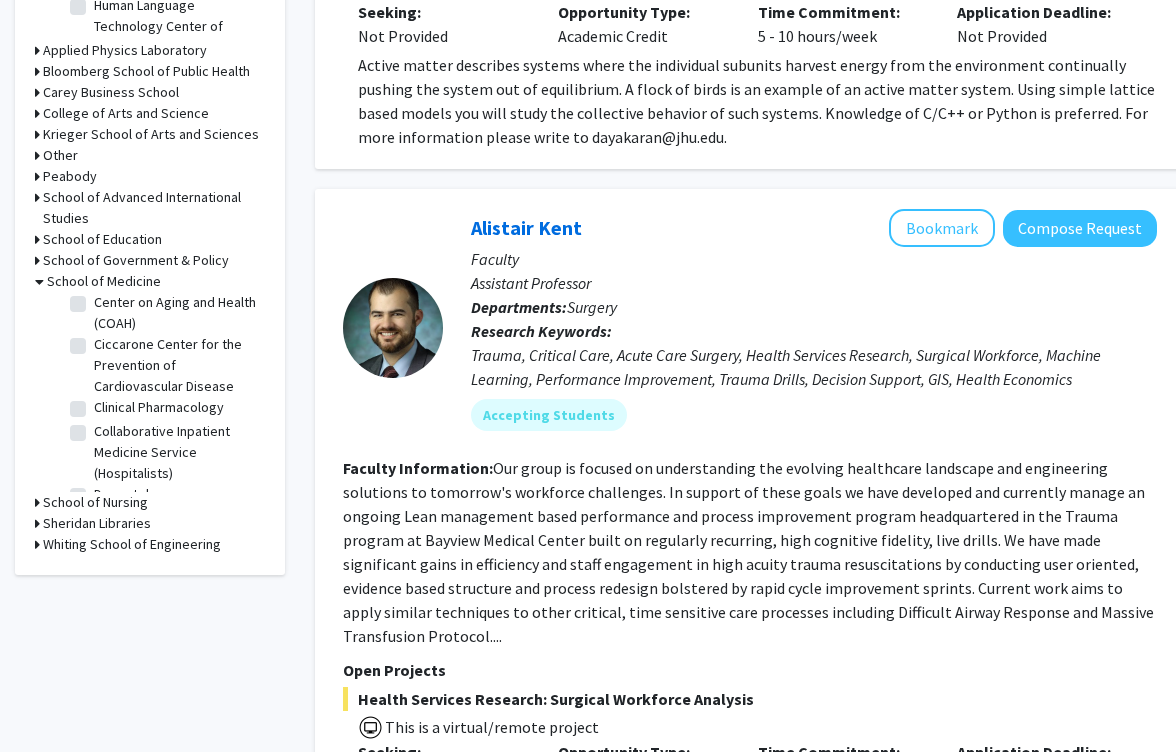 click on "Center on Aging and Health (COAH)" 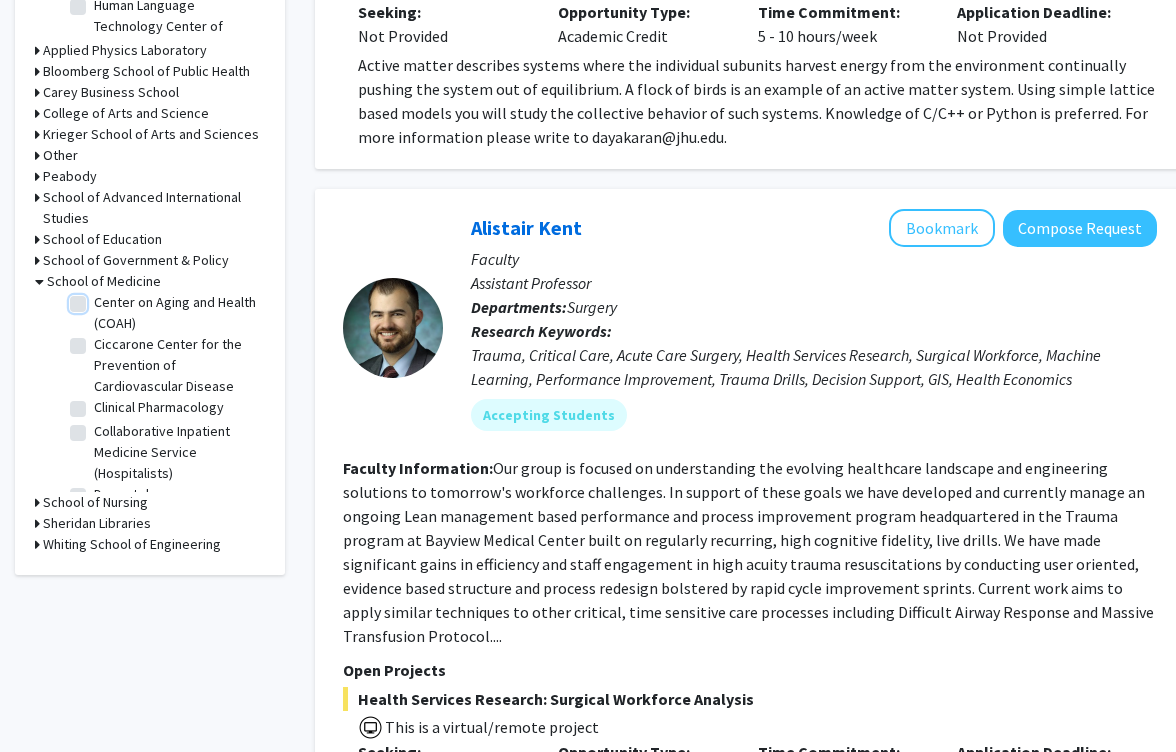 click on "Center on Aging and Health (COAH)" at bounding box center [100, 298] 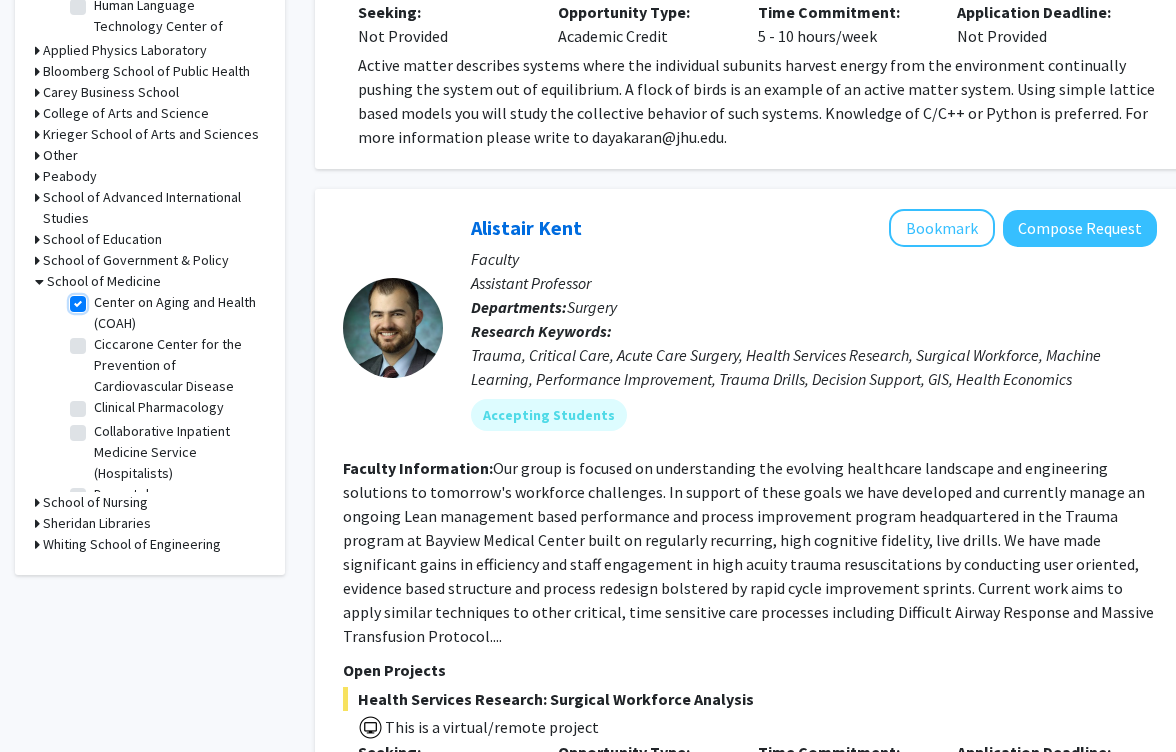 checkbox on "true" 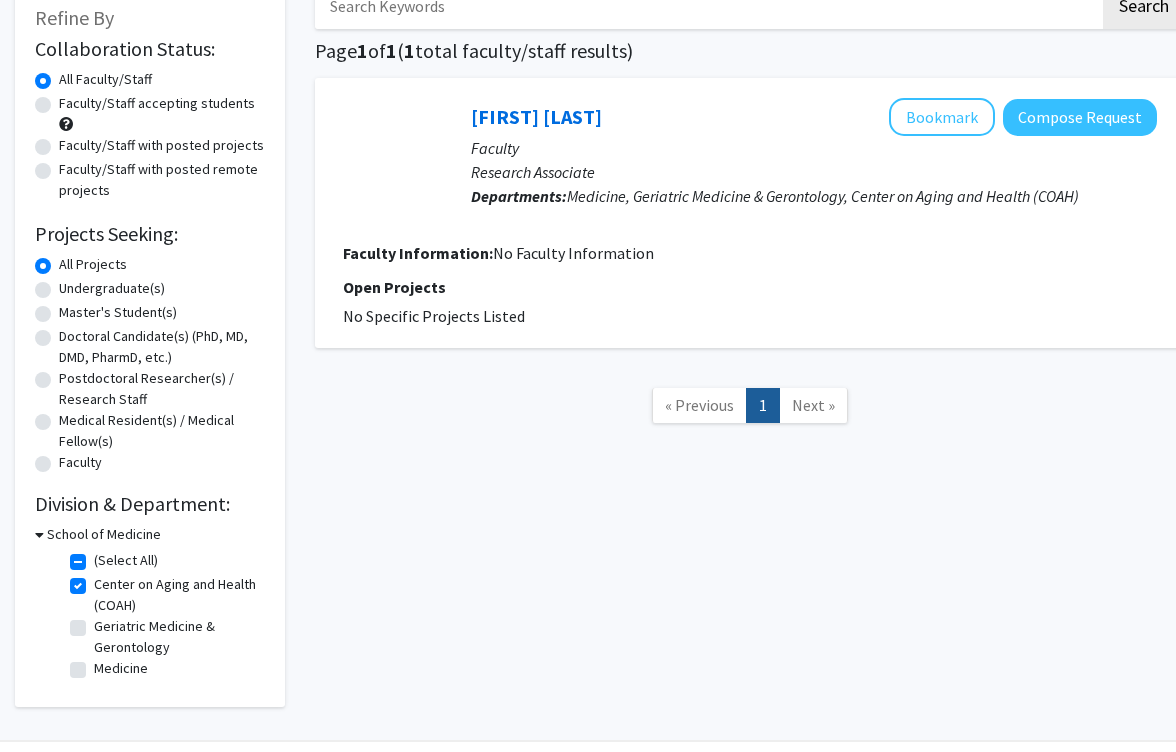 scroll, scrollTop: 184, scrollLeft: 0, axis: vertical 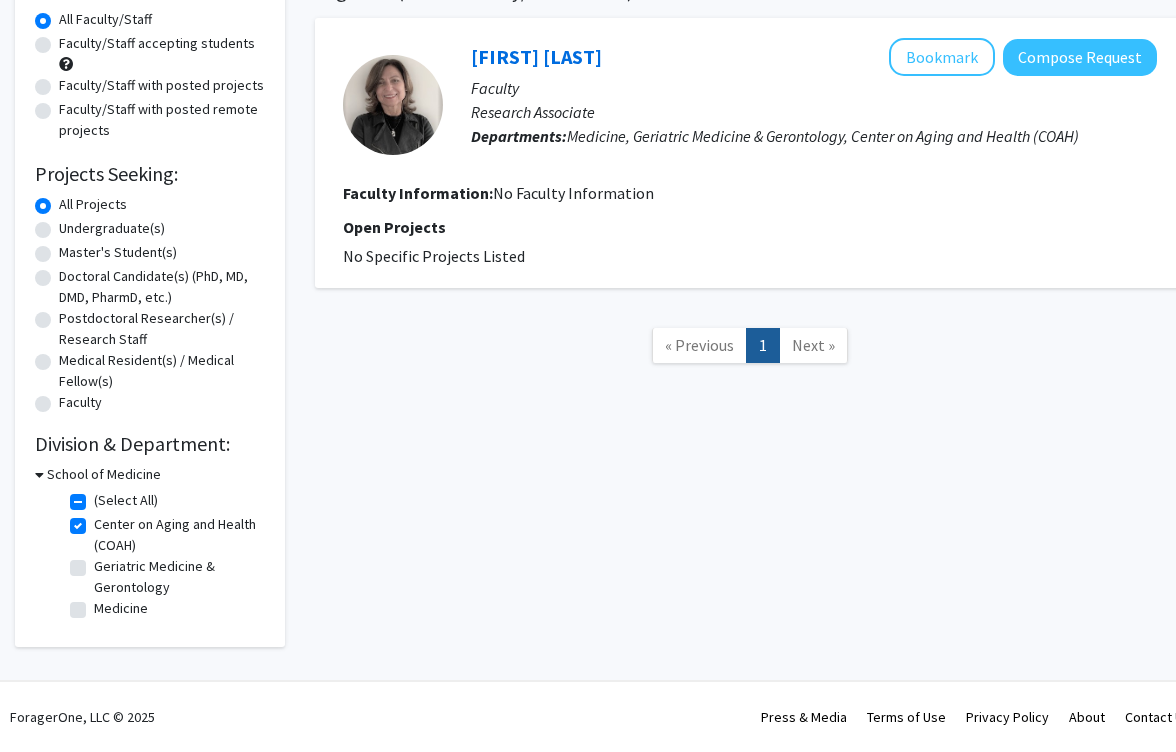 click on "Center on Aging and Health (COAH)  Center on Aging and Health (COAH)" 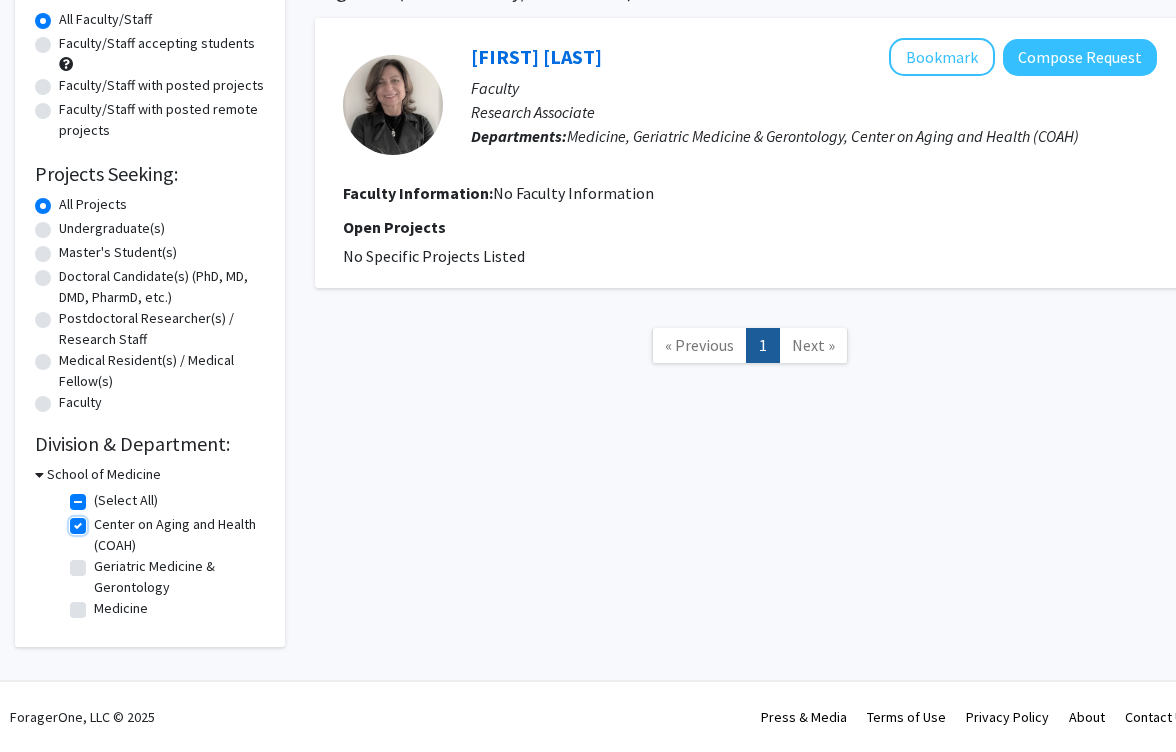click on "Center on Aging and Health (COAH)" at bounding box center (100, 520) 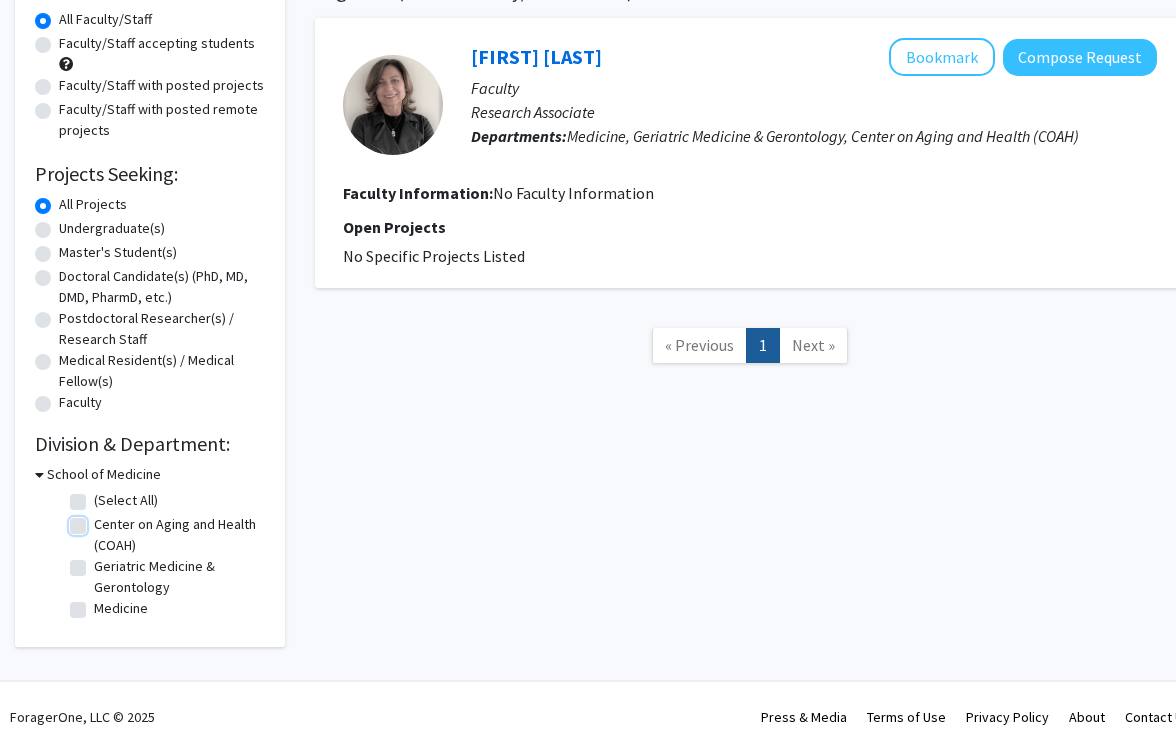 checkbox on "false" 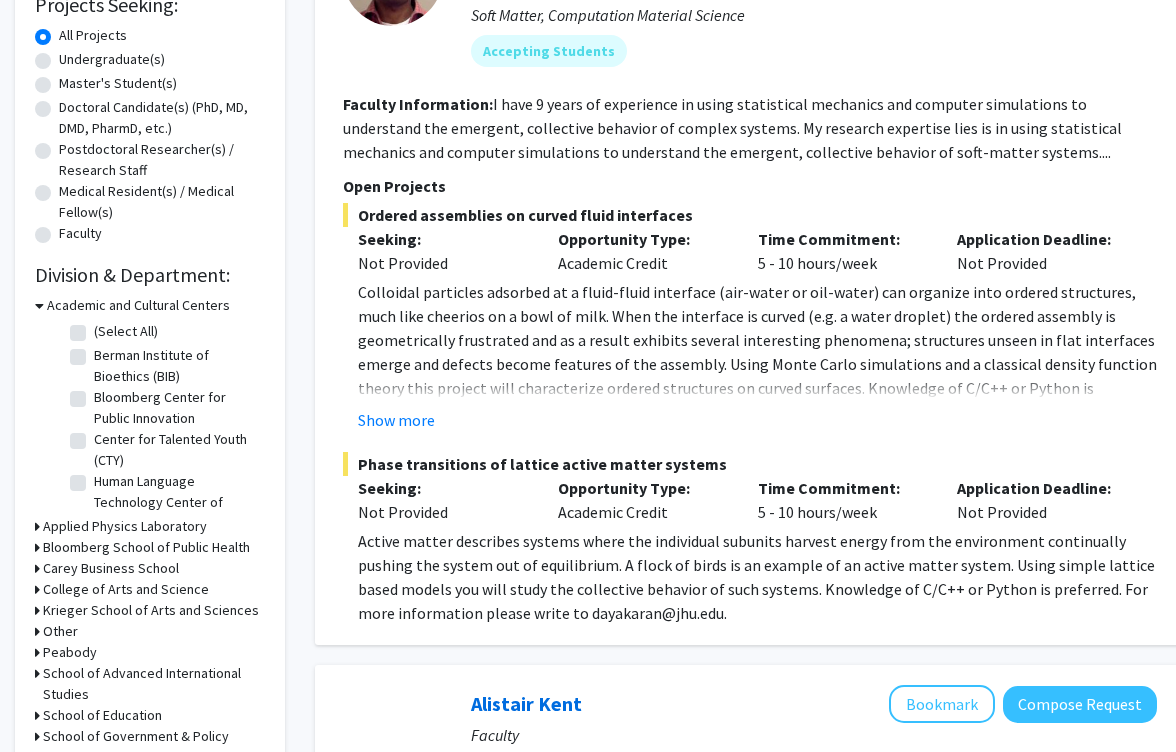 scroll, scrollTop: 358, scrollLeft: 0, axis: vertical 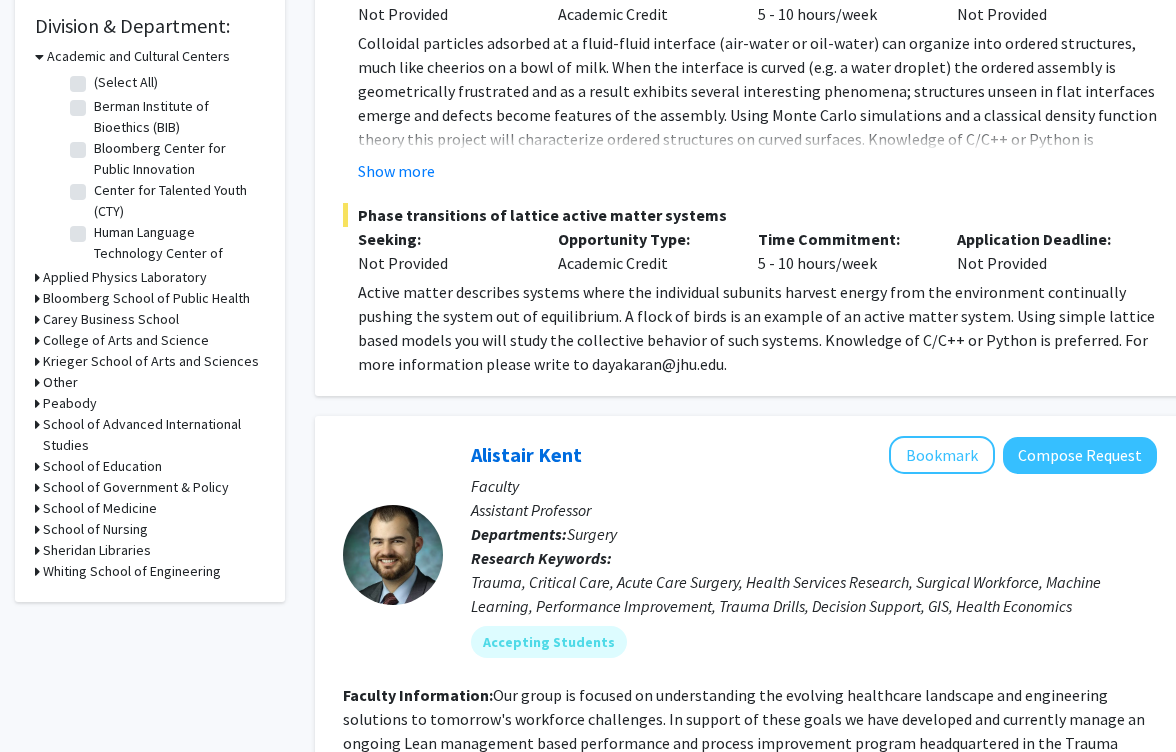 click on "School of Medicine" at bounding box center (100, 508) 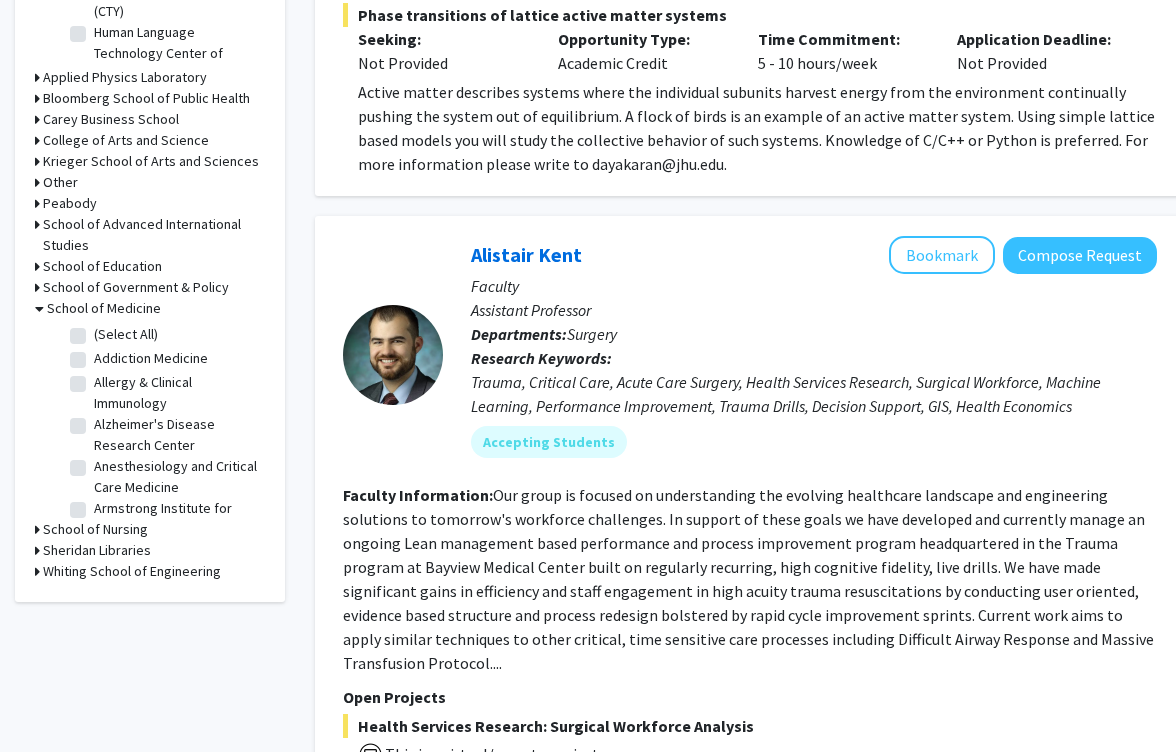 scroll, scrollTop: 803, scrollLeft: 0, axis: vertical 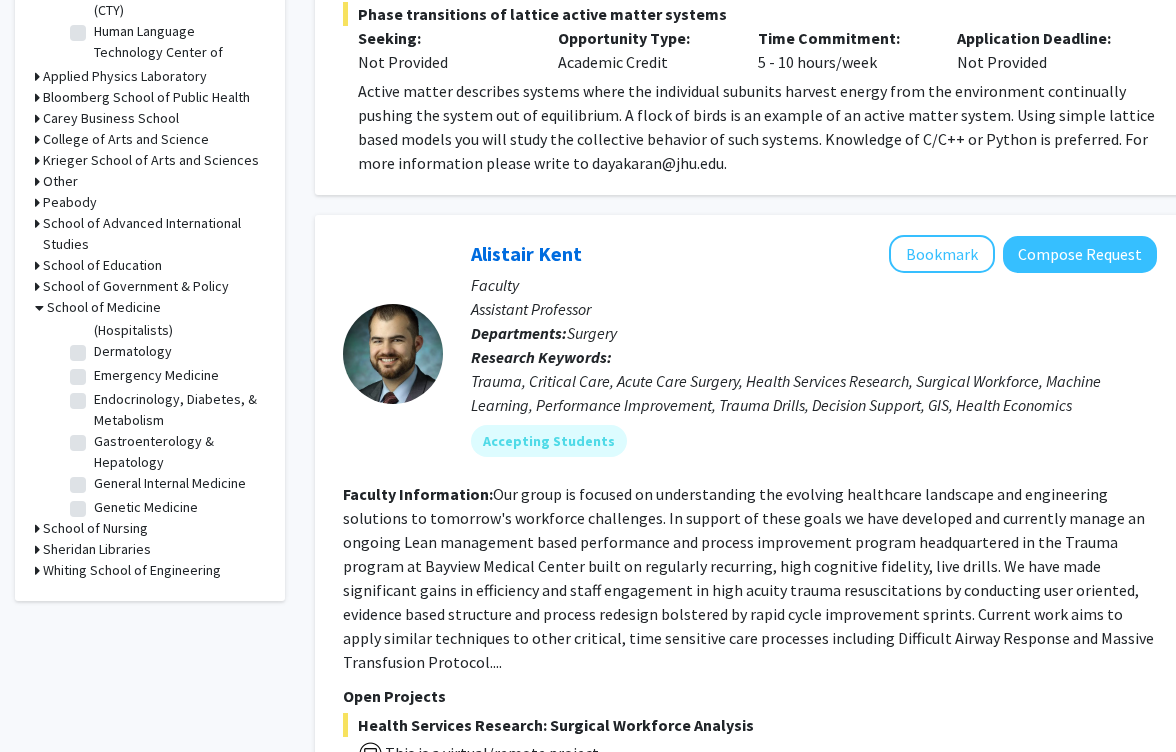 click on "Endocrinology, Diabetes, & Metabolism" 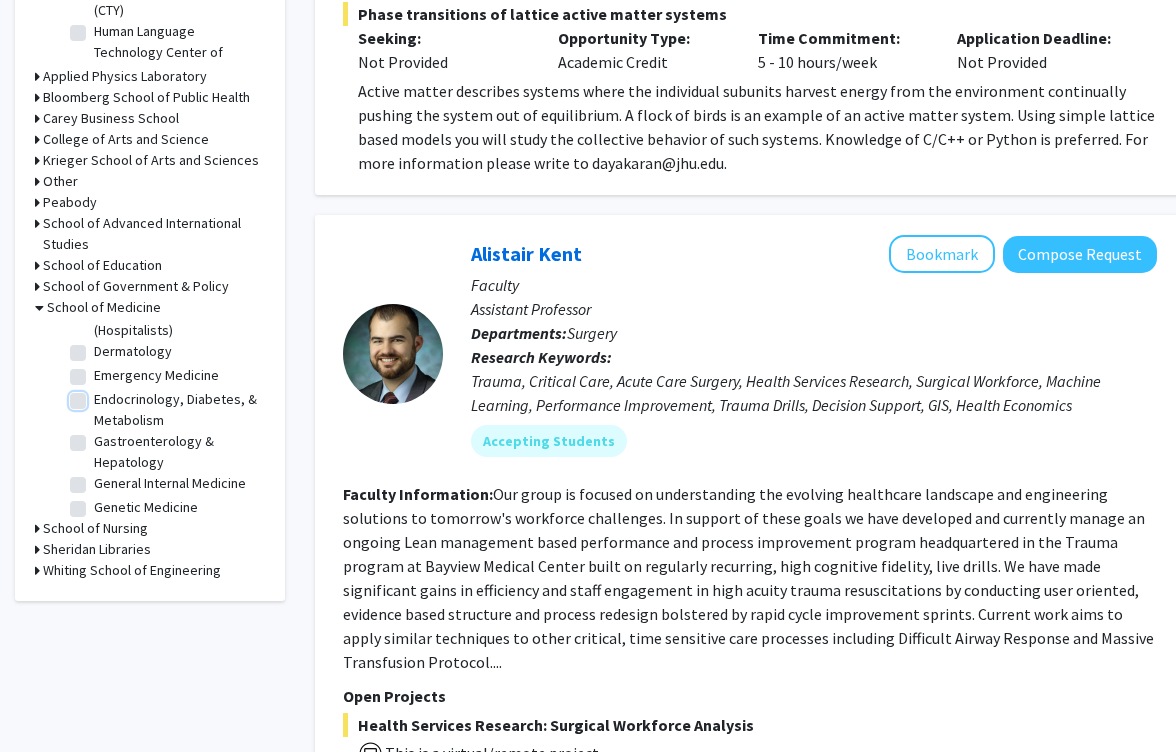 click on "Endocrinology, Diabetes, & Metabolism" at bounding box center [100, 395] 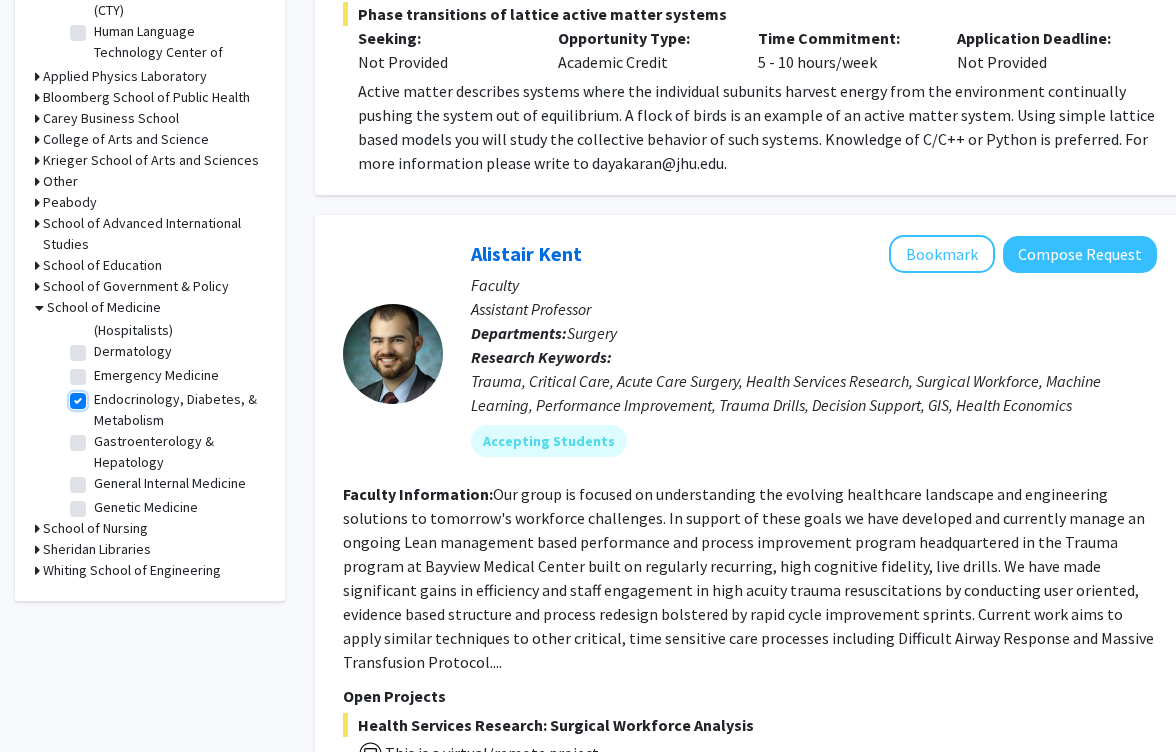 checkbox on "true" 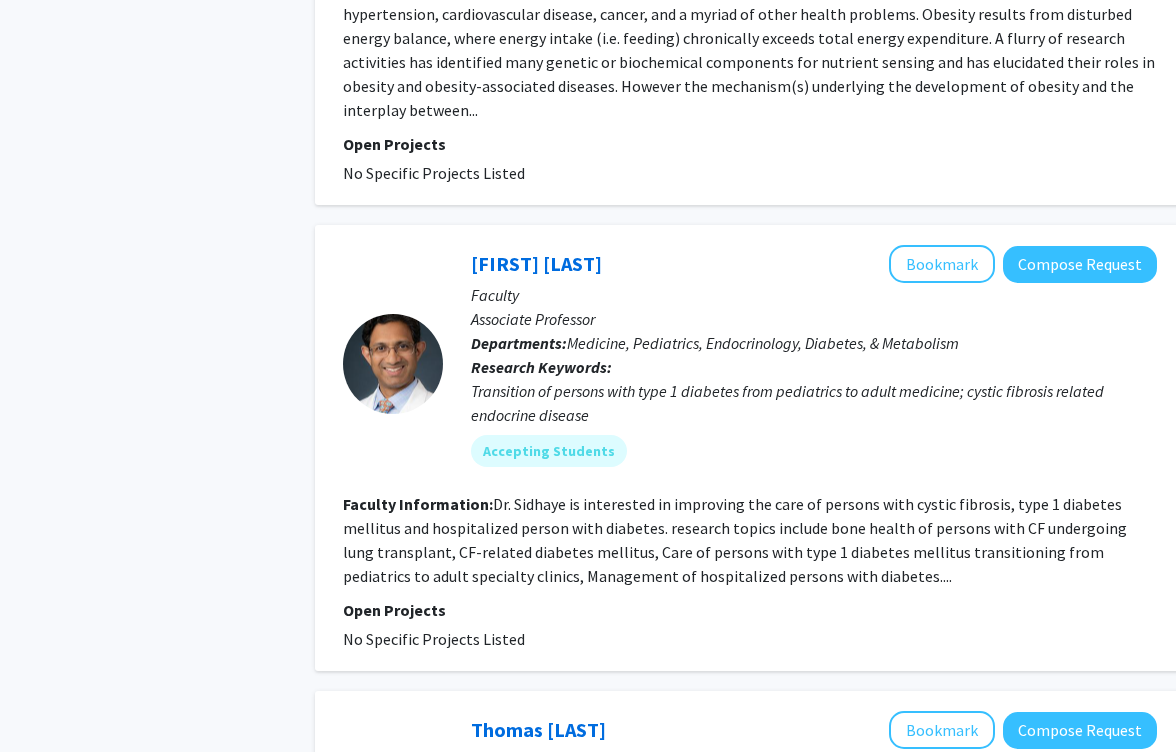 scroll, scrollTop: 1688, scrollLeft: 0, axis: vertical 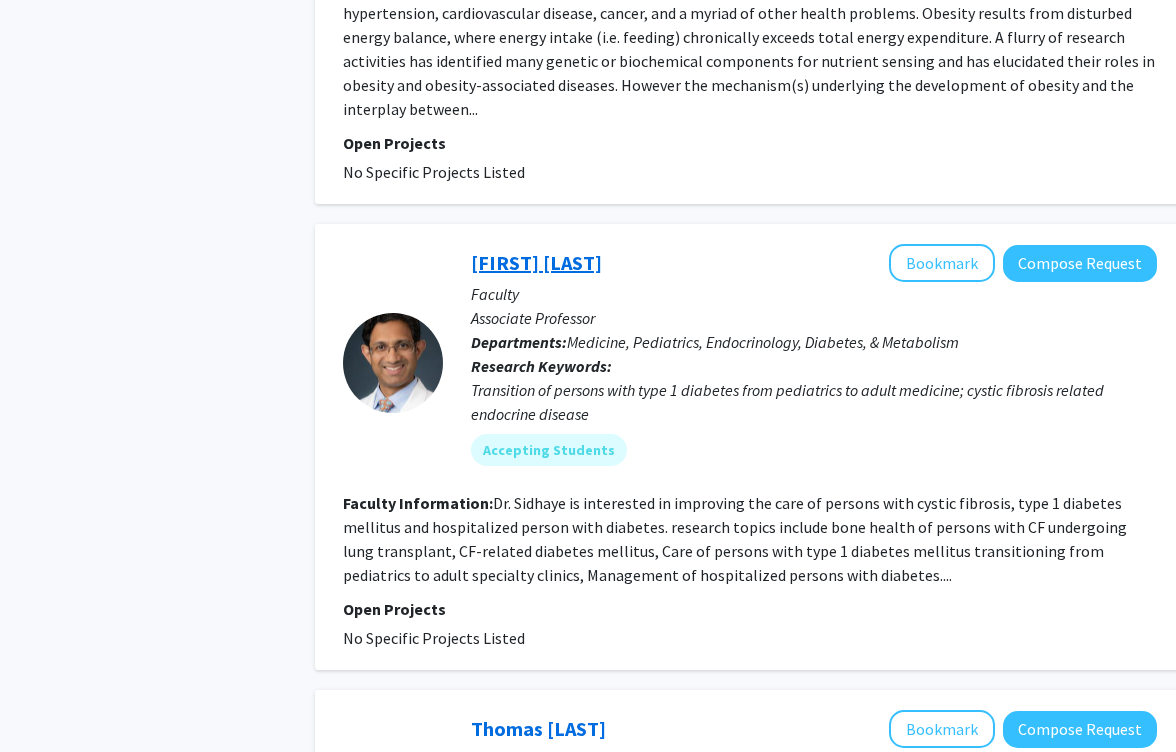 click on "[FIRST] [LAST]" 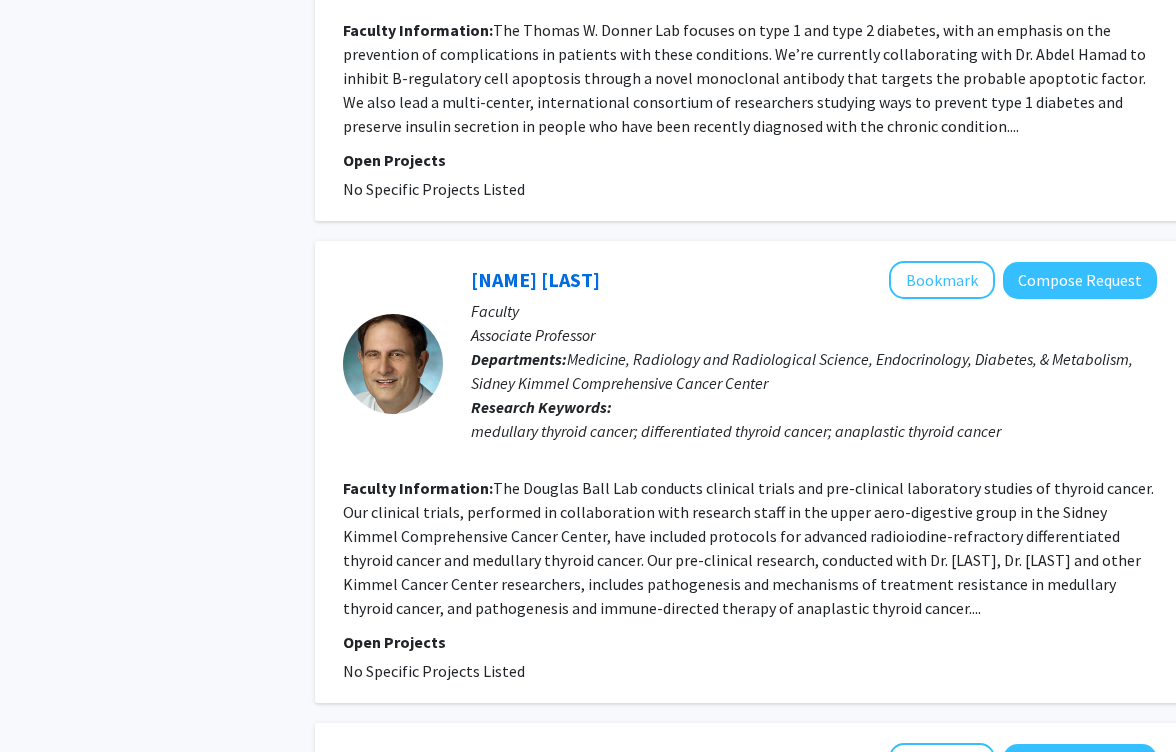 scroll, scrollTop: 2606, scrollLeft: 0, axis: vertical 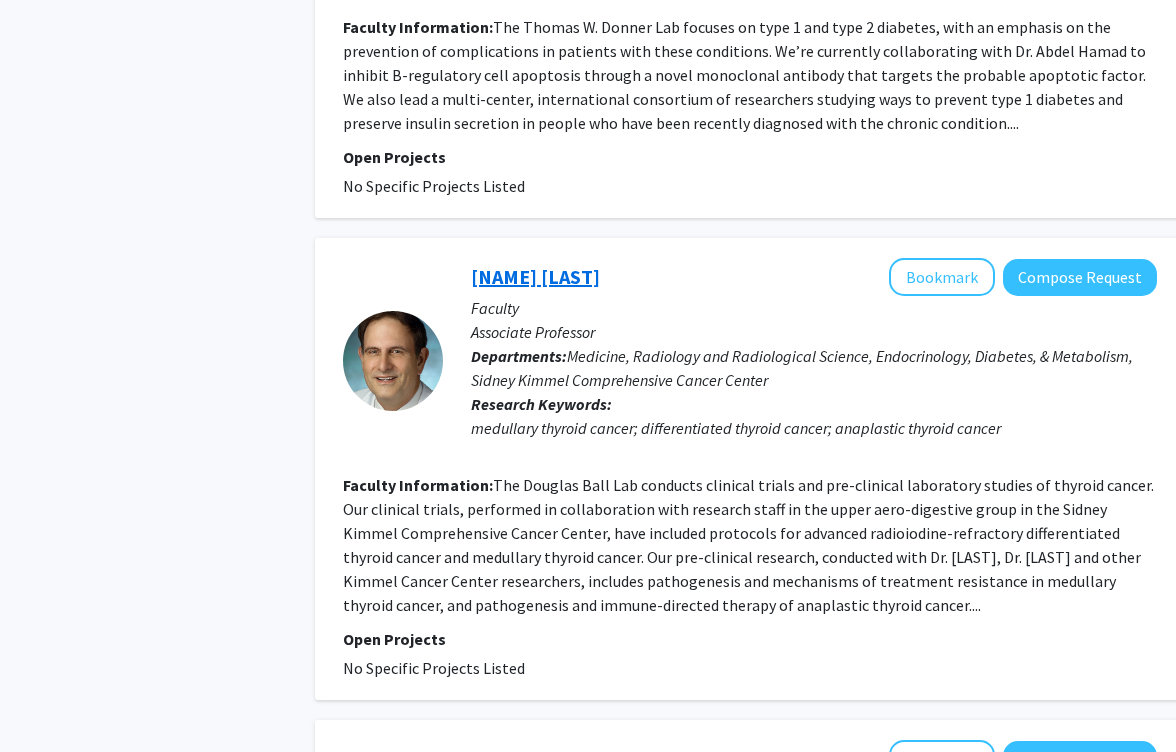 click on "[NAME] [LAST]" 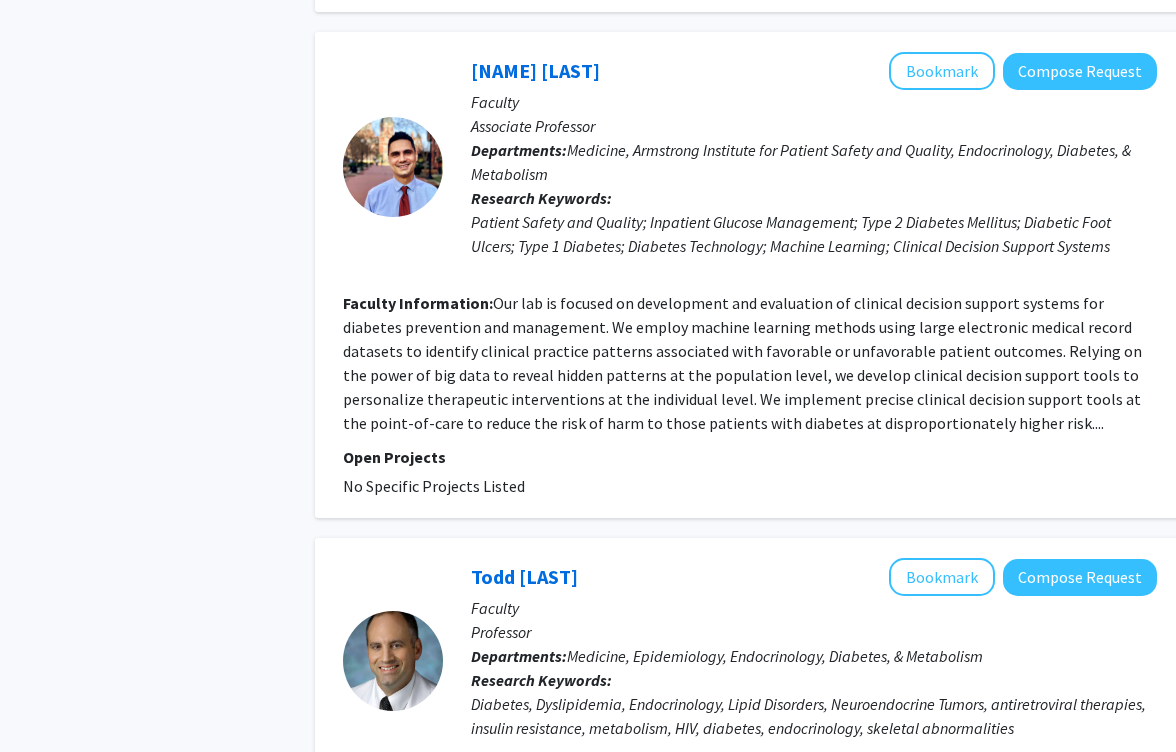 scroll, scrollTop: 3287, scrollLeft: 0, axis: vertical 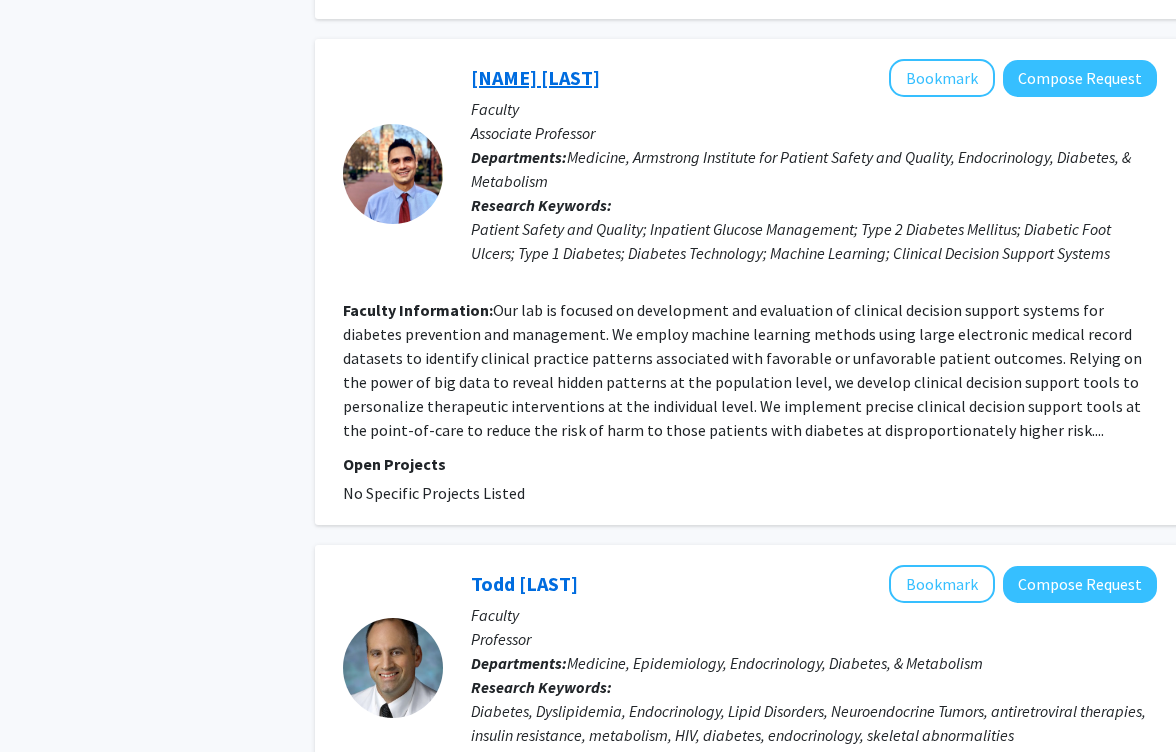 click on "[NAME] [LAST]" 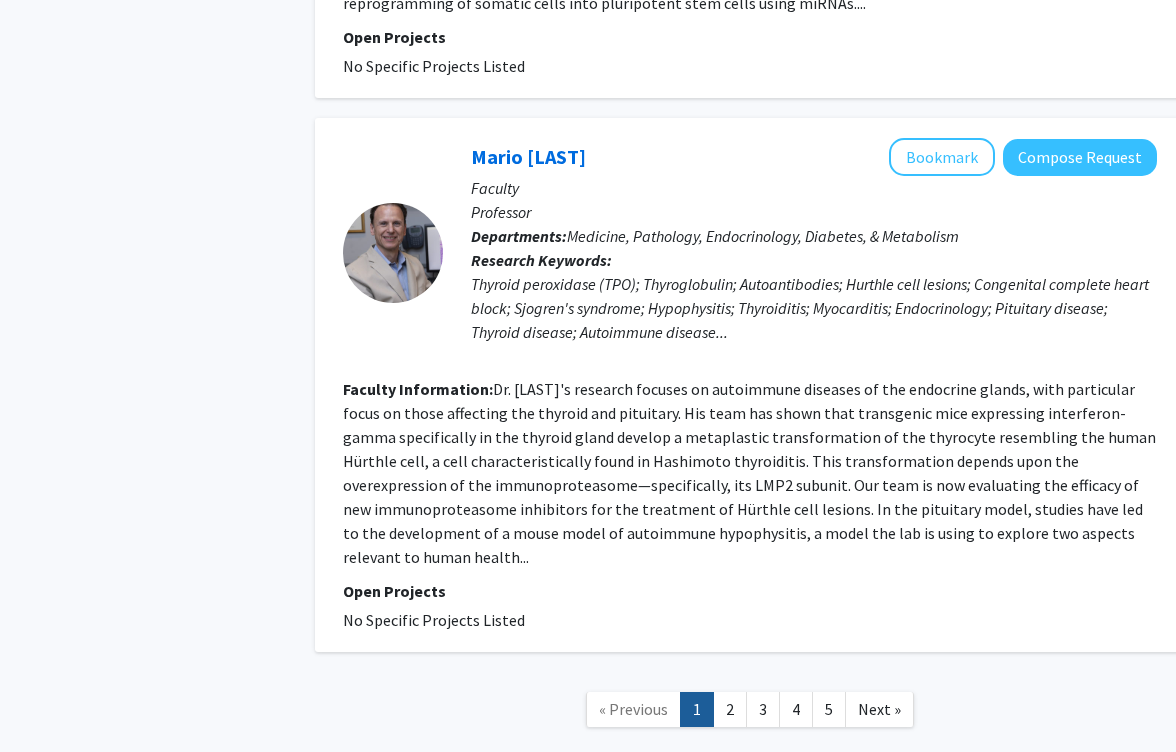 scroll, scrollTop: 4582, scrollLeft: 0, axis: vertical 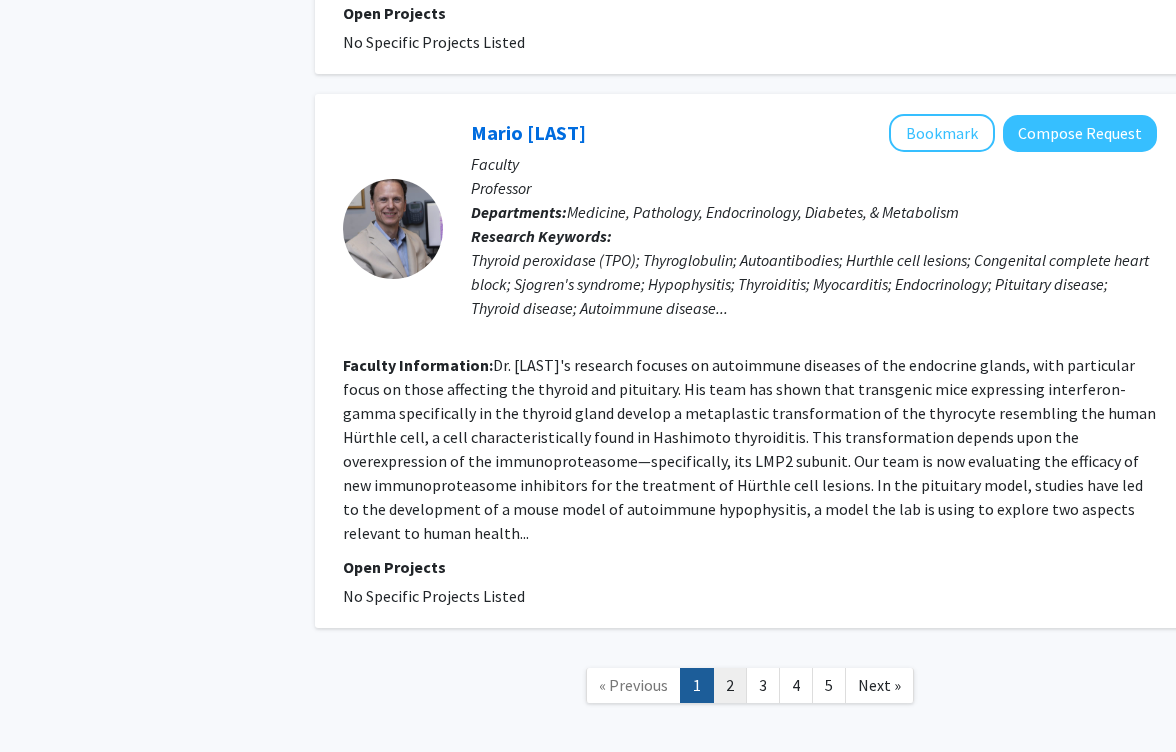 click on "2" 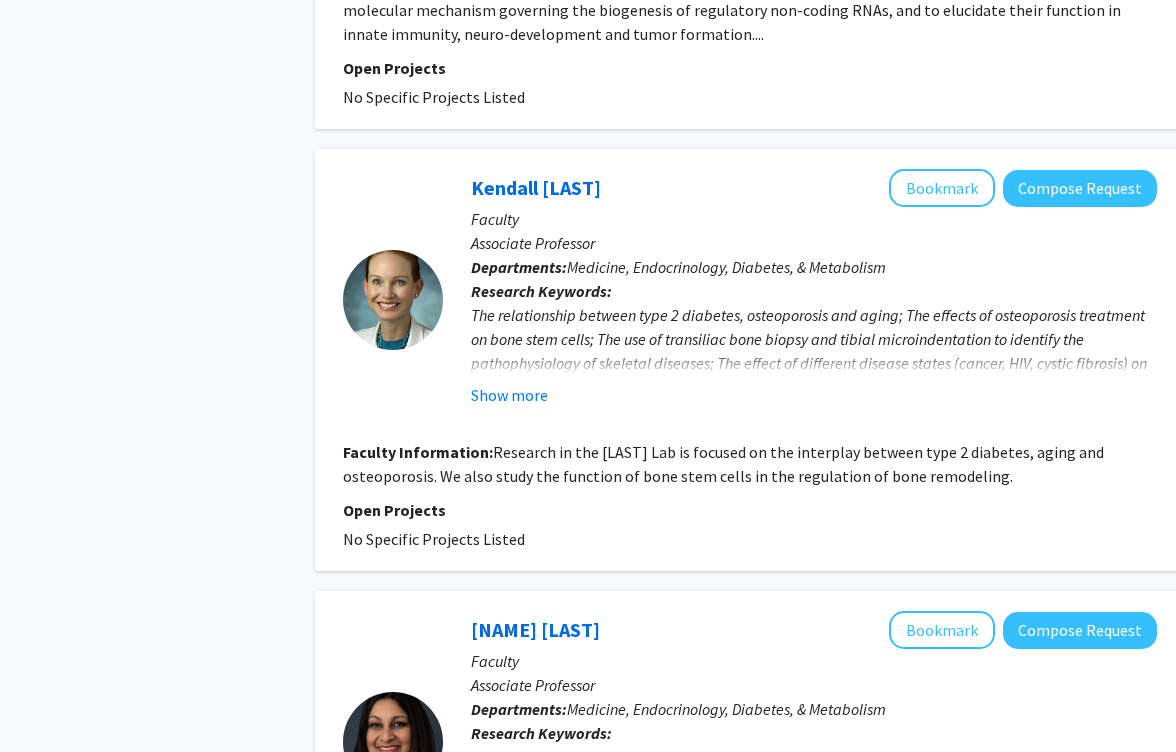 scroll, scrollTop: 2058, scrollLeft: 0, axis: vertical 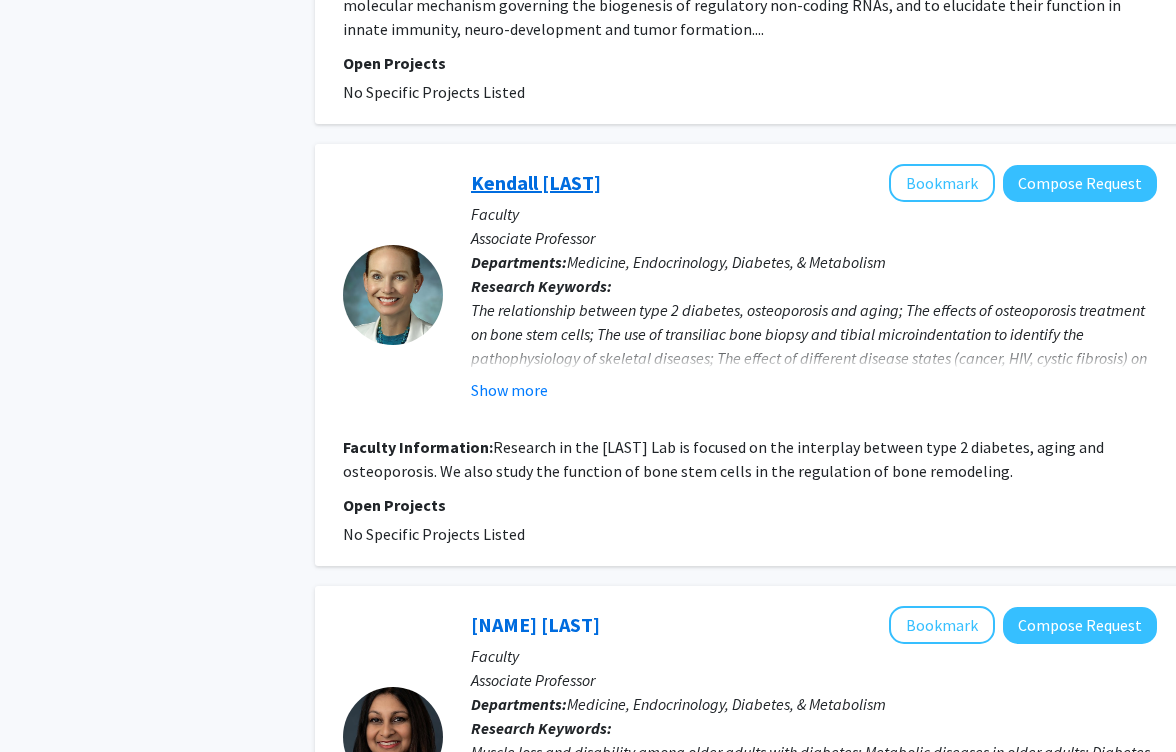 click on "Kendall [LAST]" 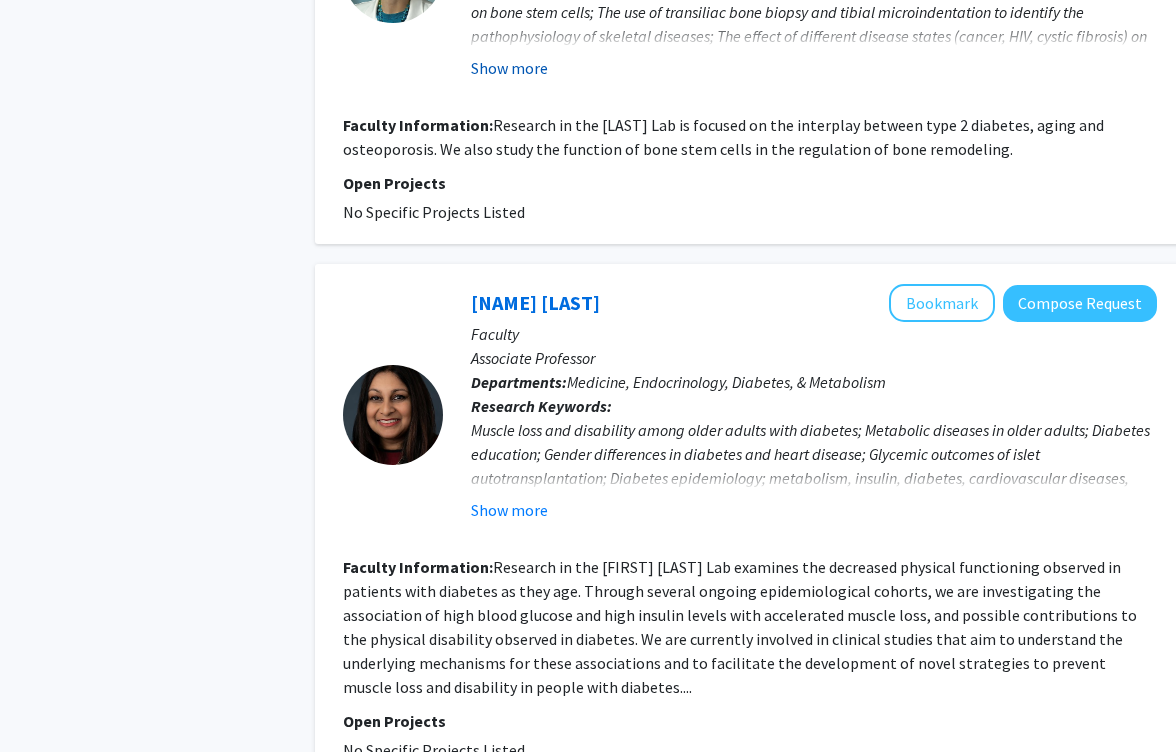 scroll, scrollTop: 2381, scrollLeft: 0, axis: vertical 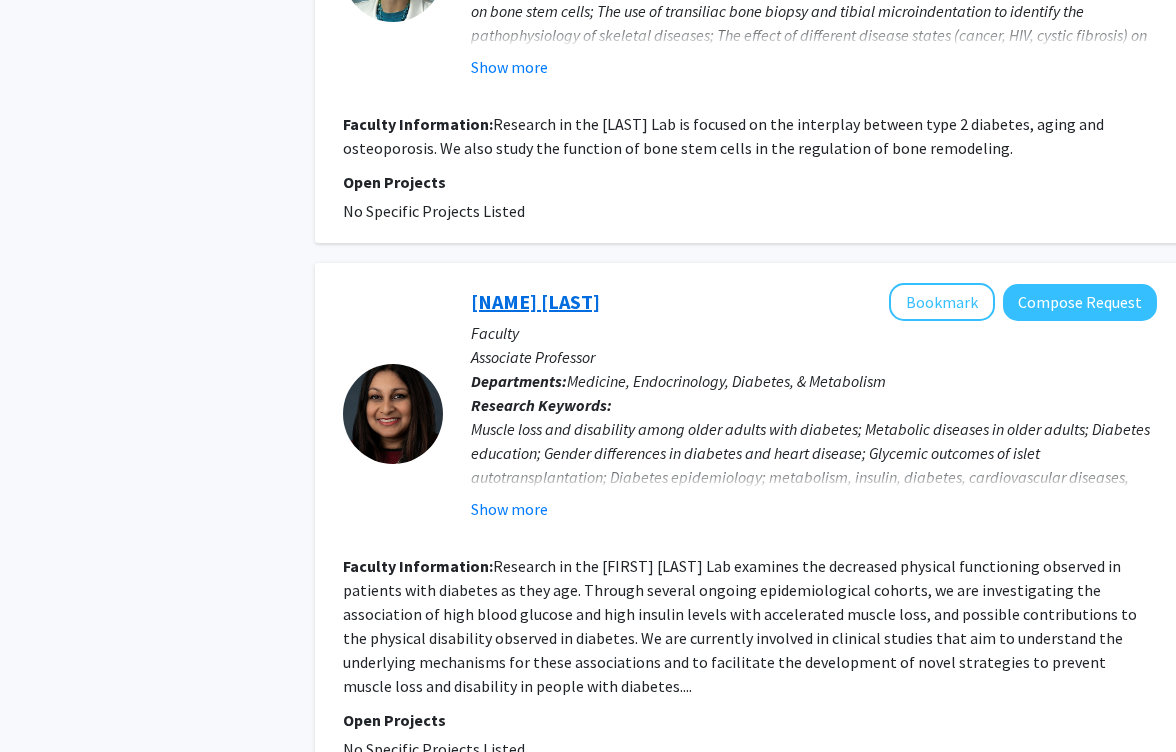click on "[NAME] [LAST]" 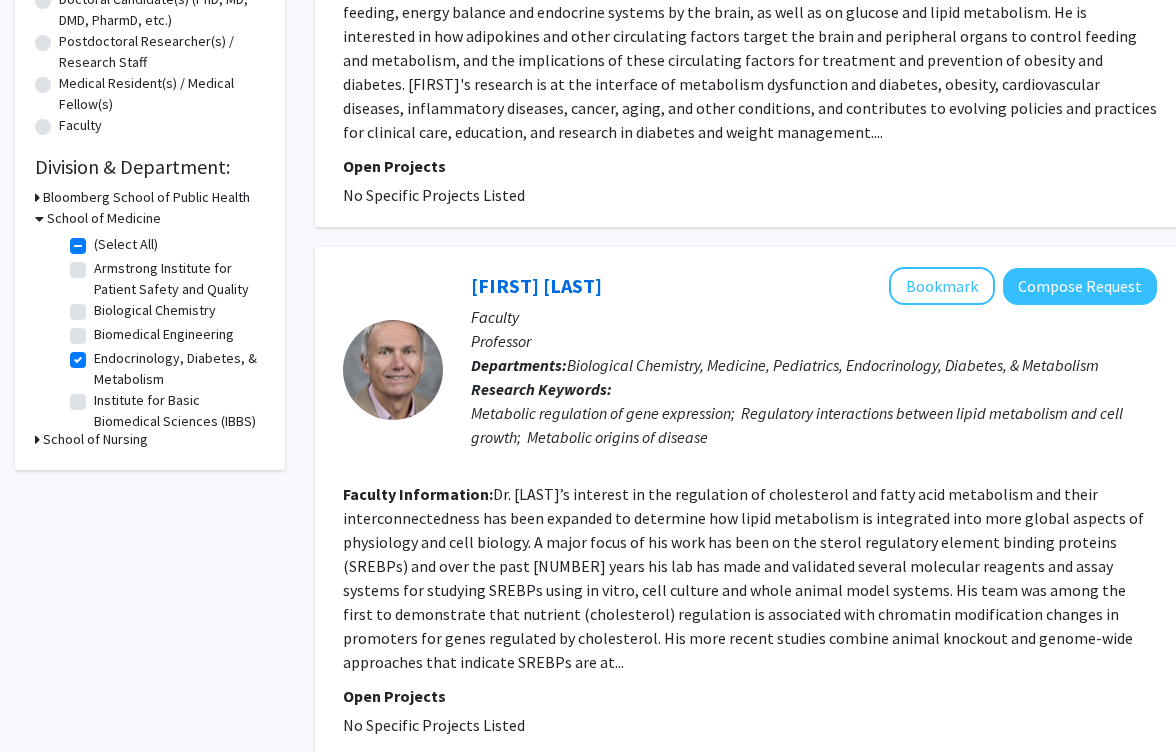 scroll, scrollTop: 0, scrollLeft: 0, axis: both 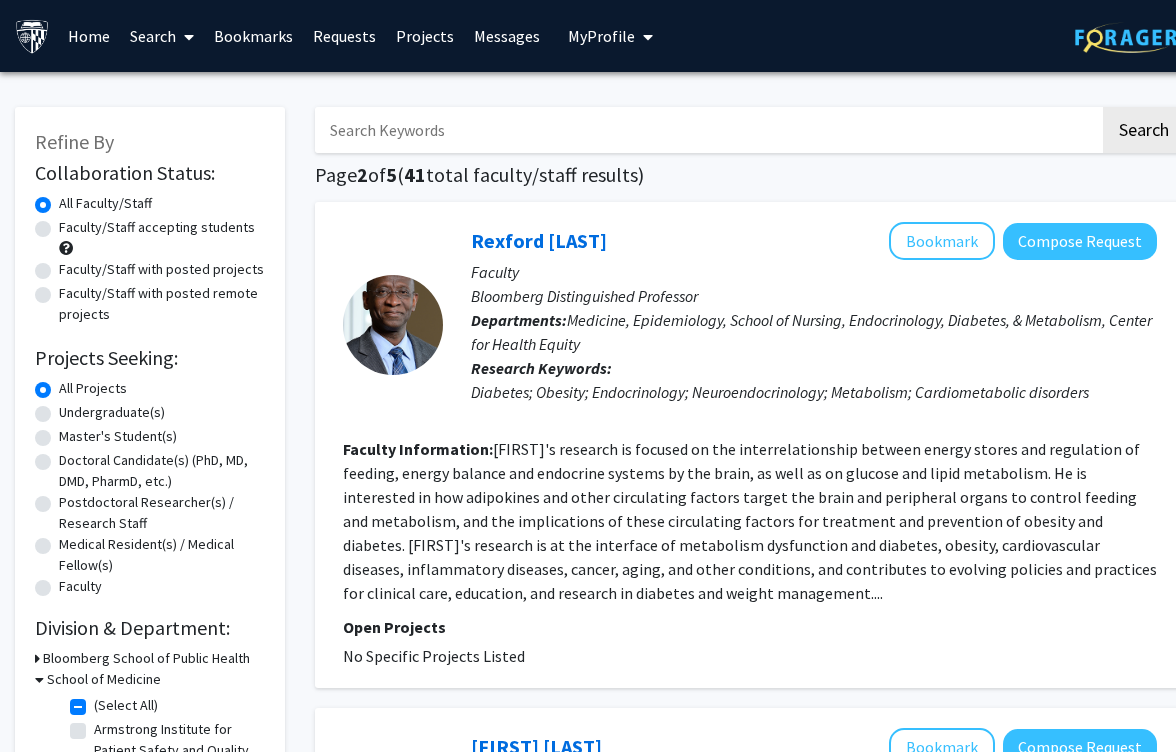 click at bounding box center (707, 130) 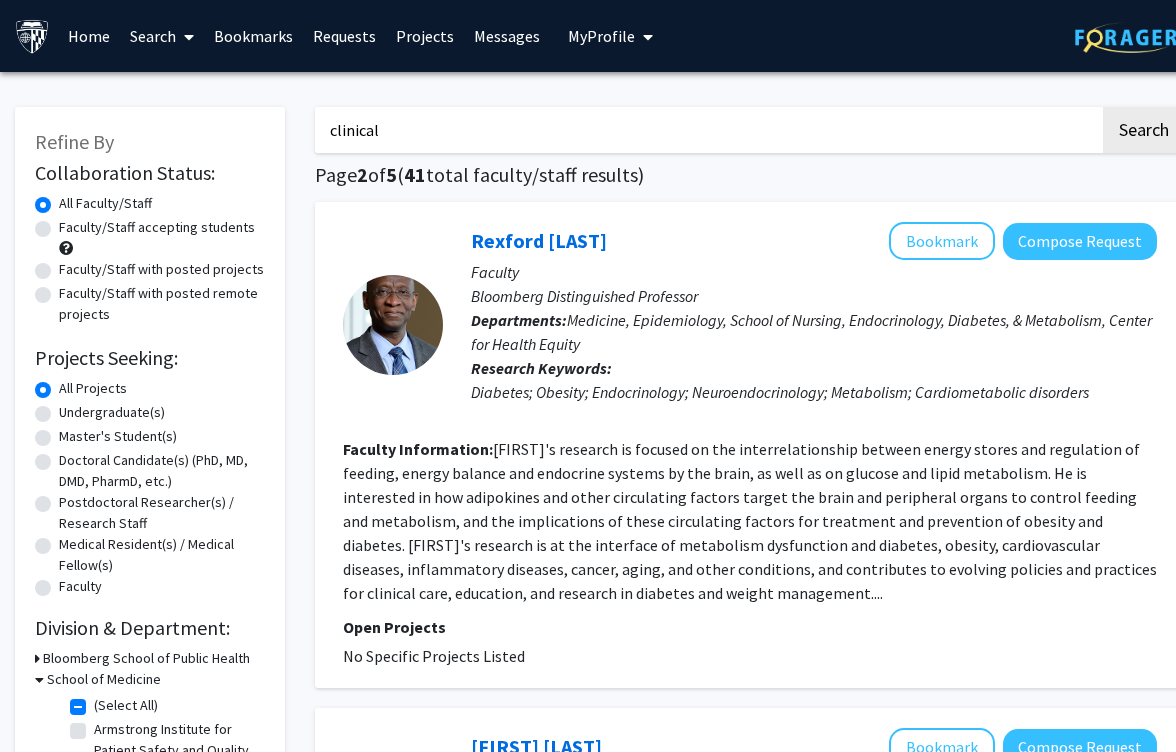 type on "clinical" 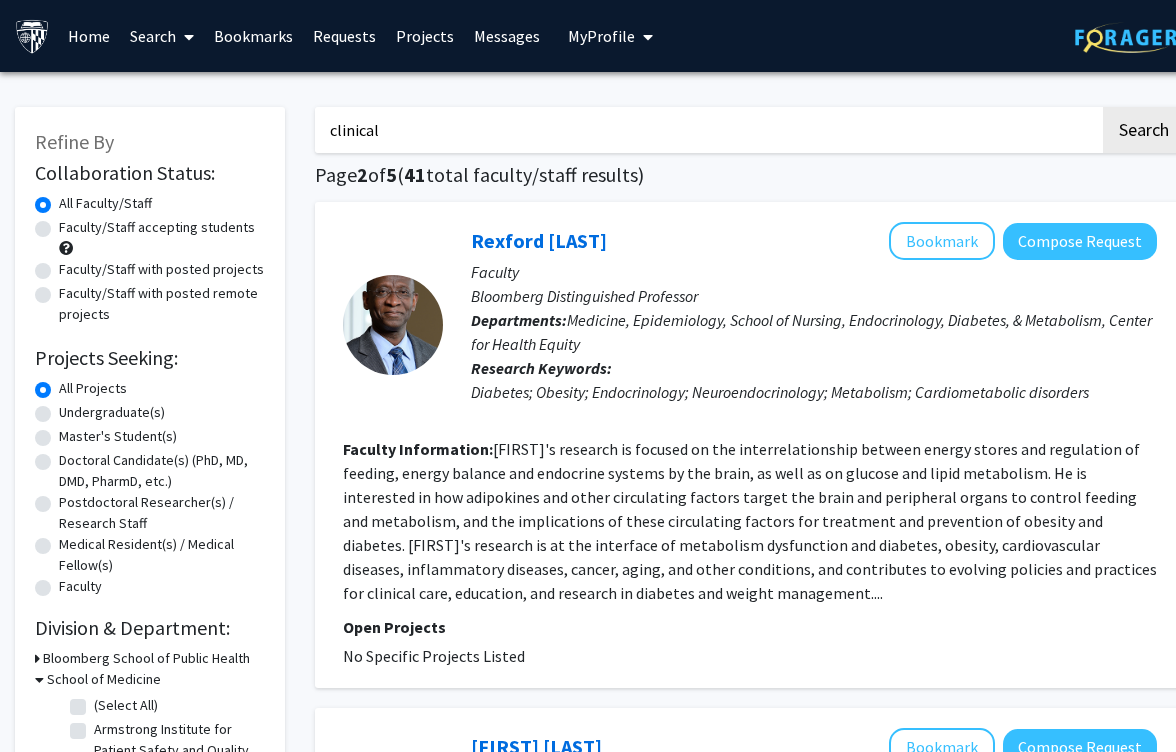 checkbox on "false" 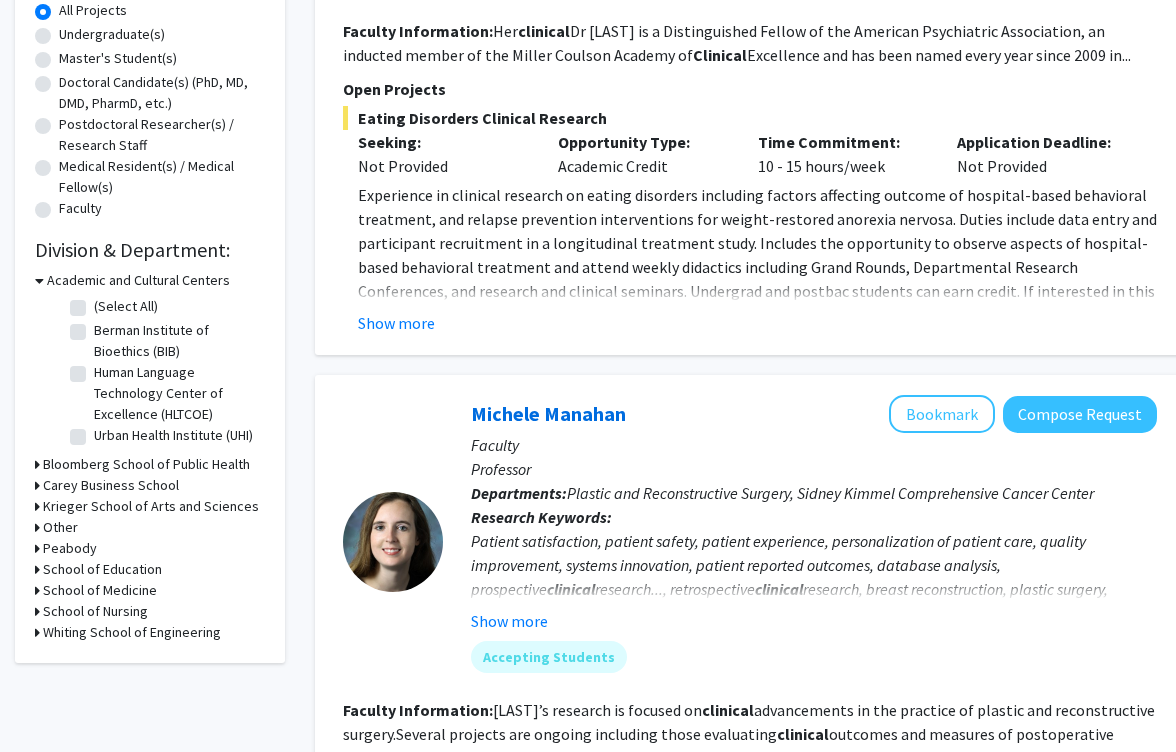 scroll, scrollTop: 380, scrollLeft: 0, axis: vertical 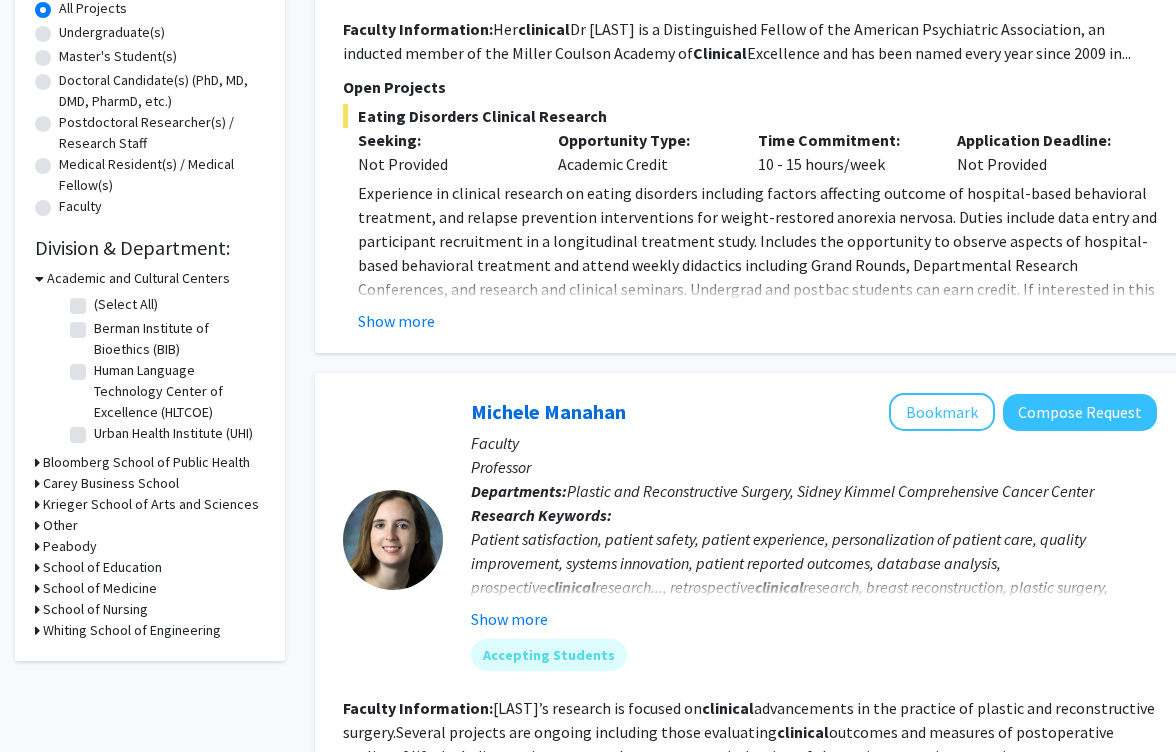 click on "School of Medicine" at bounding box center [100, 588] 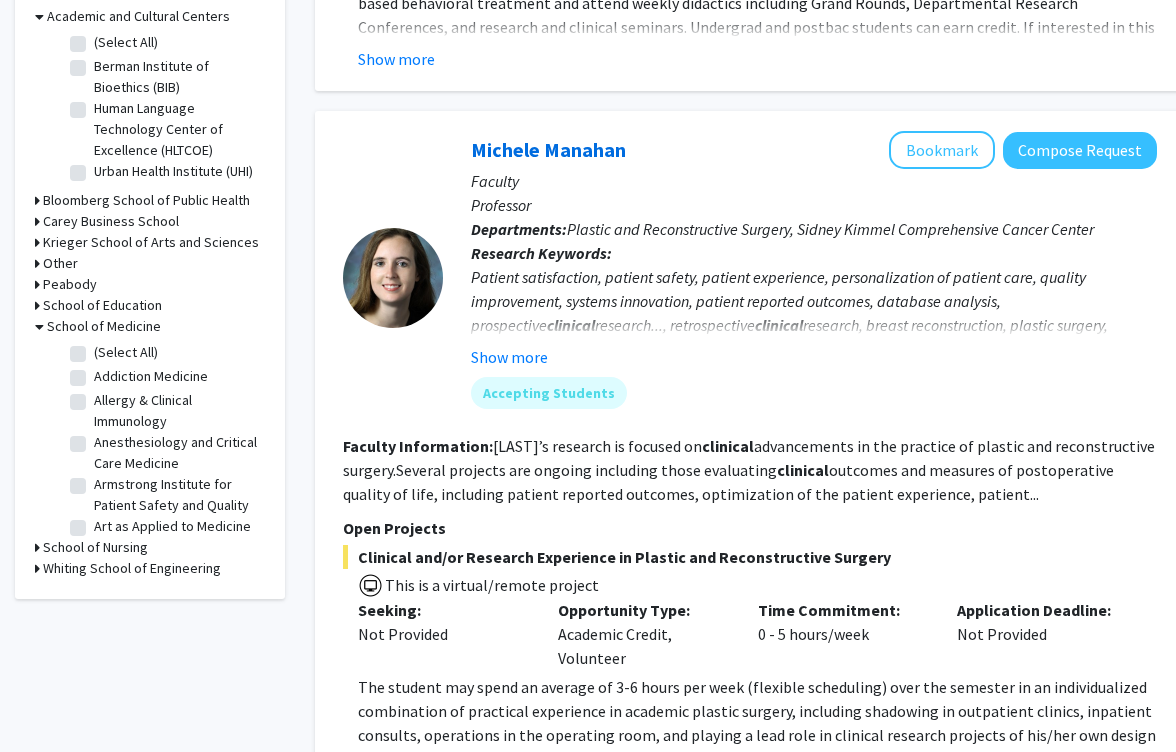 scroll, scrollTop: 672, scrollLeft: 0, axis: vertical 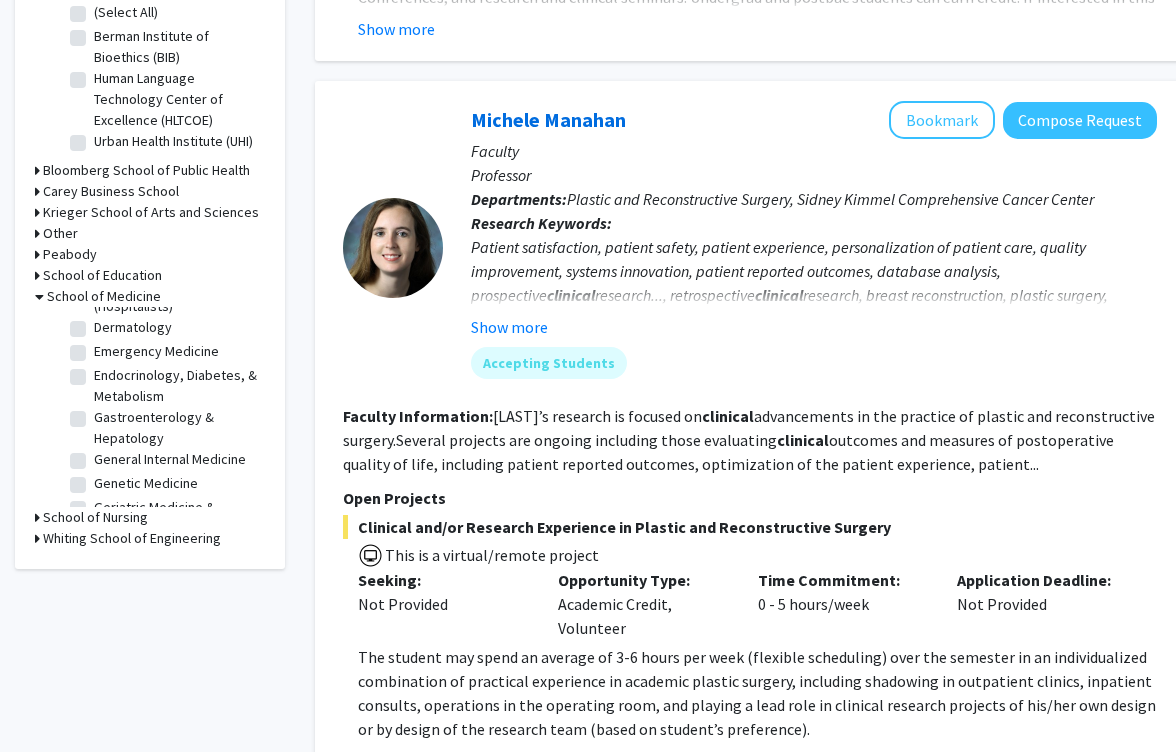 click on "Endocrinology, Diabetes, & Metabolism" 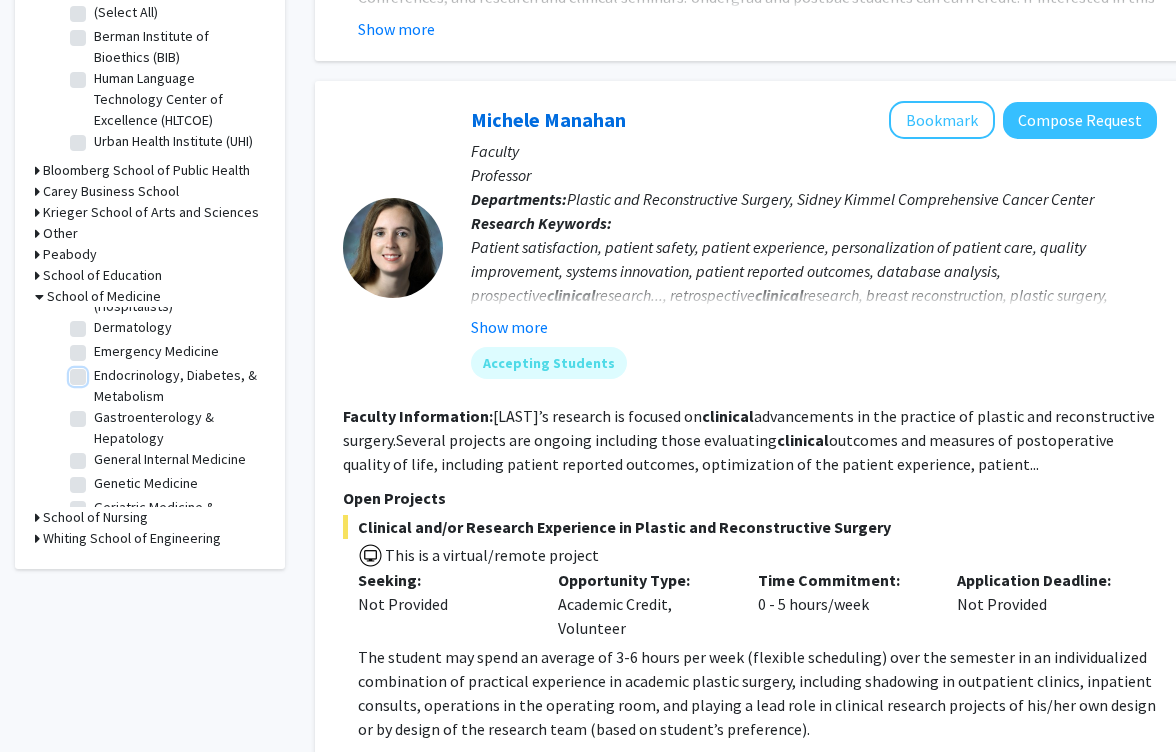 click on "Endocrinology, Diabetes, & Metabolism" at bounding box center [100, 371] 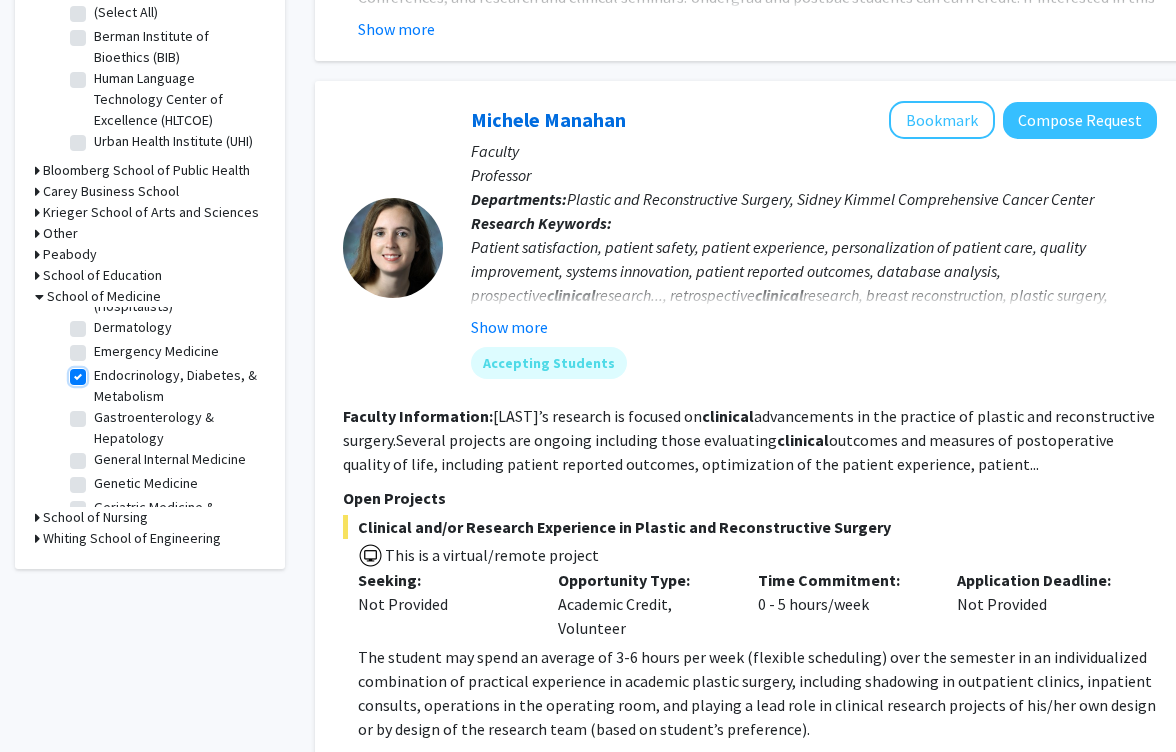 checkbox on "true" 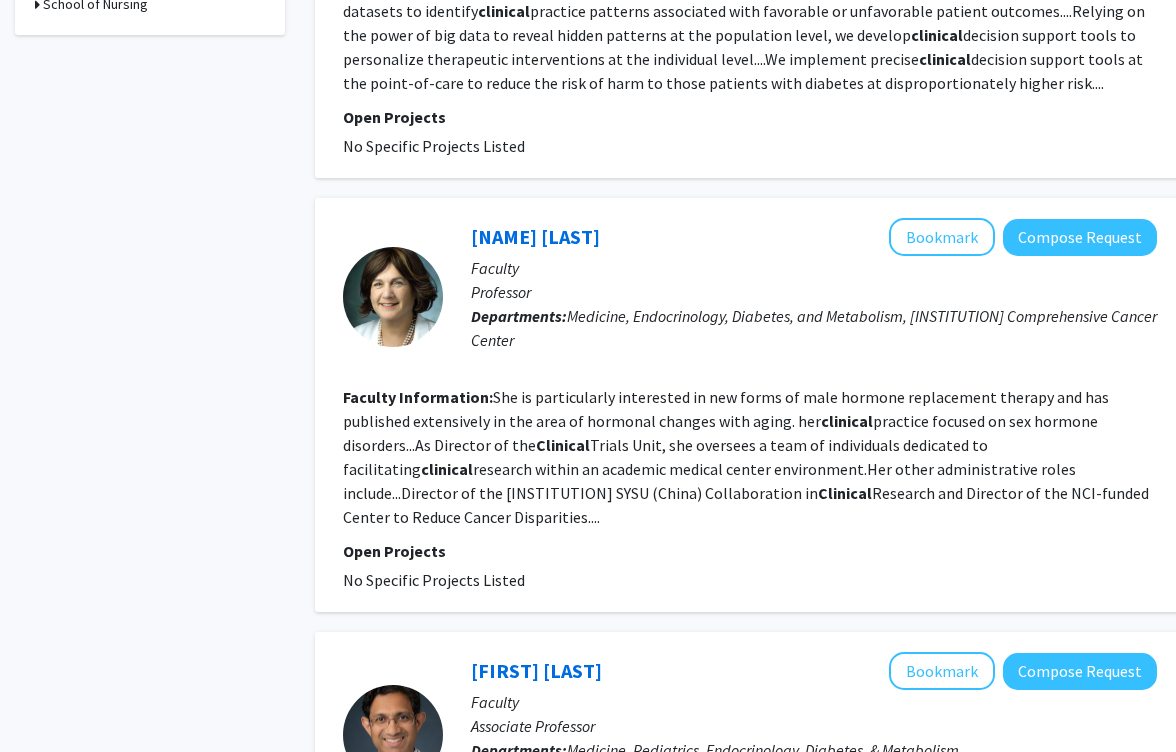 scroll, scrollTop: 897, scrollLeft: 0, axis: vertical 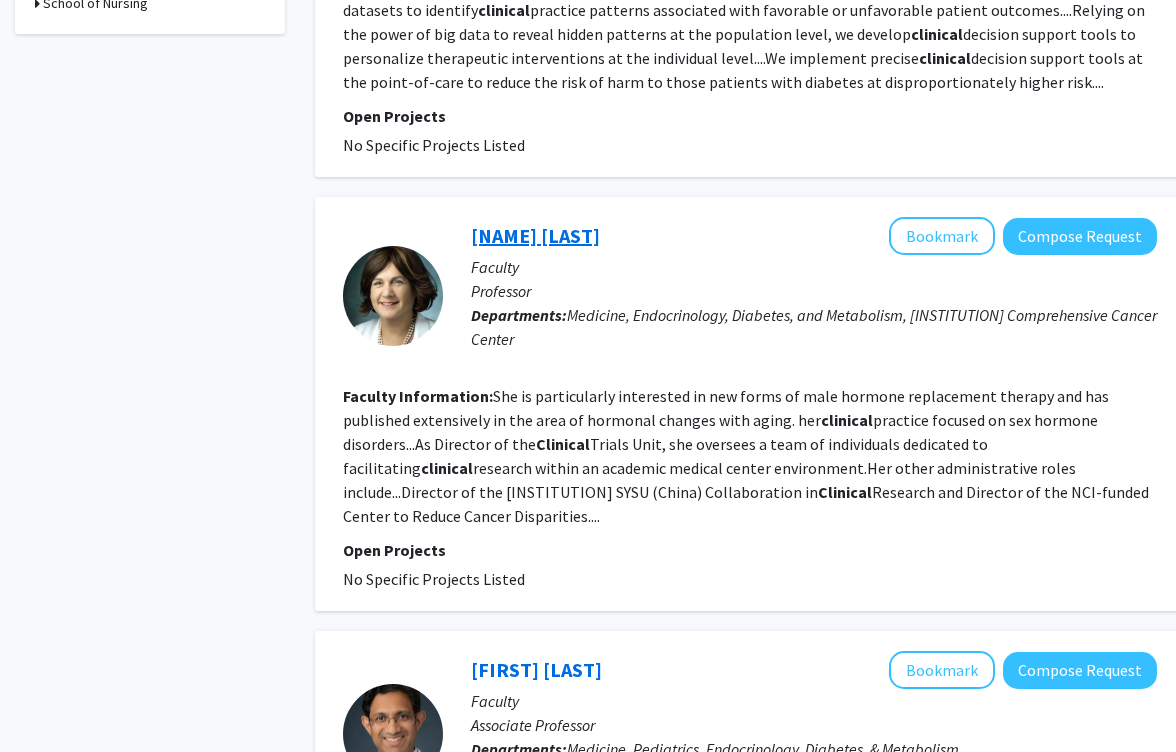 click on "[NAME] [LAST]" 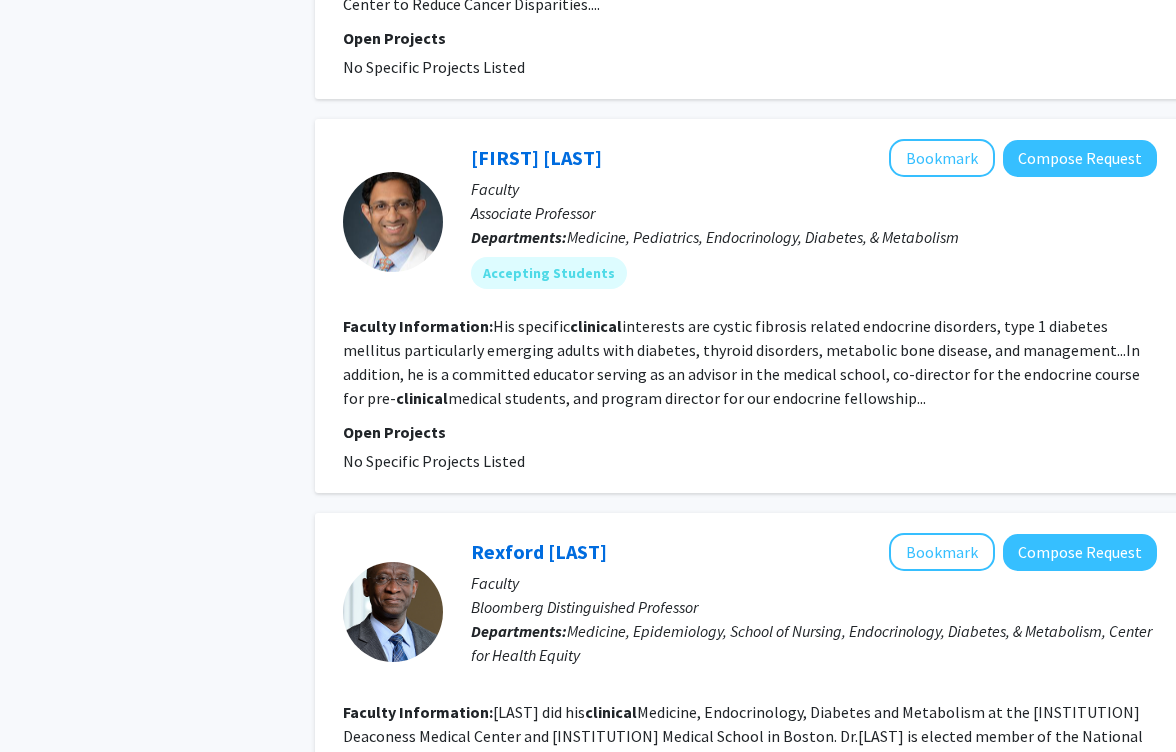 scroll, scrollTop: 1407, scrollLeft: 0, axis: vertical 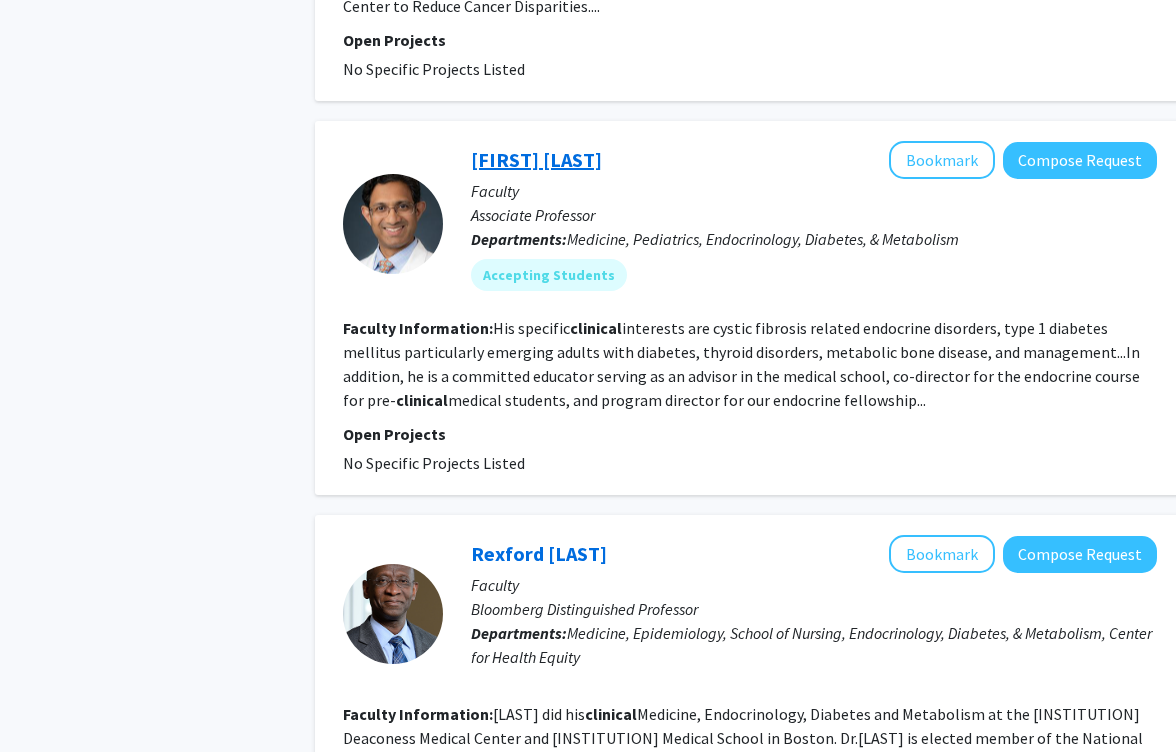 click on "[FIRST] [LAST]" 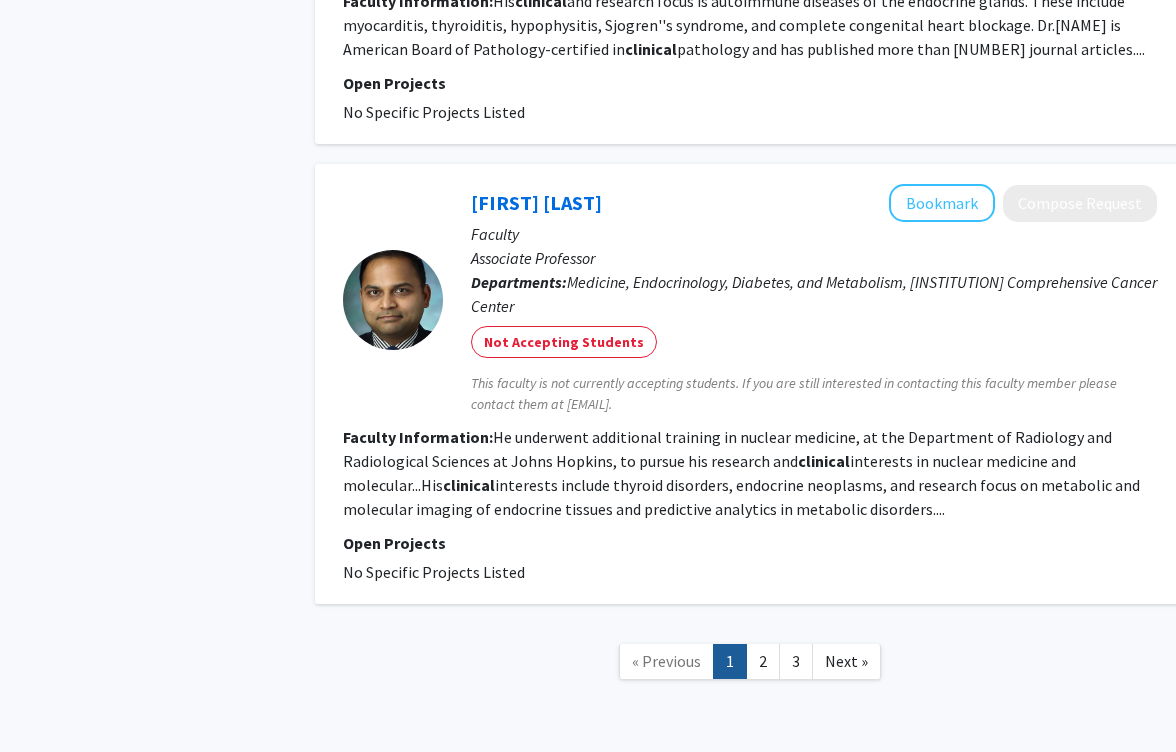 scroll, scrollTop: 3745, scrollLeft: 0, axis: vertical 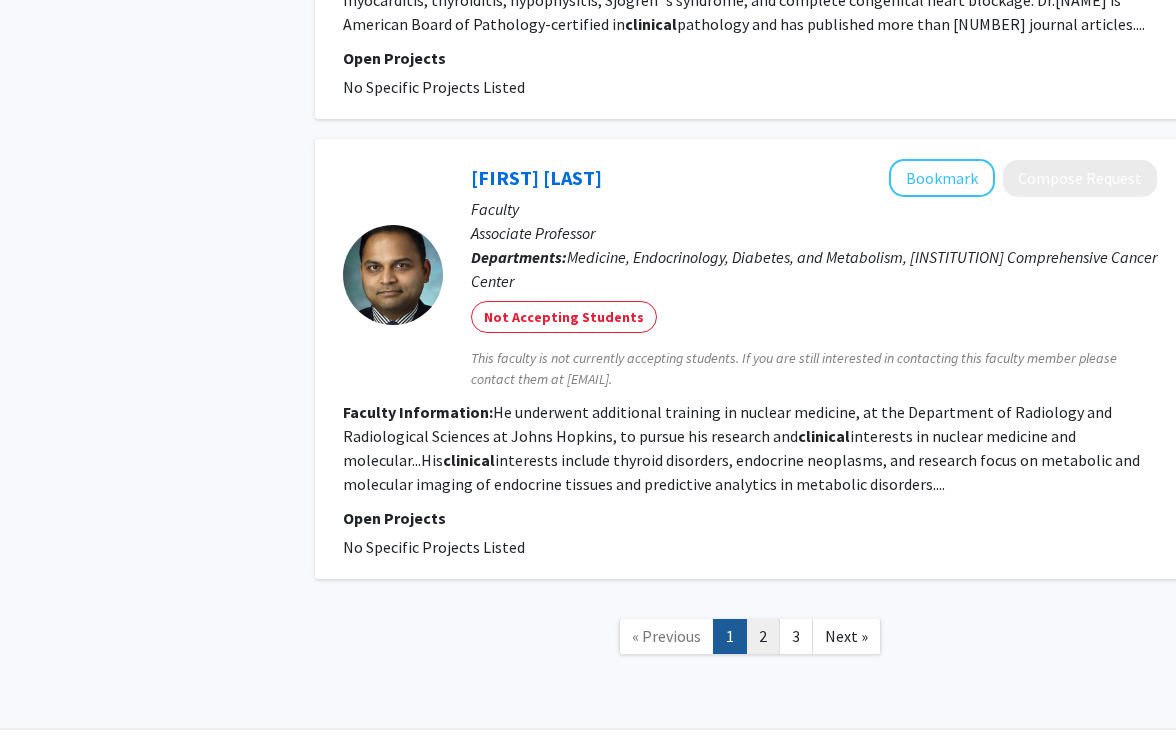click on "2" 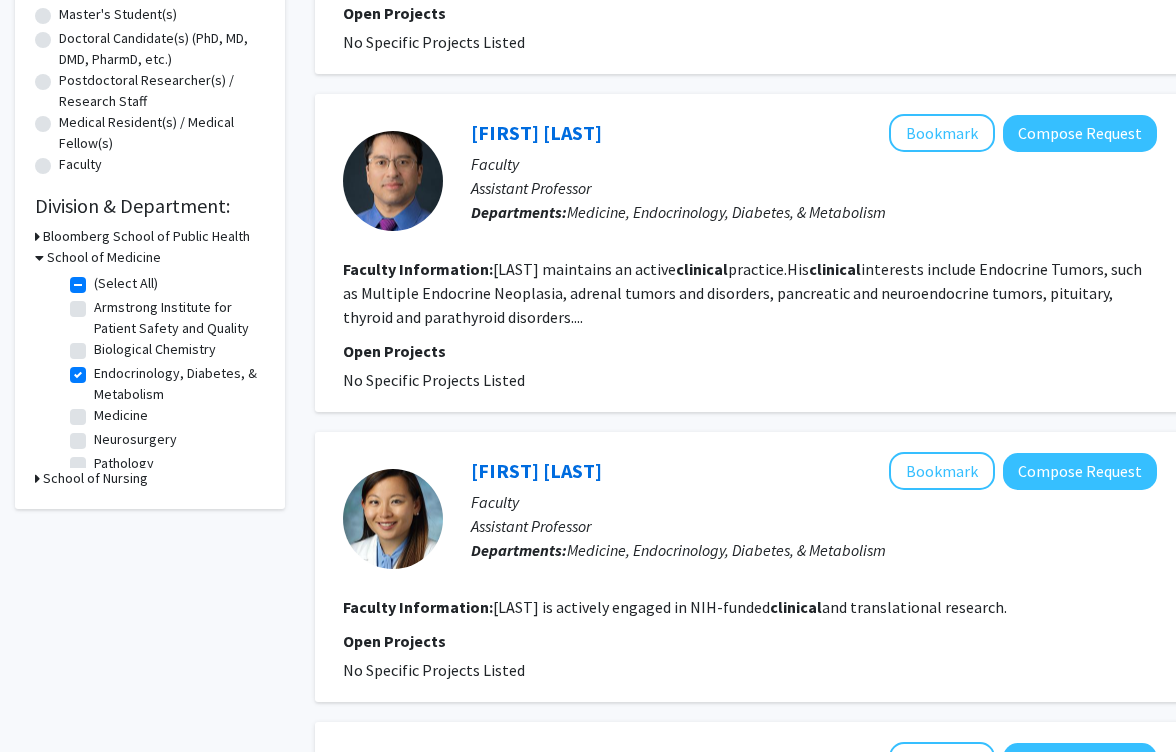 scroll, scrollTop: 459, scrollLeft: 0, axis: vertical 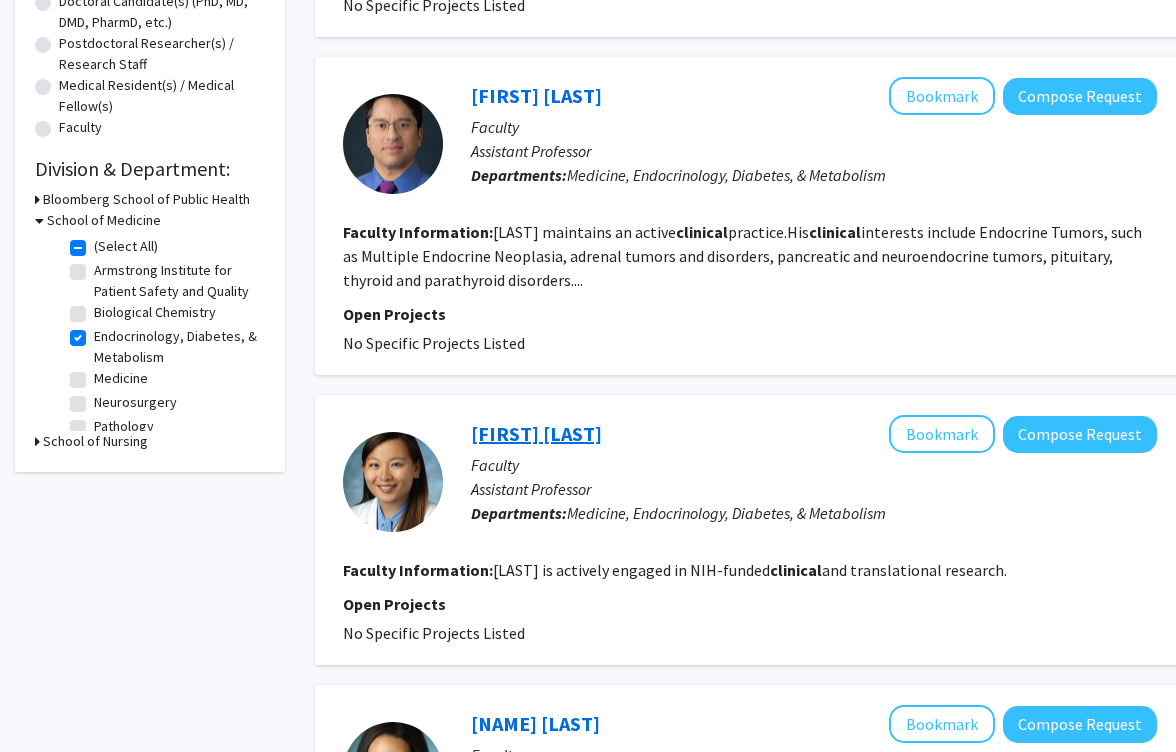 click on "[FIRST] [LAST]" 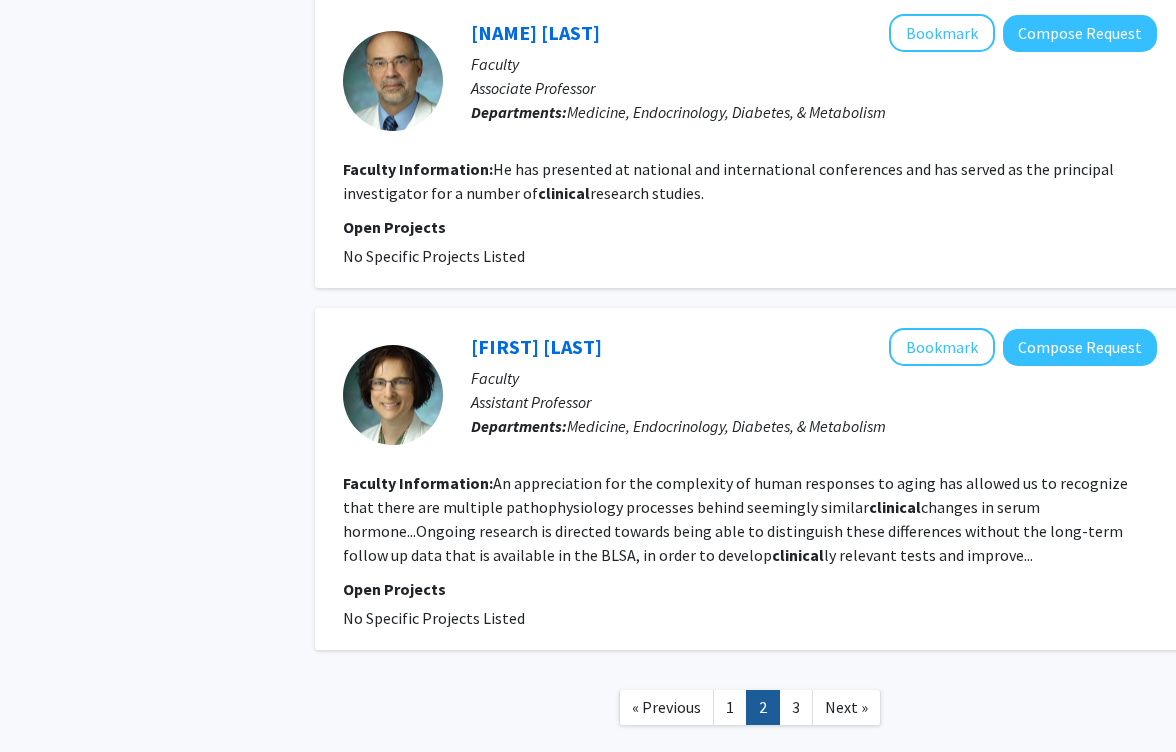 scroll, scrollTop: 3023, scrollLeft: 0, axis: vertical 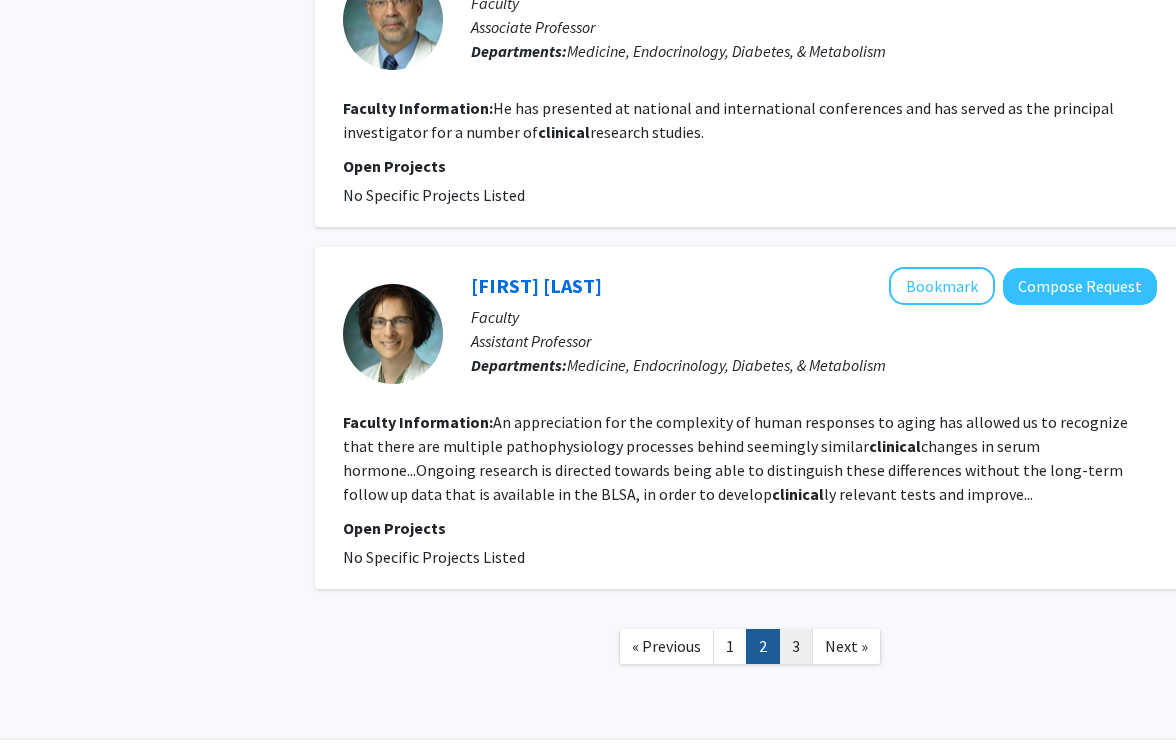 click on "3" 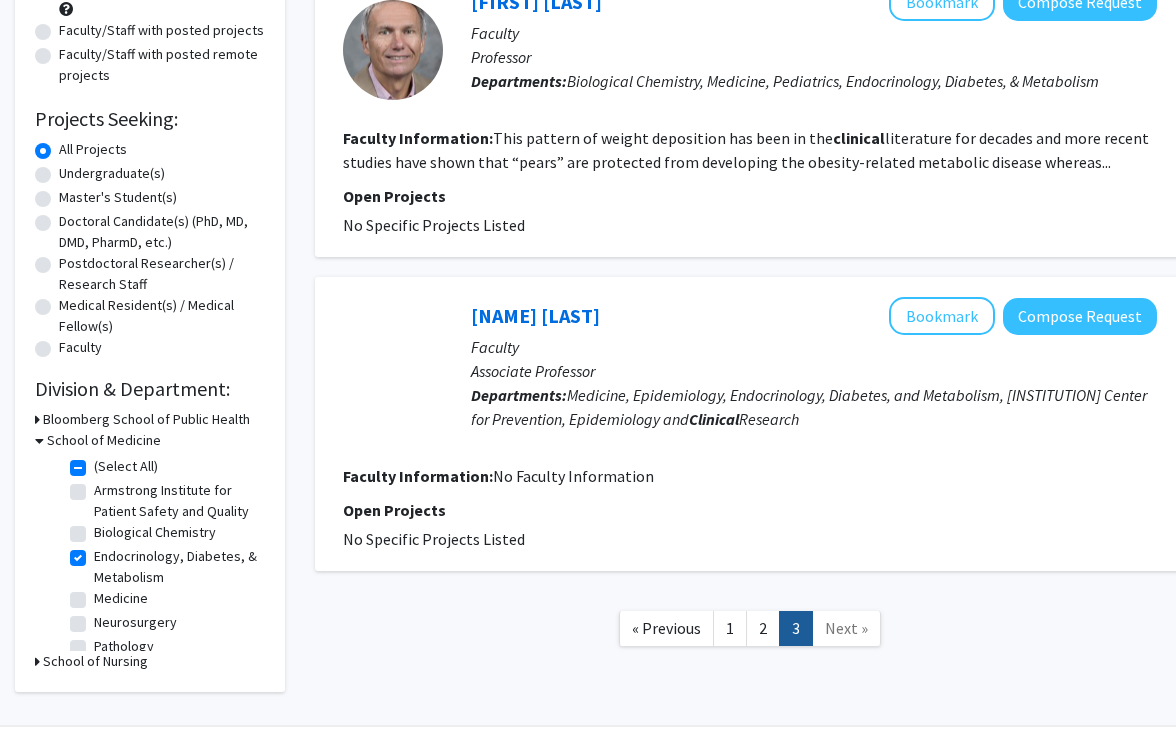 scroll, scrollTop: 247, scrollLeft: 0, axis: vertical 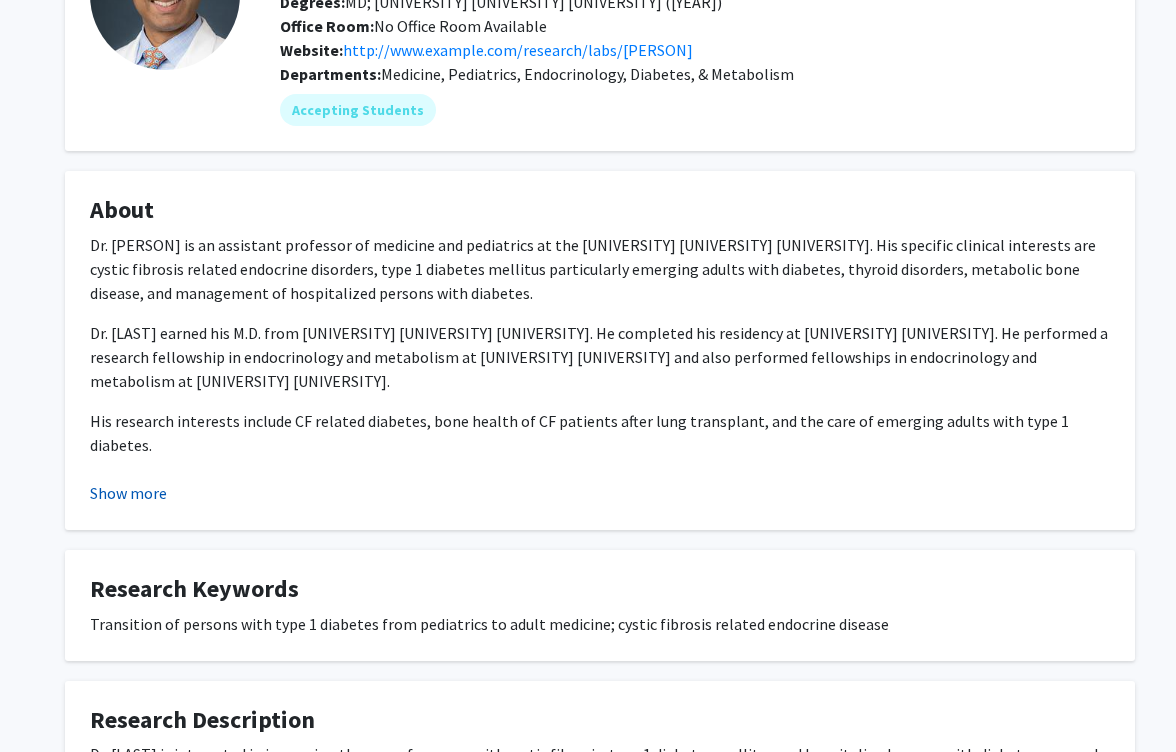 click on "Show more" 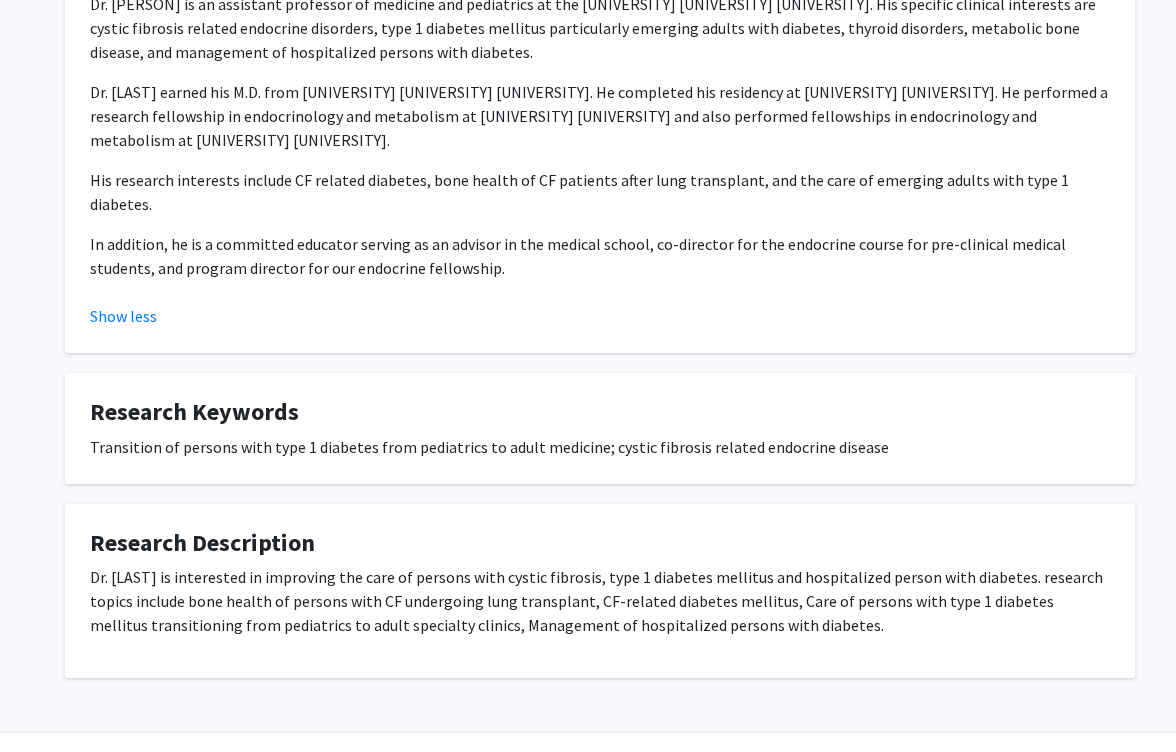 scroll, scrollTop: 460, scrollLeft: 0, axis: vertical 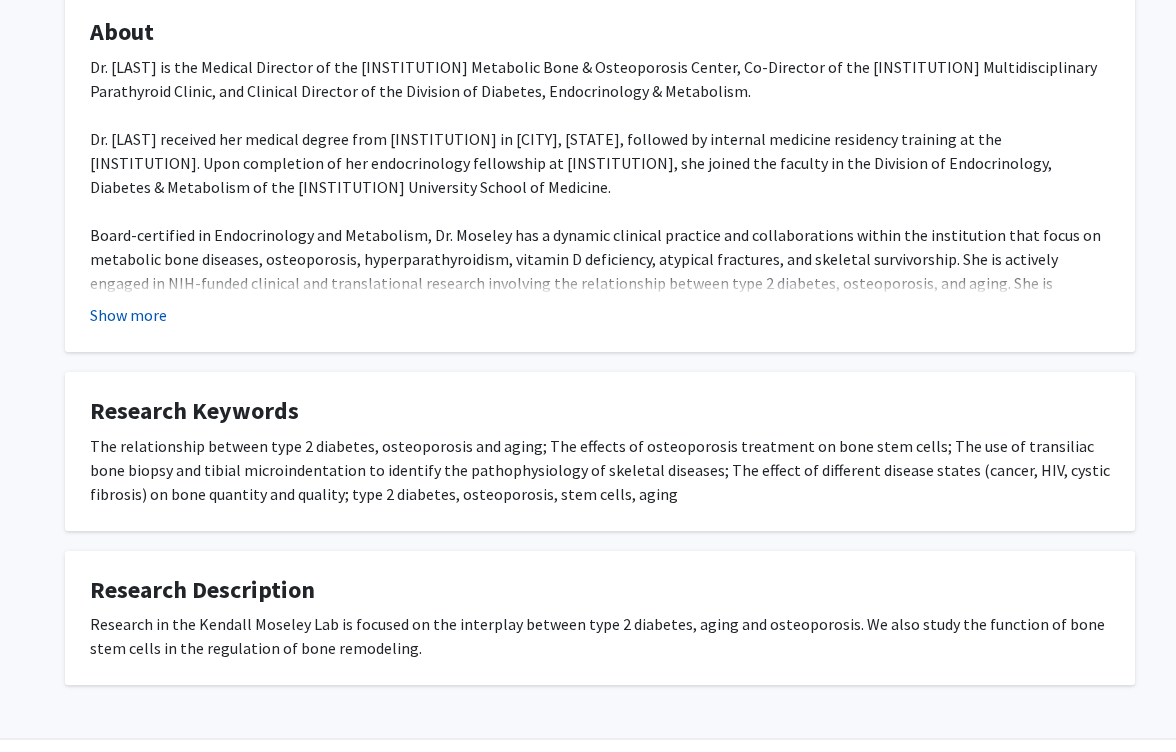 click on "Show more" 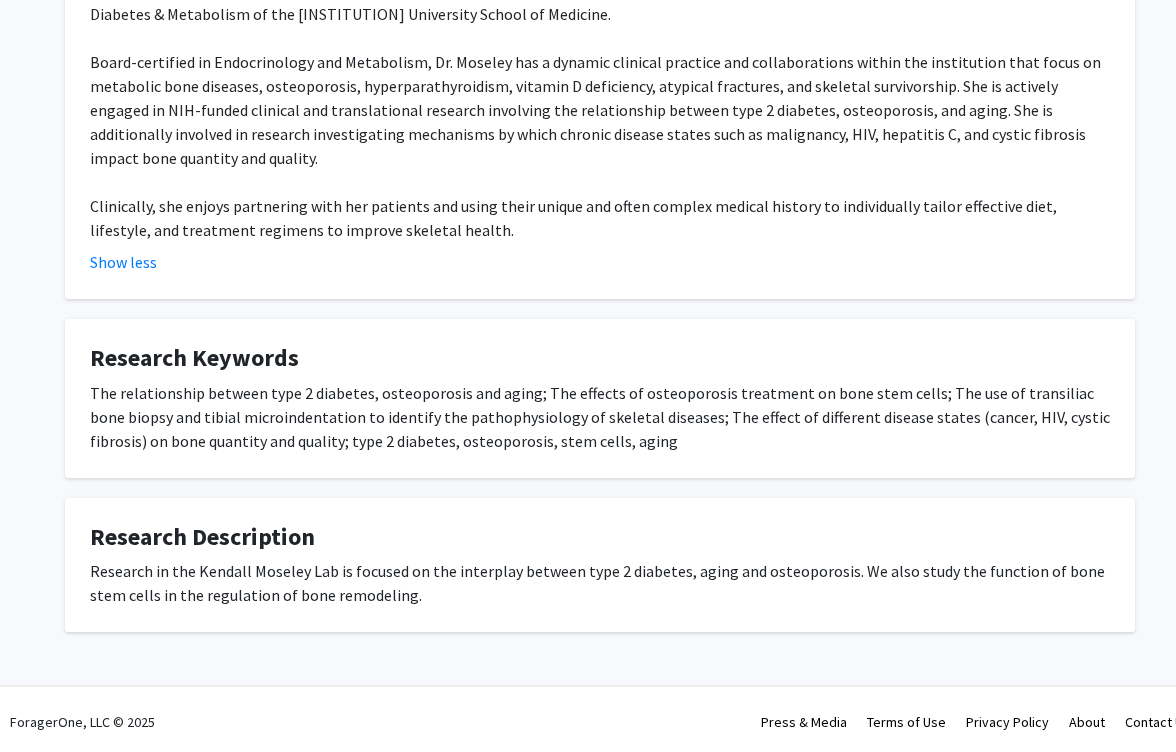 scroll, scrollTop: 516, scrollLeft: 0, axis: vertical 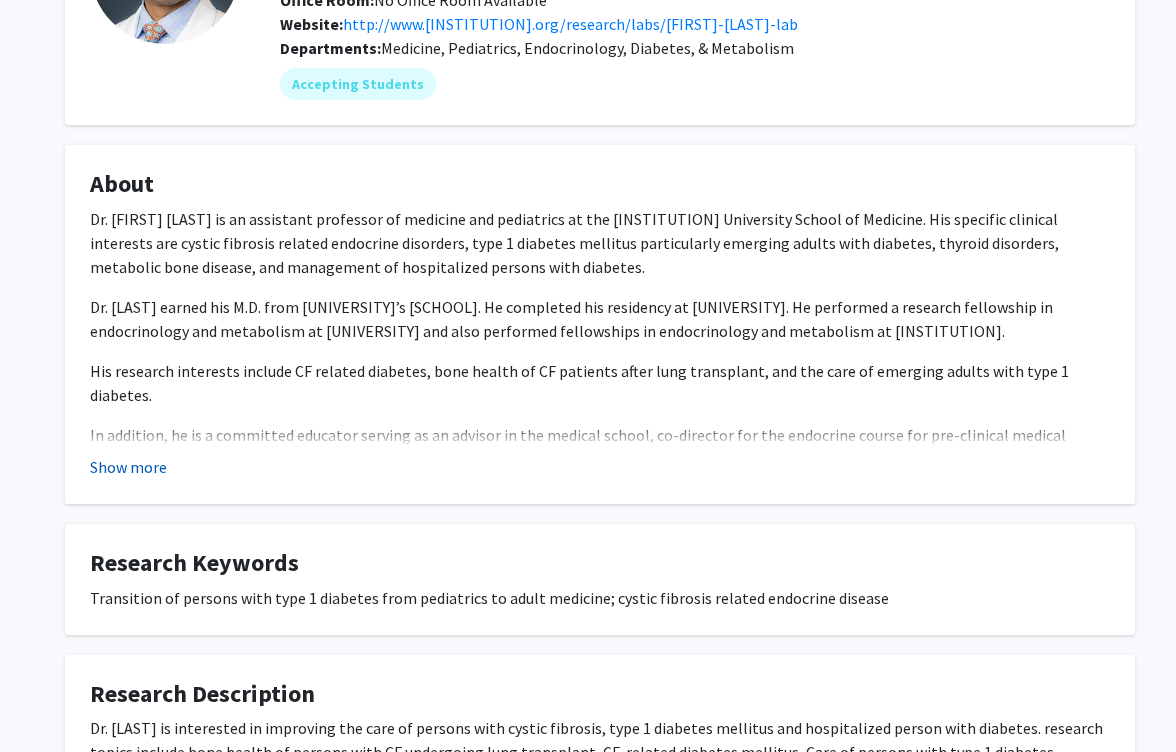 click on "Show more" 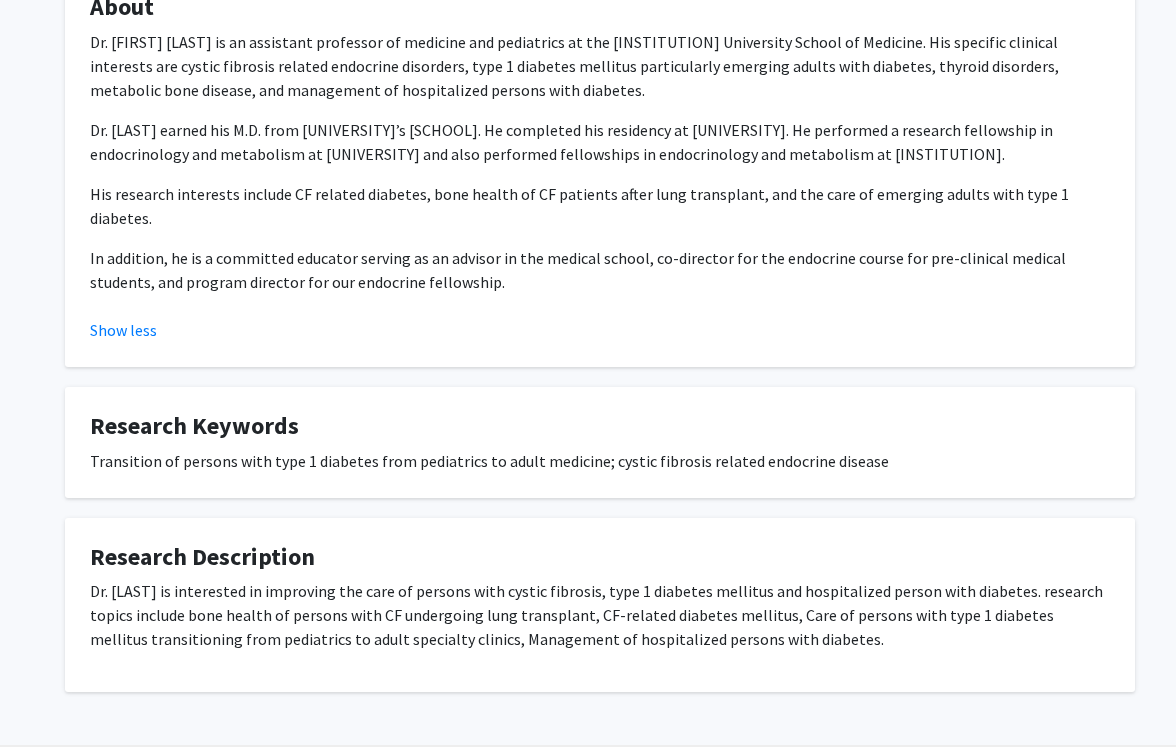 scroll, scrollTop: 460, scrollLeft: 0, axis: vertical 